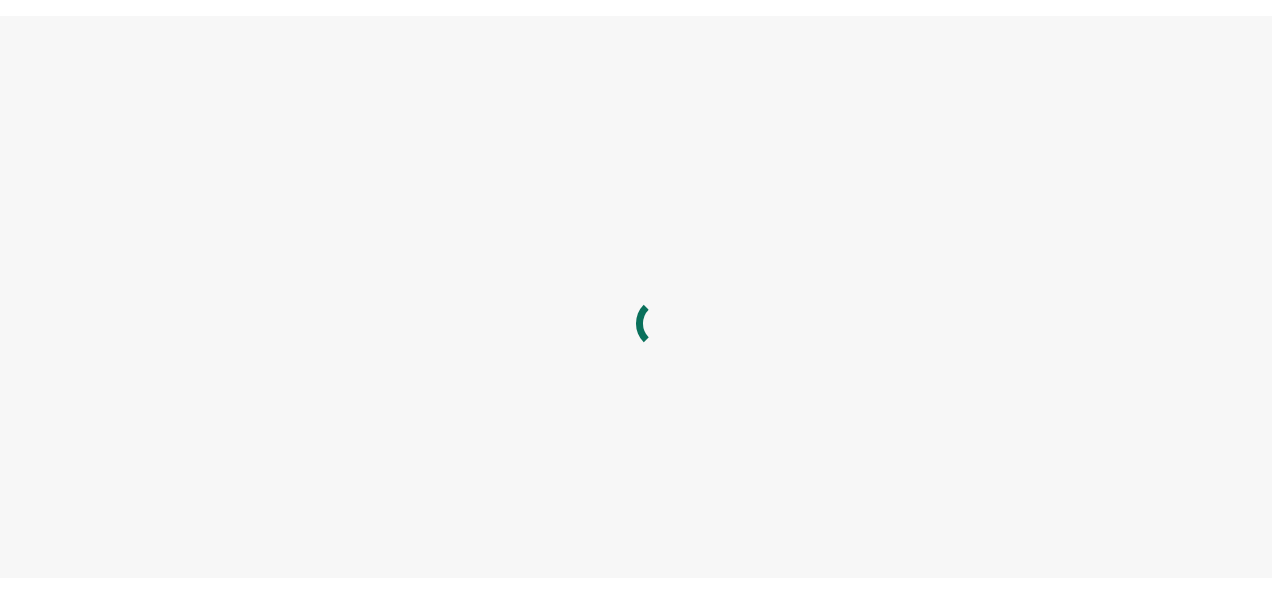 scroll, scrollTop: 0, scrollLeft: 0, axis: both 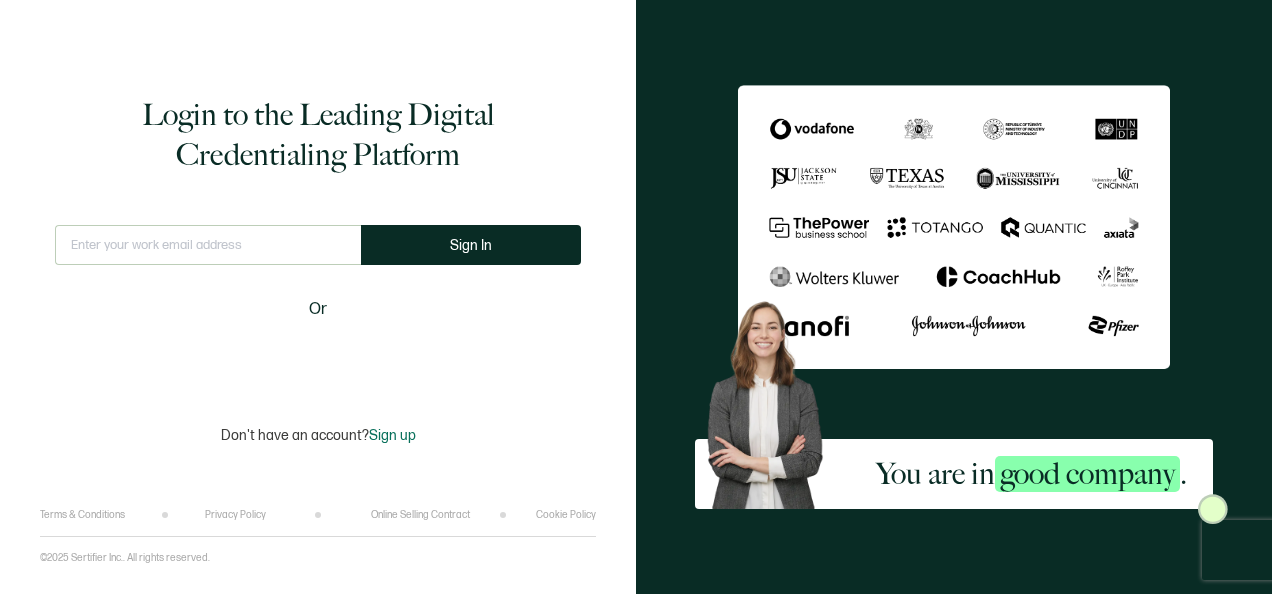 click at bounding box center (208, 245) 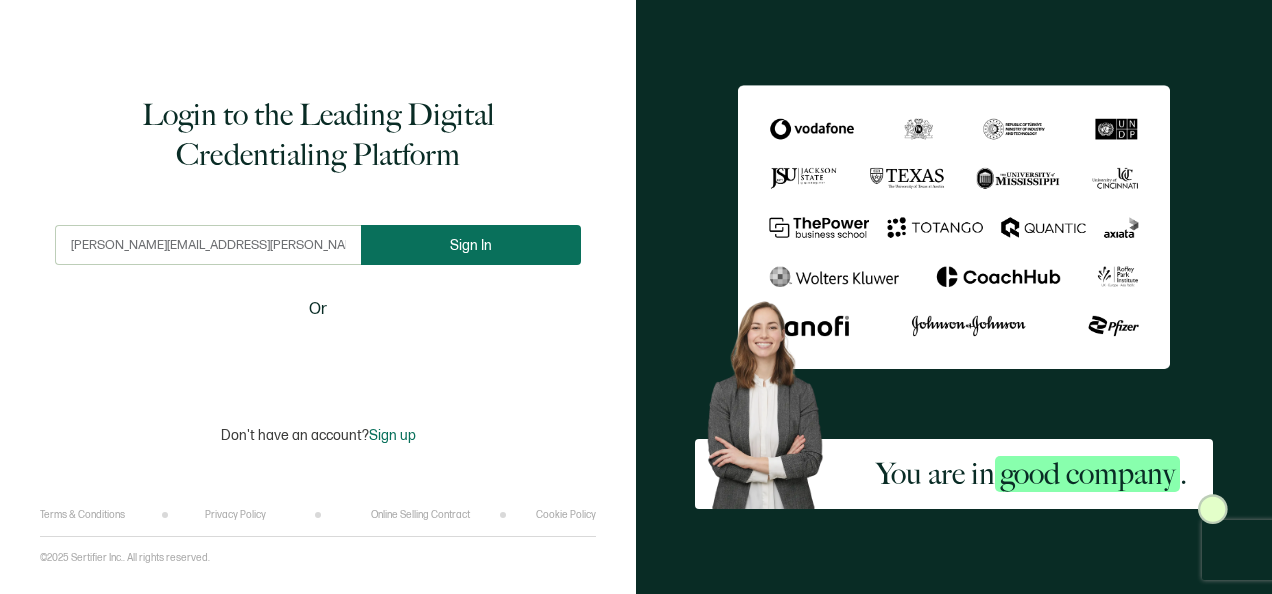 click on "Sign In" at bounding box center (471, 245) 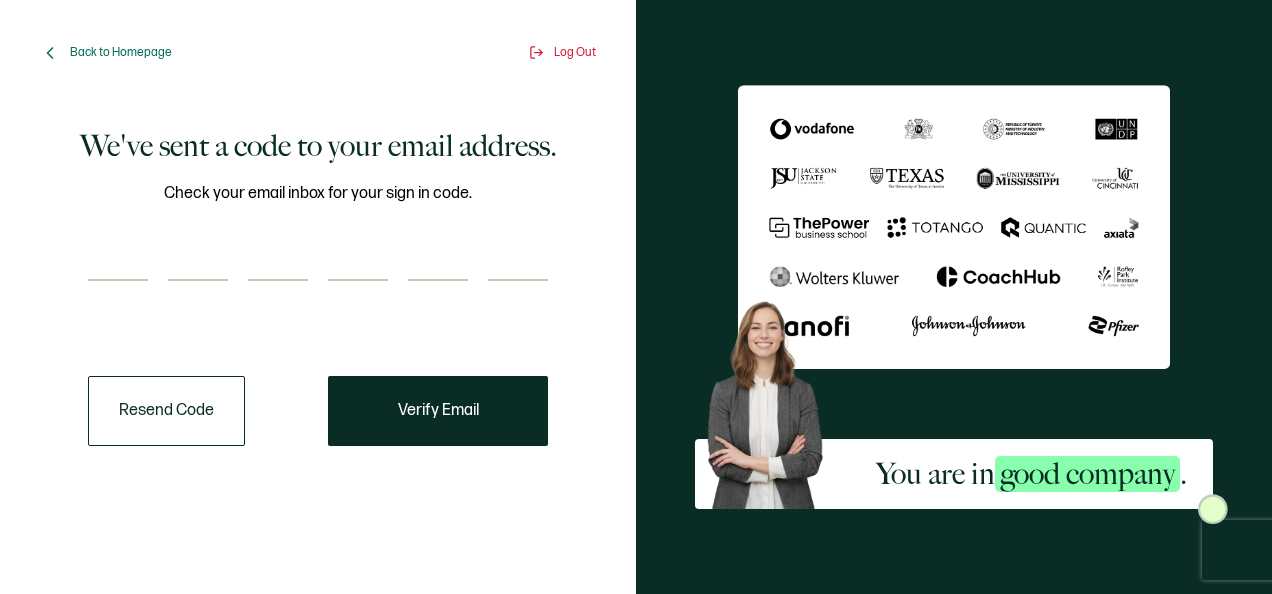 click at bounding box center (118, 261) 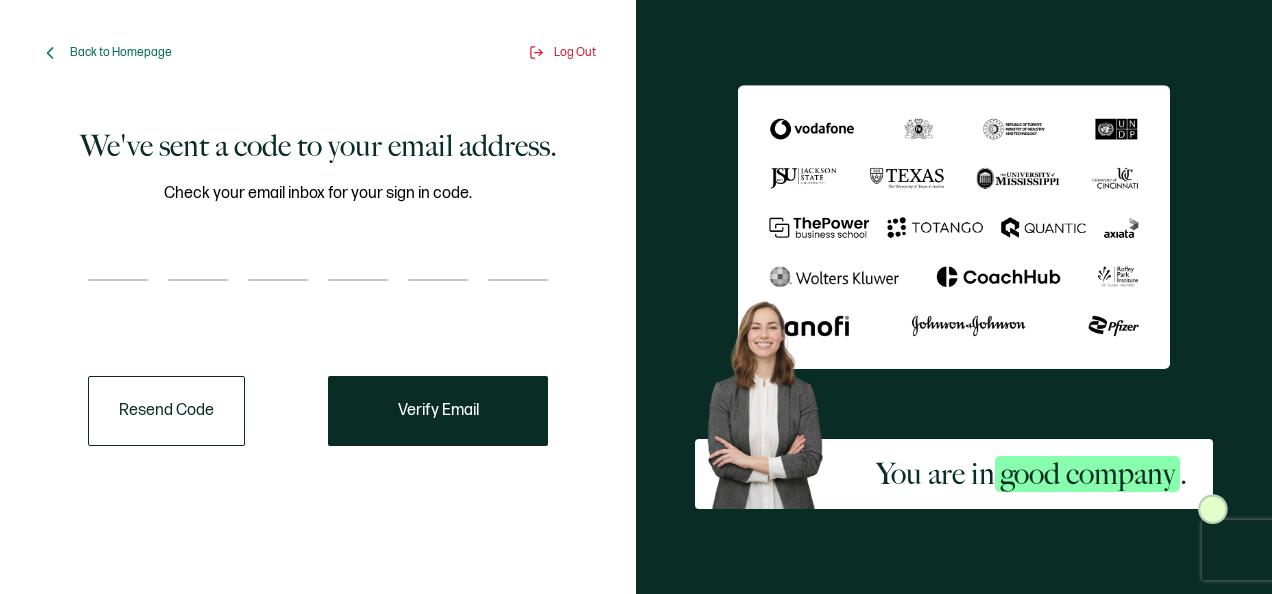 type on "2" 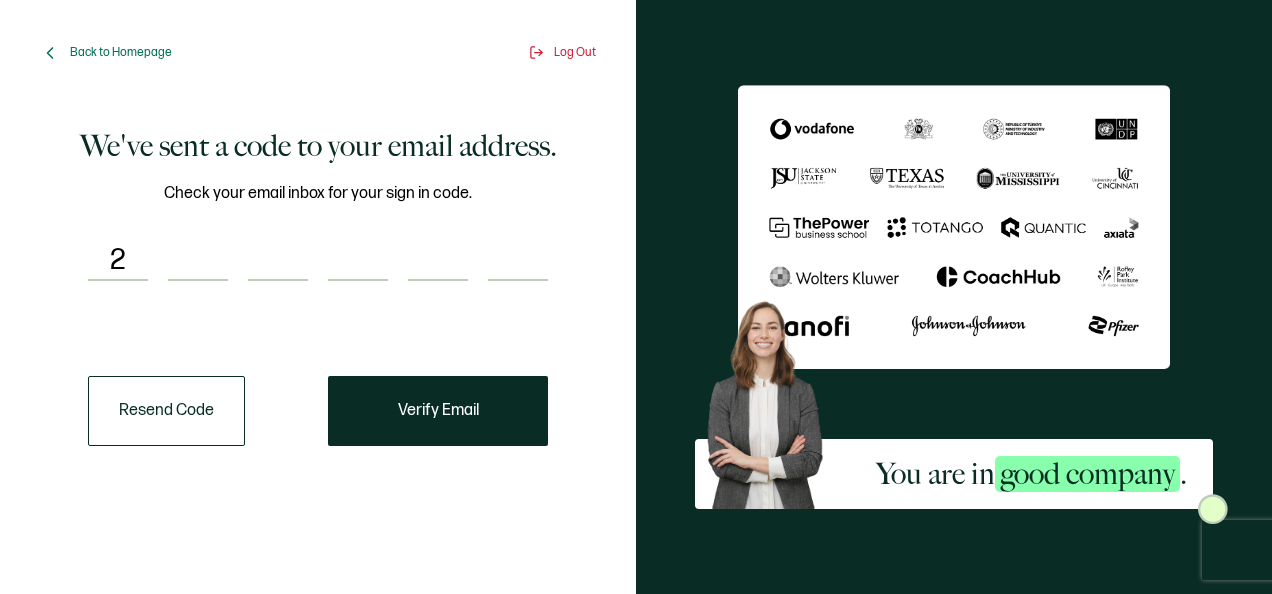 type on "9" 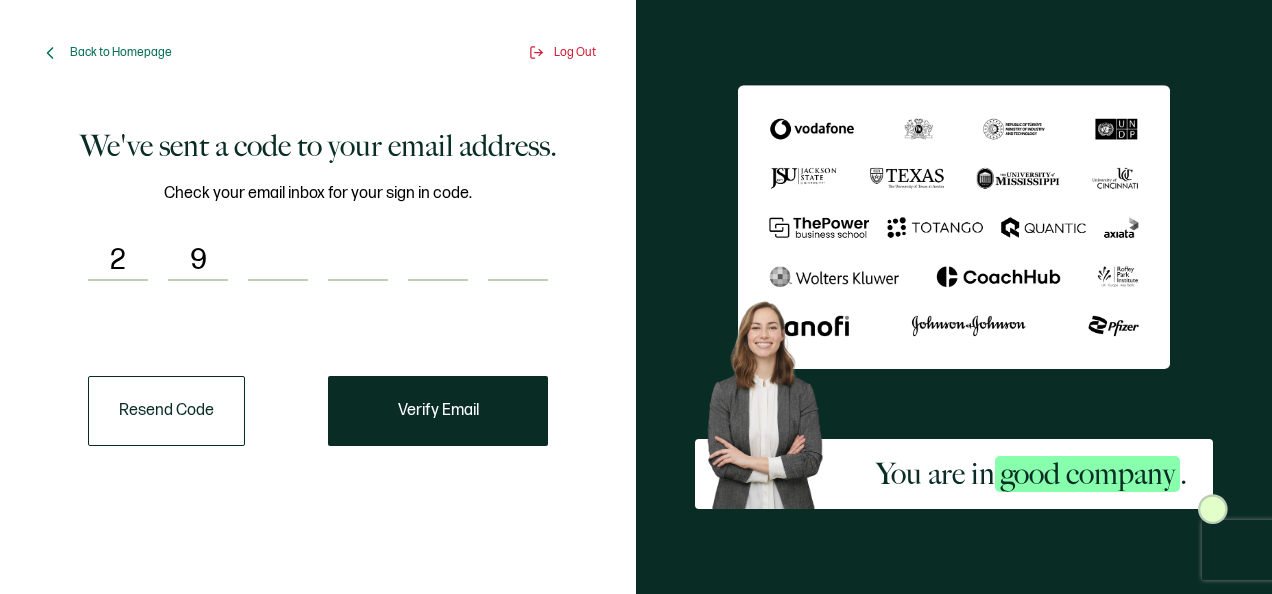 type on "4" 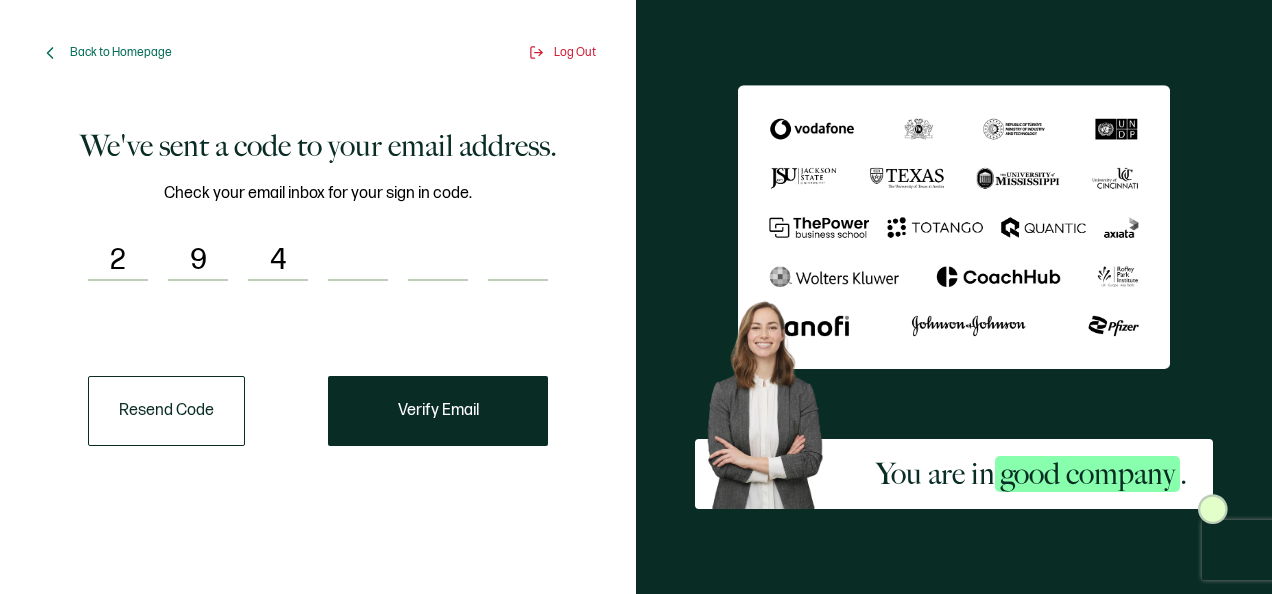 type on "1" 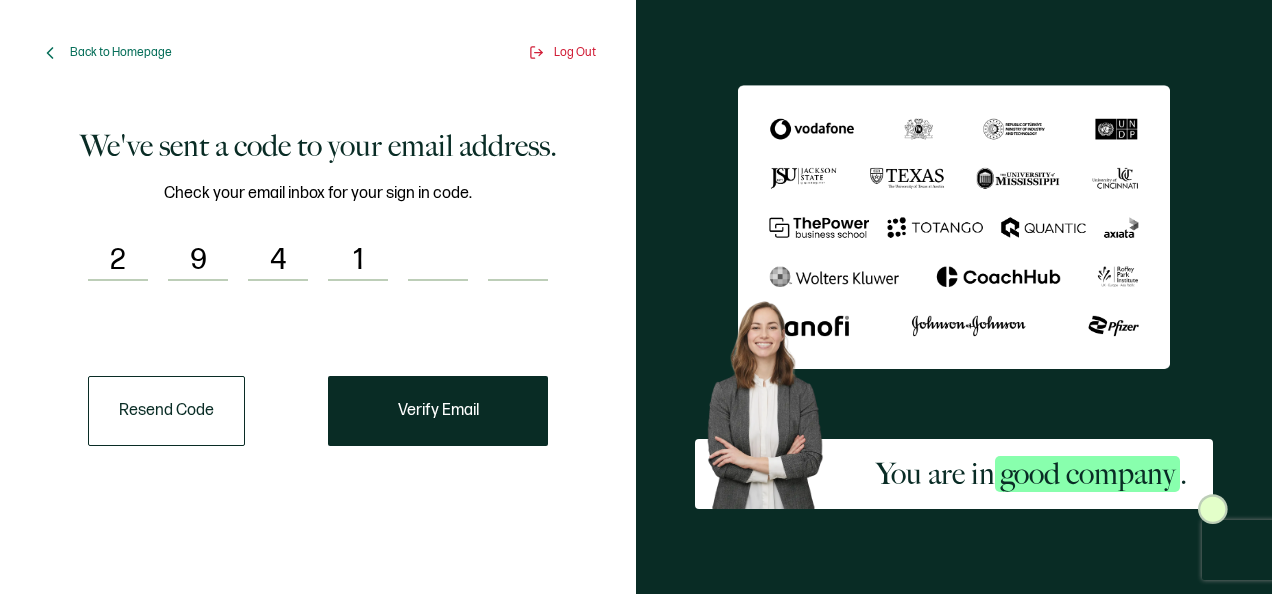 type on "7" 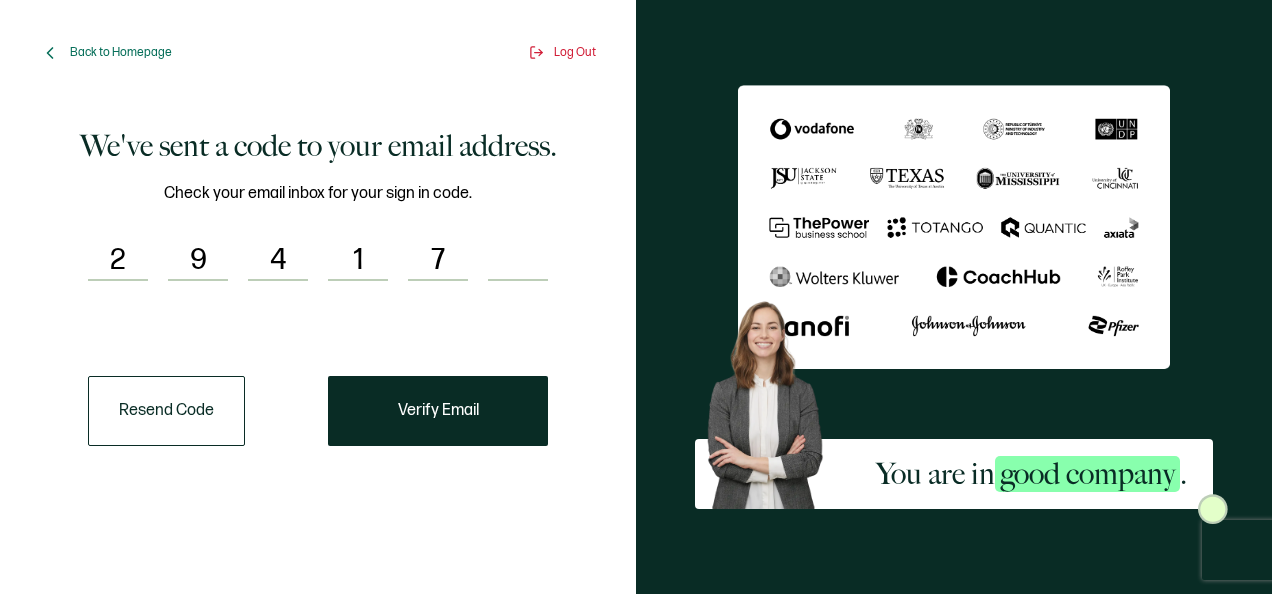 type on "3" 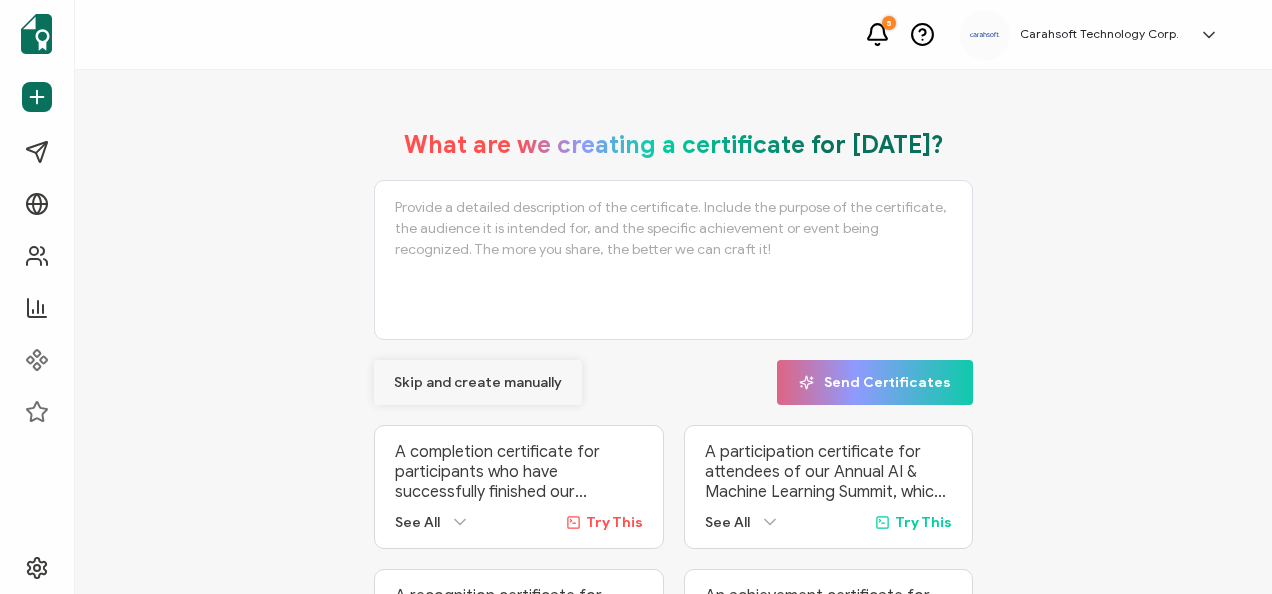 click on "Skip and create manually" at bounding box center [478, 383] 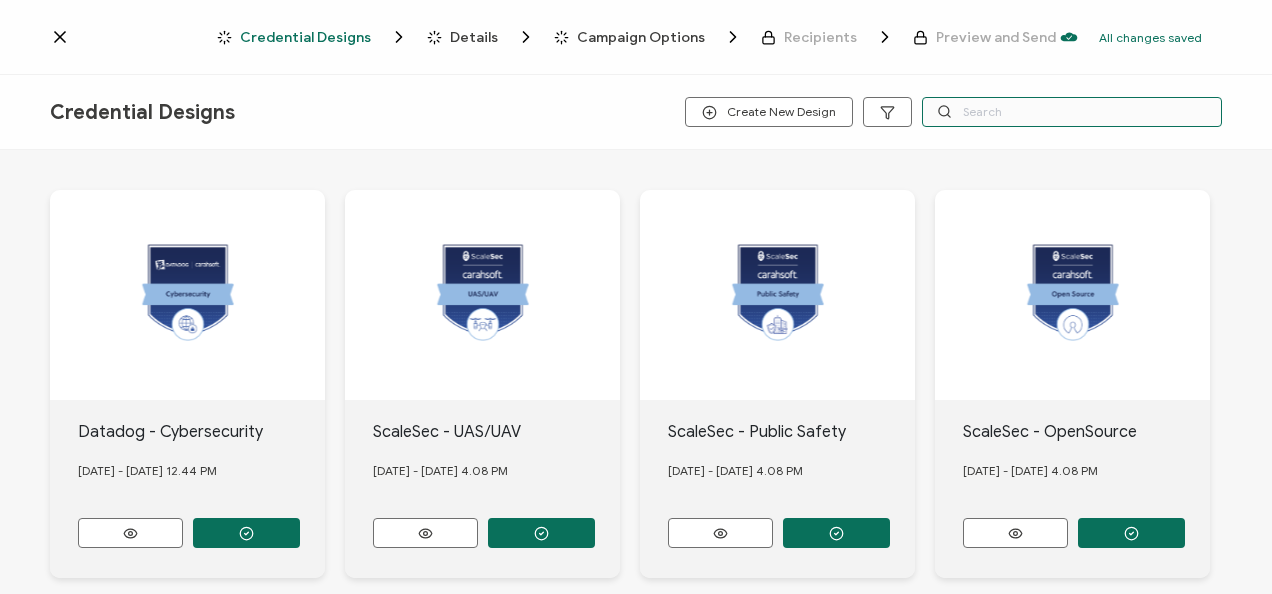 click at bounding box center [1072, 112] 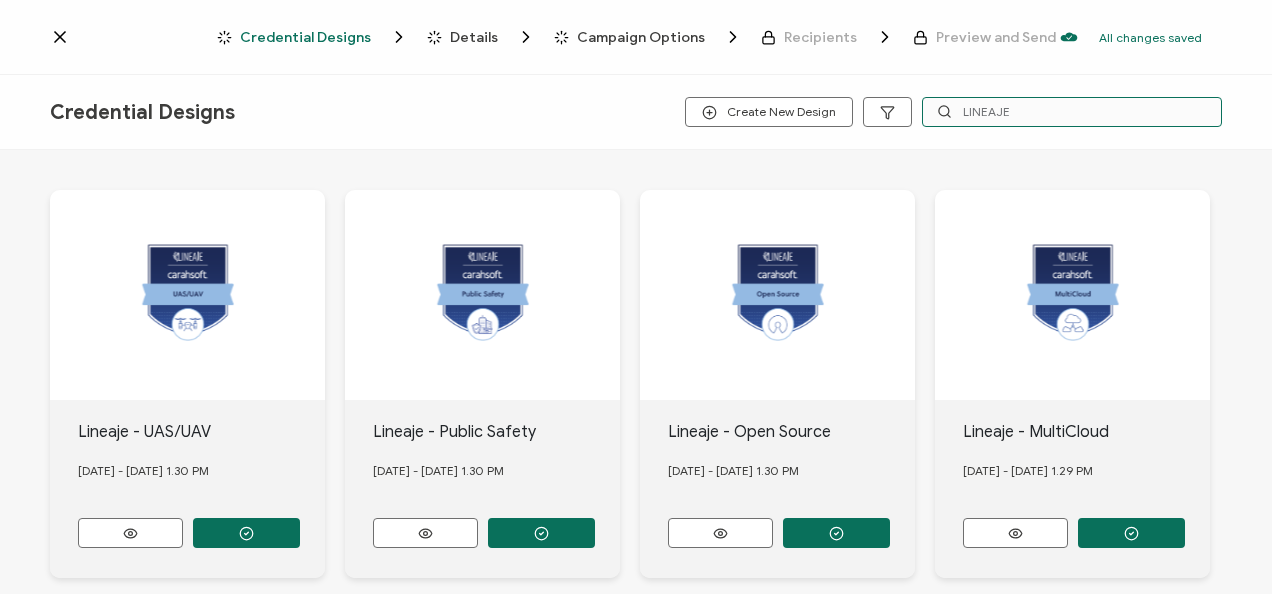 type on "LINEAJE" 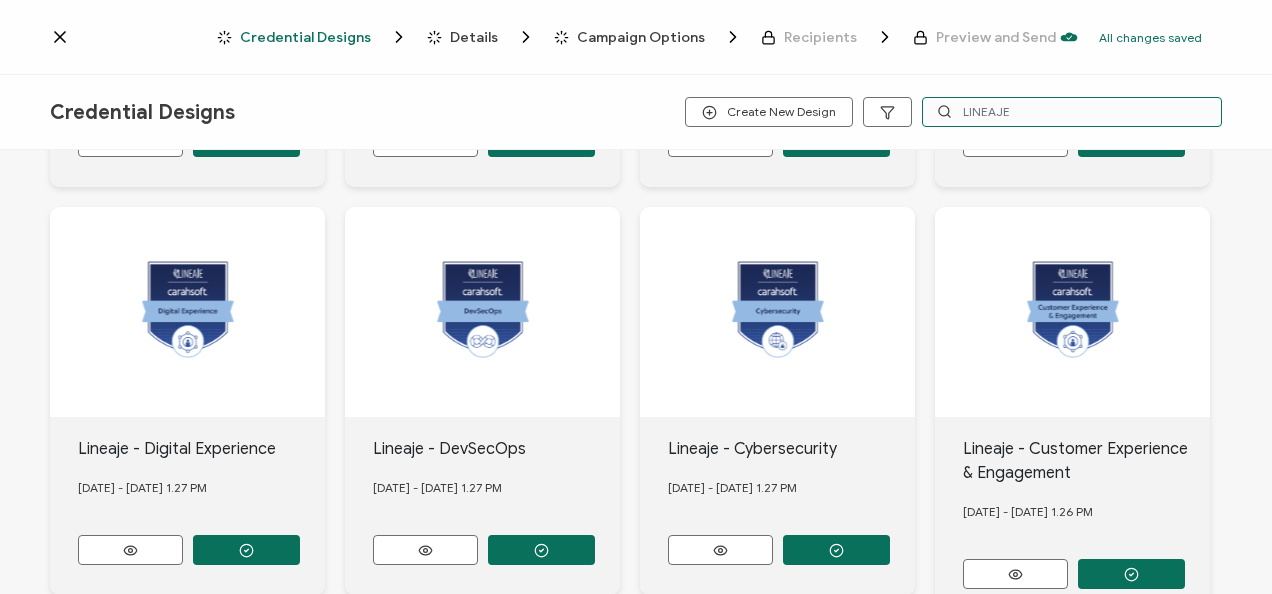 scroll, scrollTop: 800, scrollLeft: 0, axis: vertical 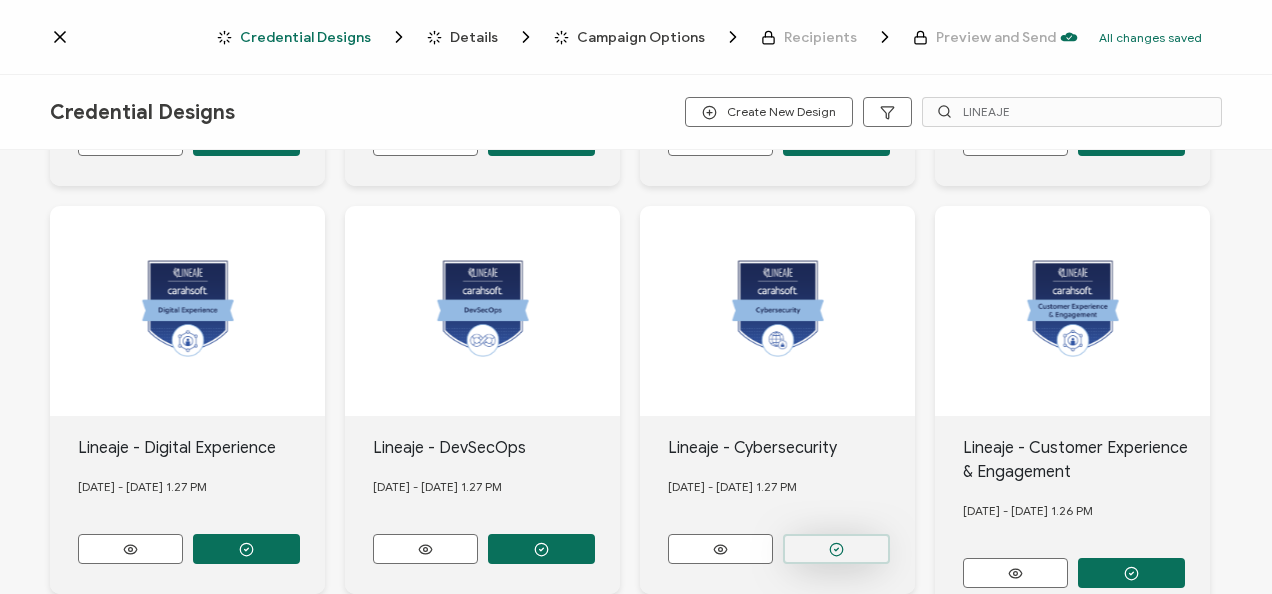 click at bounding box center (246, -267) 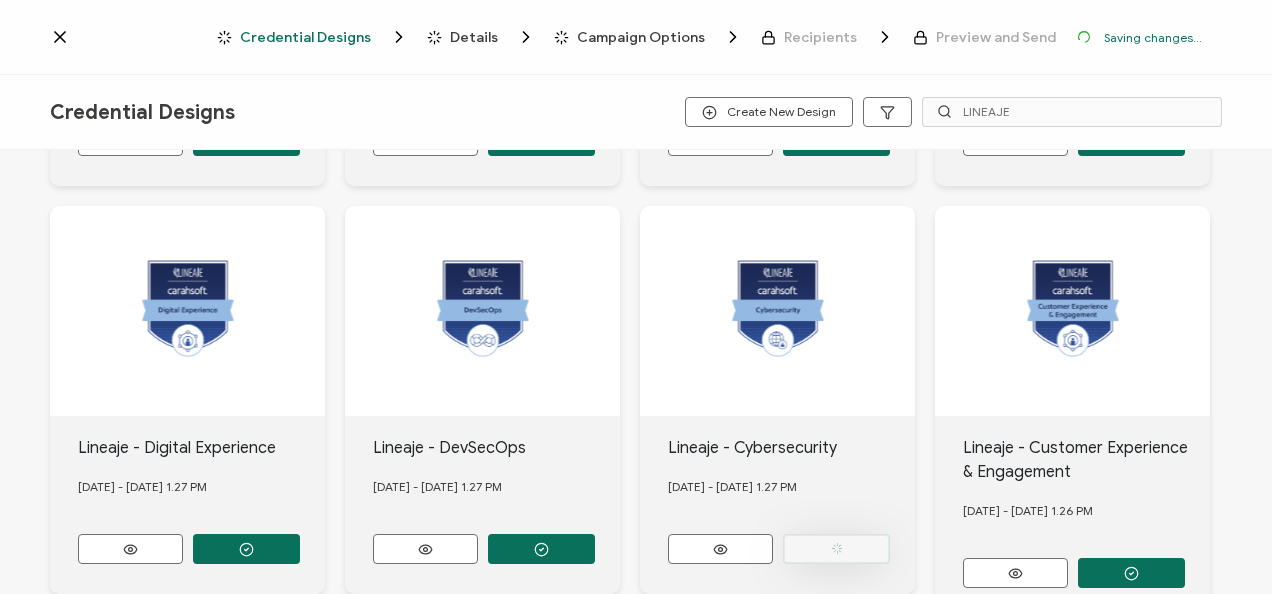 scroll, scrollTop: 916, scrollLeft: 0, axis: vertical 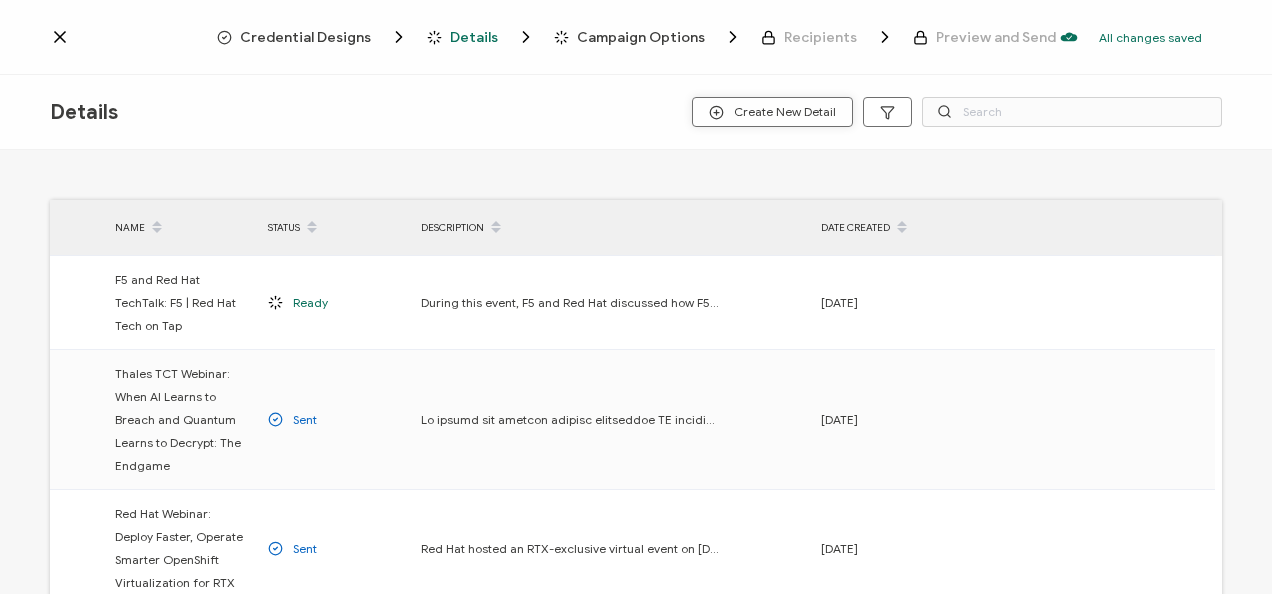 click on "Create New Detail" at bounding box center (772, 112) 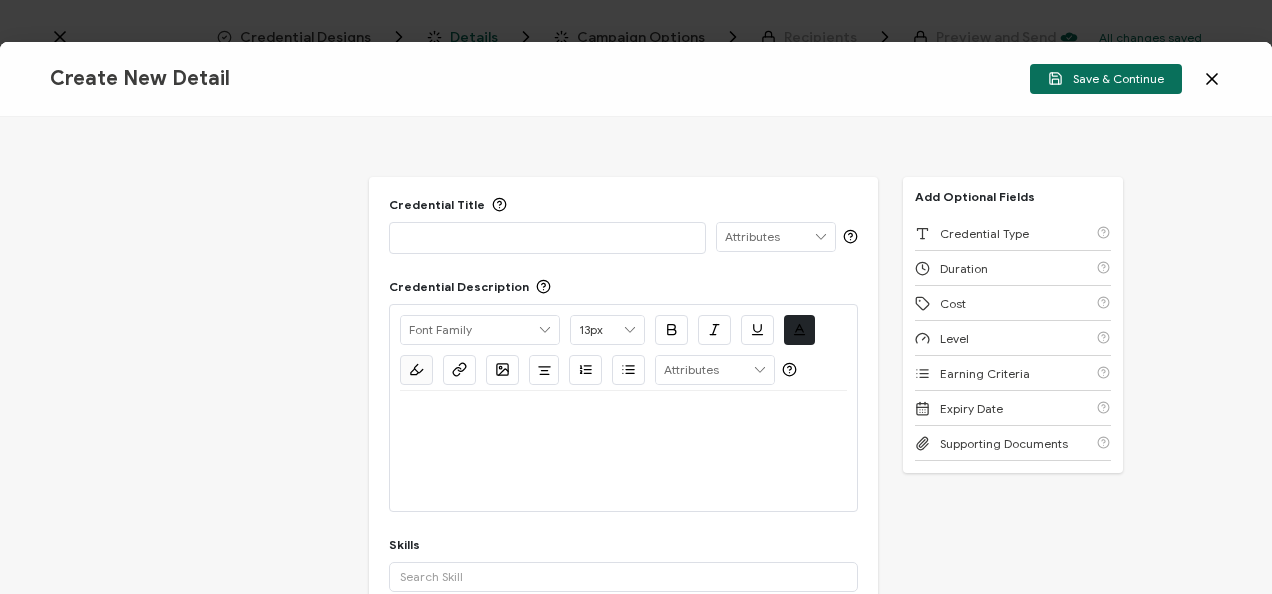 click at bounding box center [547, 237] 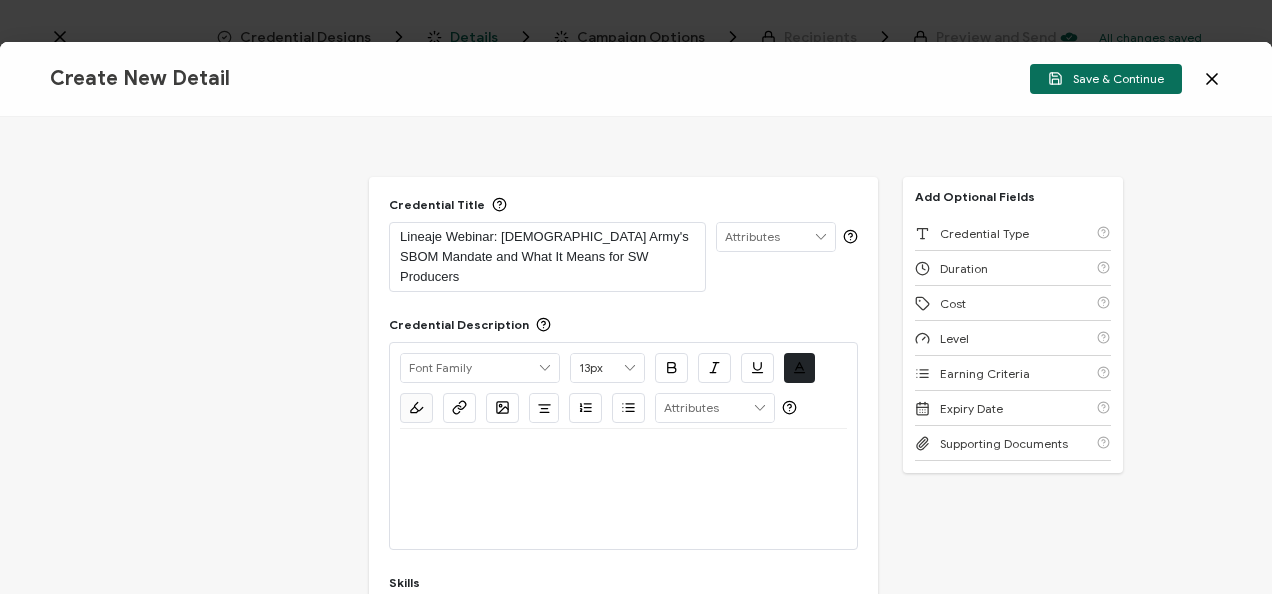 scroll, scrollTop: 0, scrollLeft: 0, axis: both 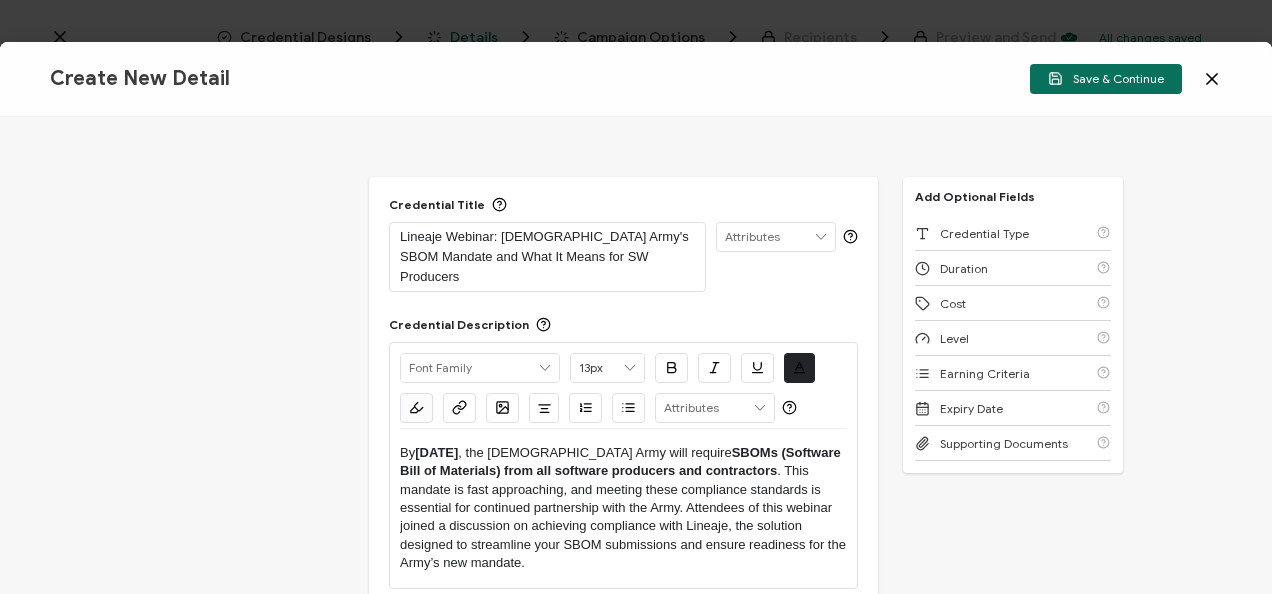 type 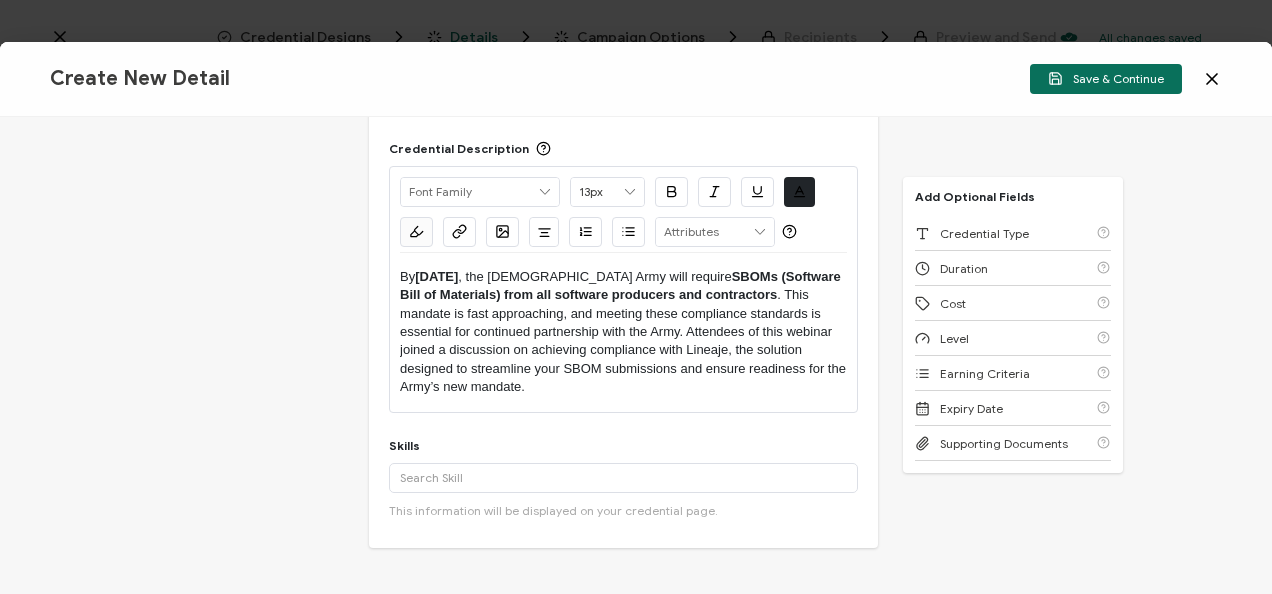 scroll, scrollTop: 202, scrollLeft: 0, axis: vertical 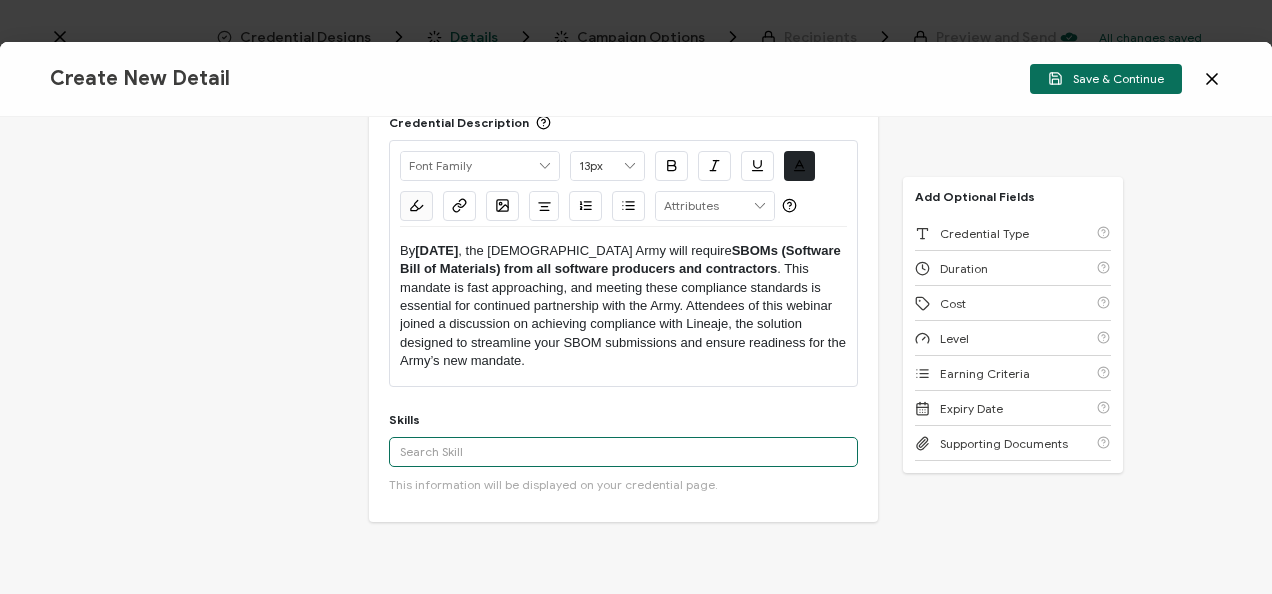 click at bounding box center (623, 452) 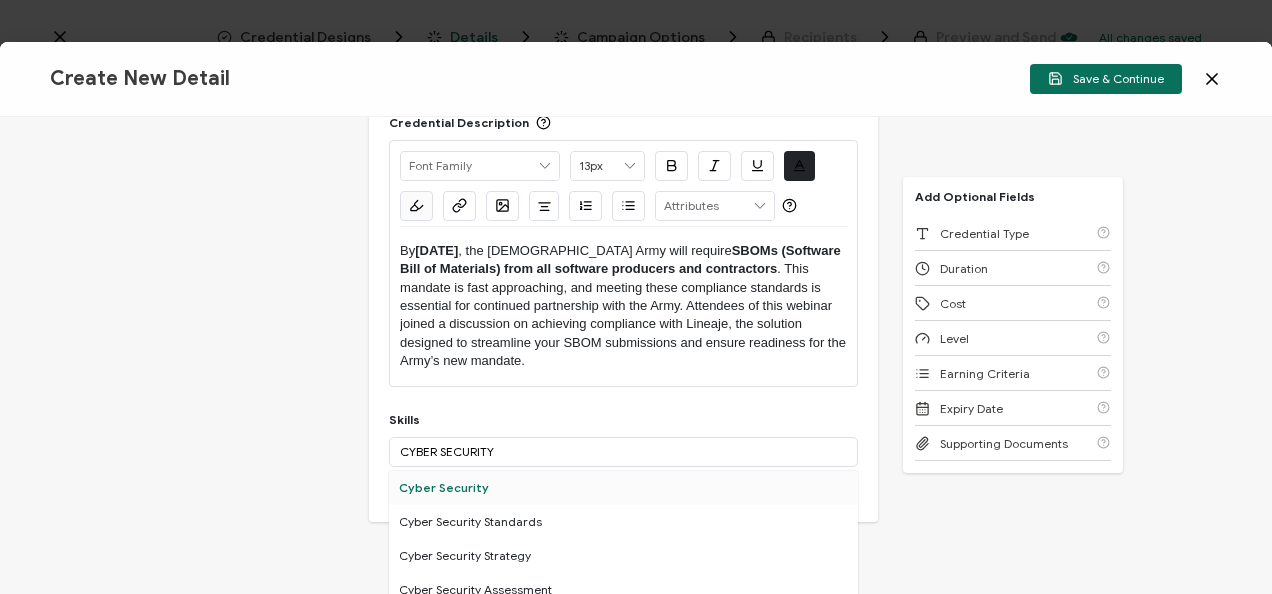 click on "Cyber Security" at bounding box center [623, 488] 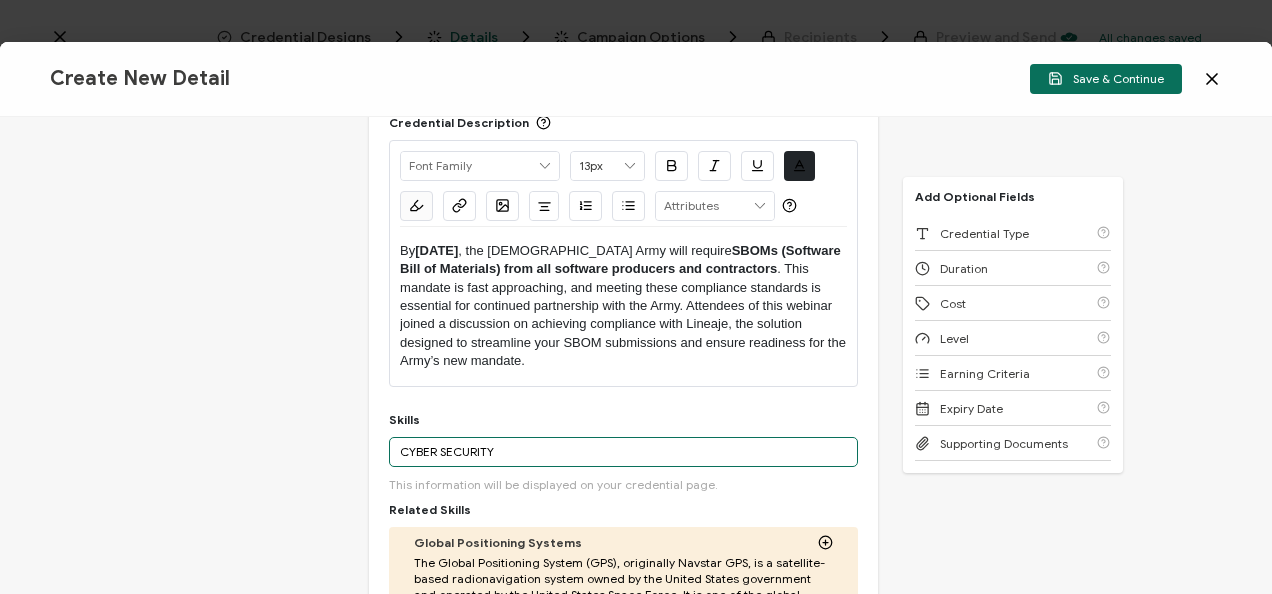 drag, startPoint x: 508, startPoint y: 423, endPoint x: 342, endPoint y: 426, distance: 166.0271 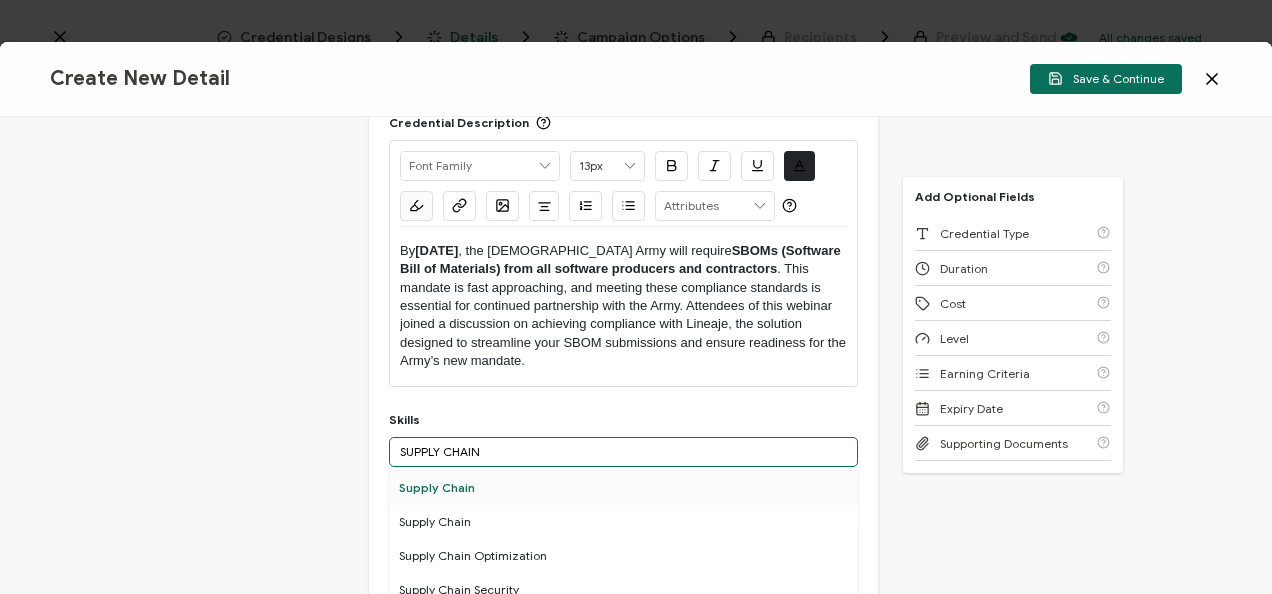 type on "SUPPLY CHAIN" 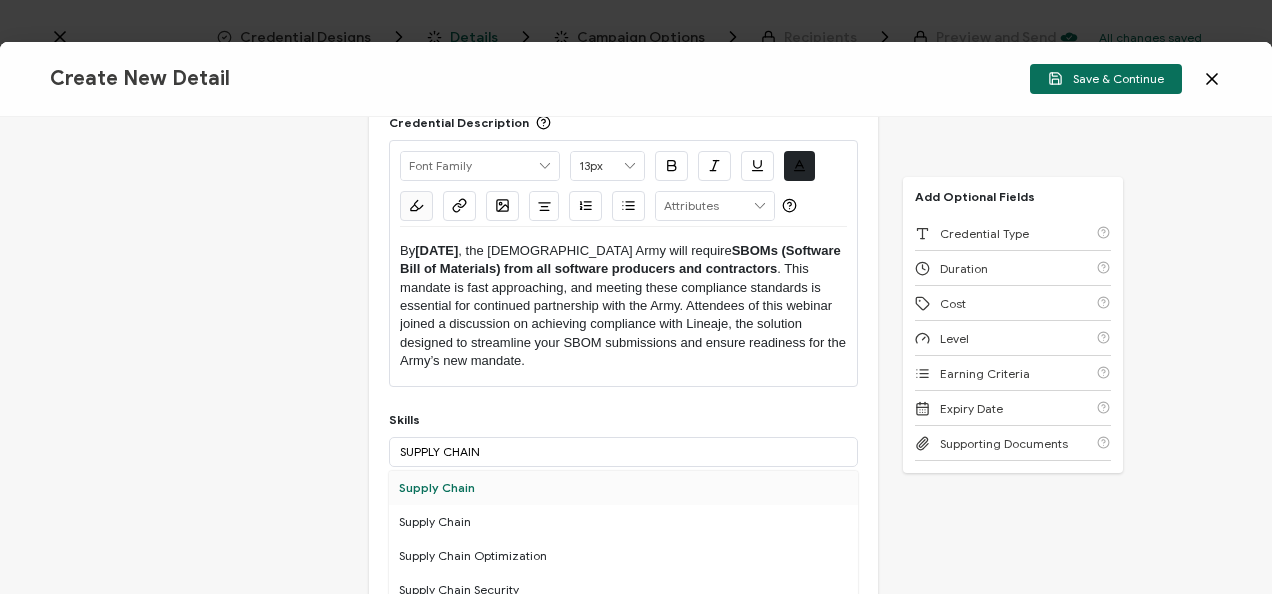click on "Supply Chain" at bounding box center (623, 488) 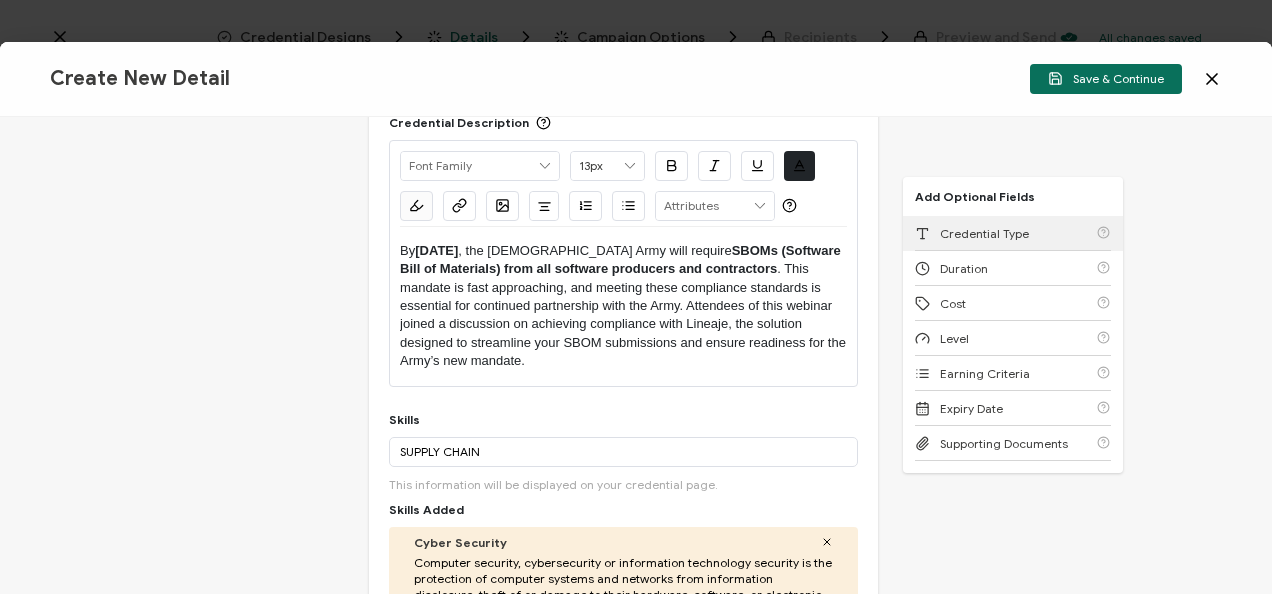 click on "Credential Type" at bounding box center (984, 233) 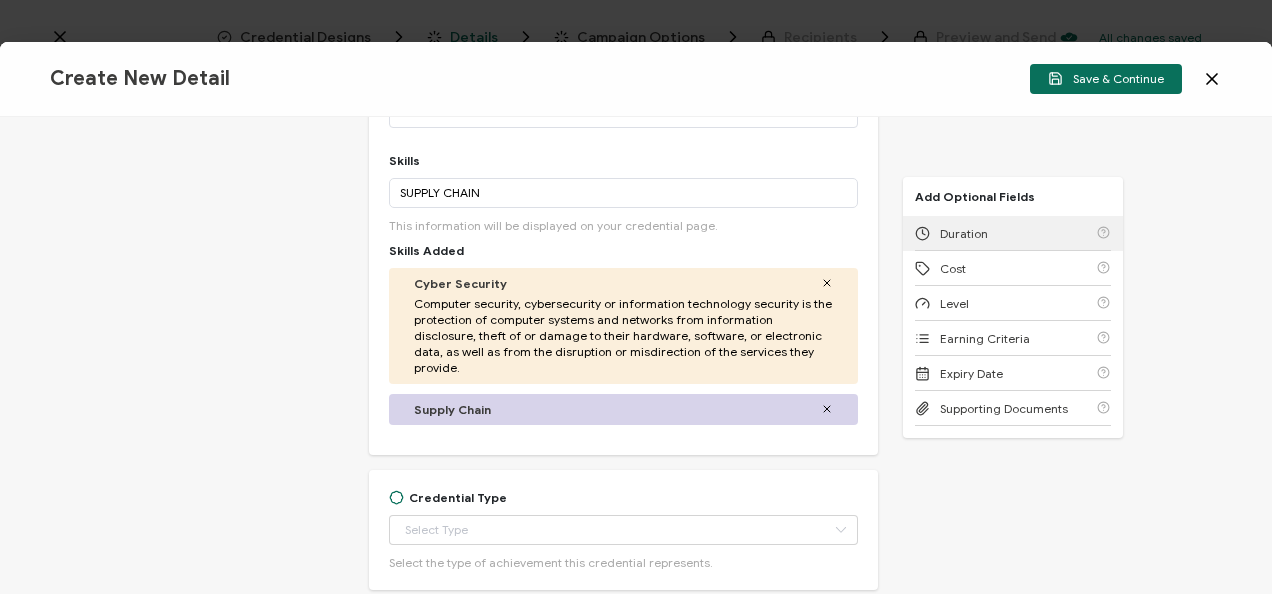 scroll, scrollTop: 539, scrollLeft: 0, axis: vertical 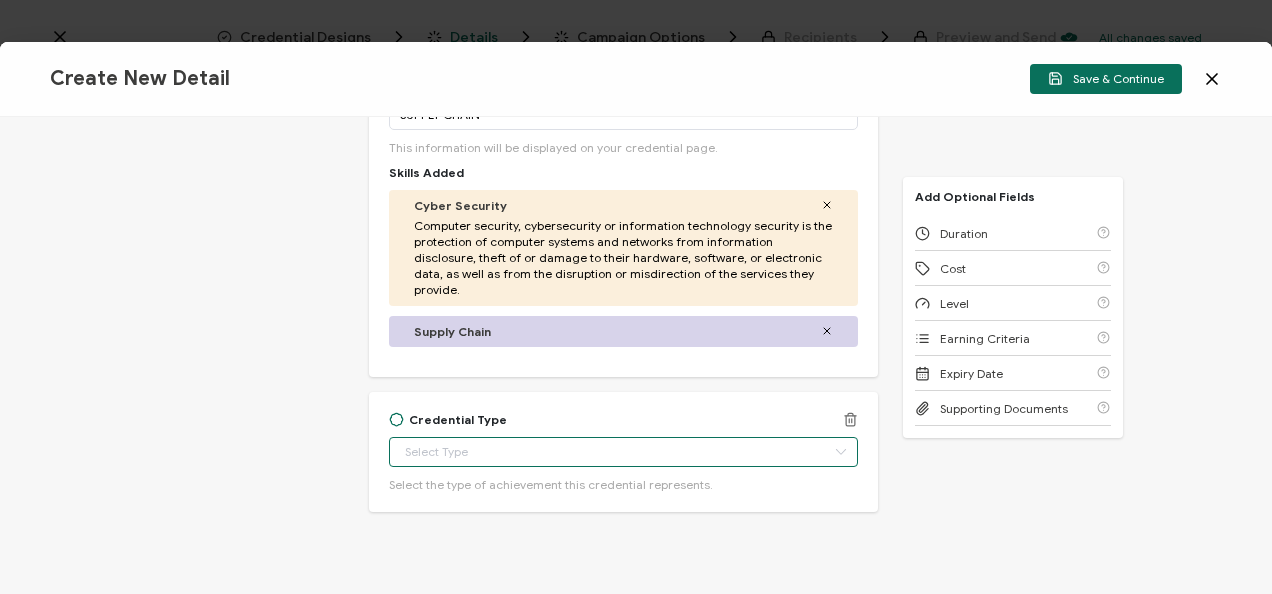 click at bounding box center [623, 452] 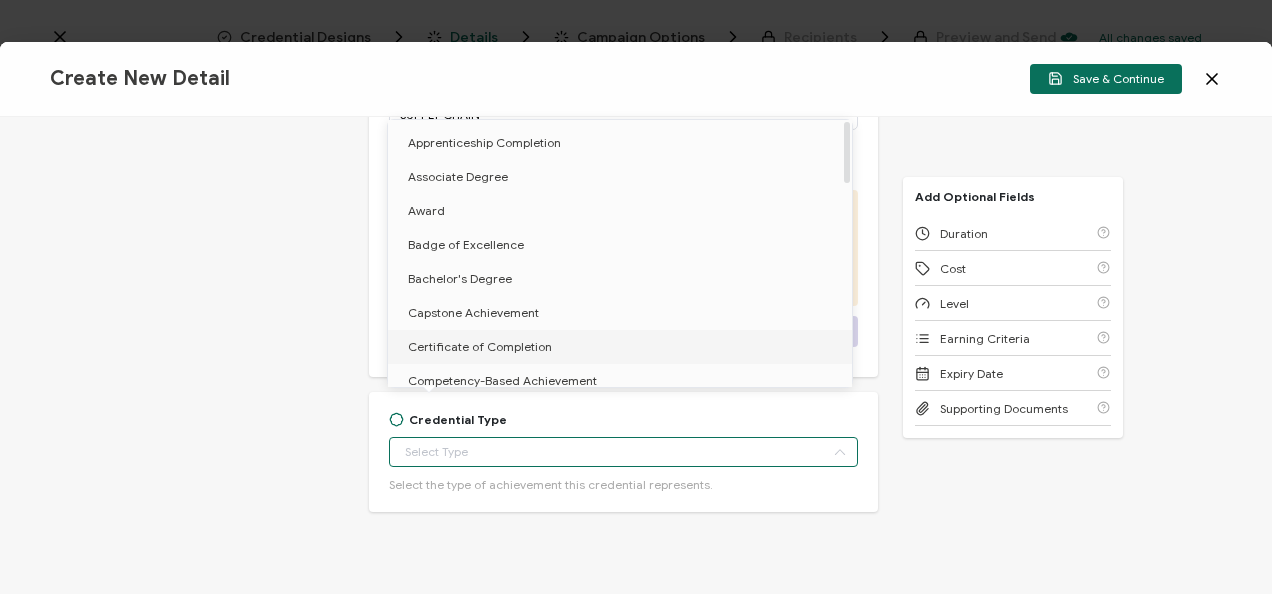 click on "Certificate of Completion" at bounding box center [480, 346] 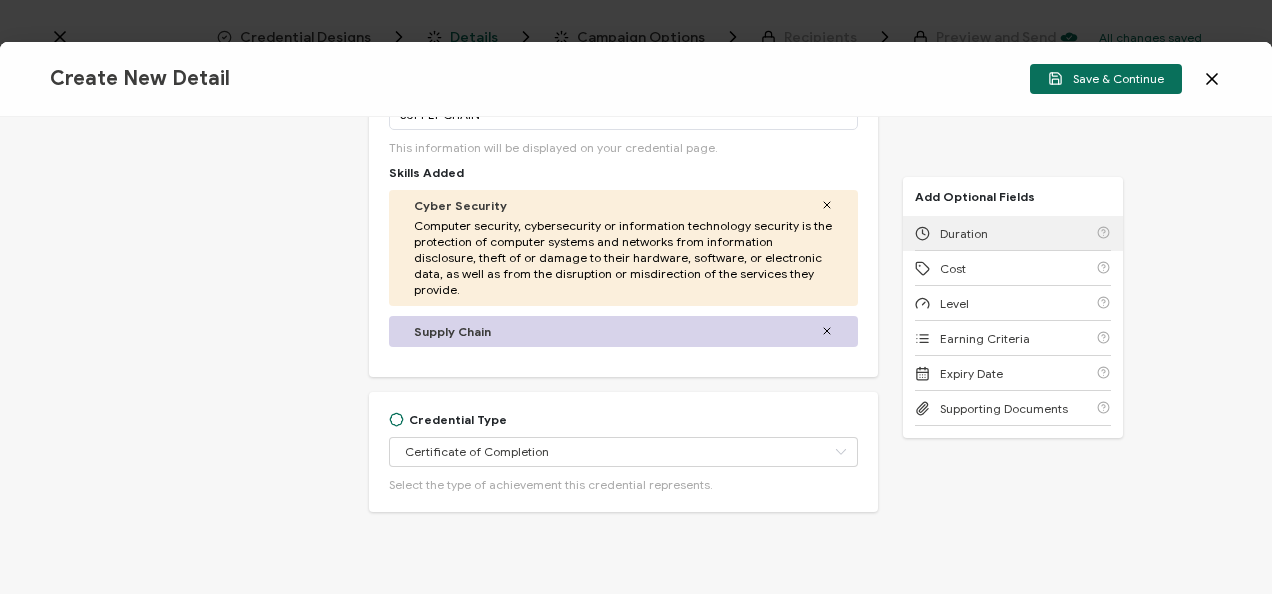 click on "Duration" at bounding box center (964, 233) 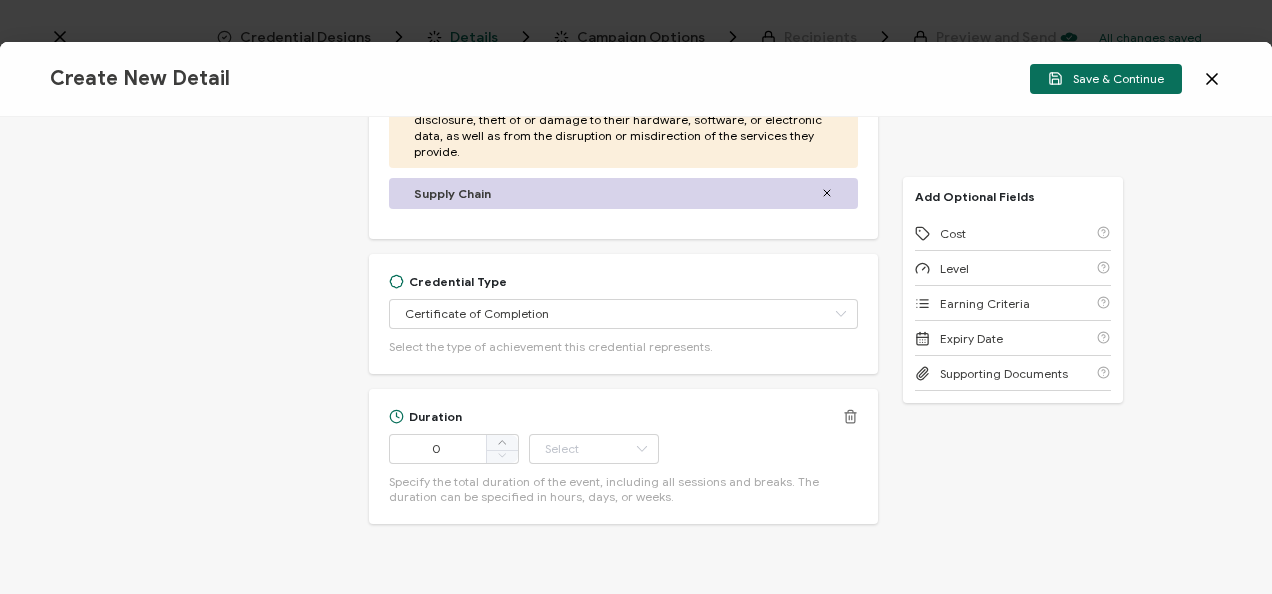 scroll, scrollTop: 690, scrollLeft: 0, axis: vertical 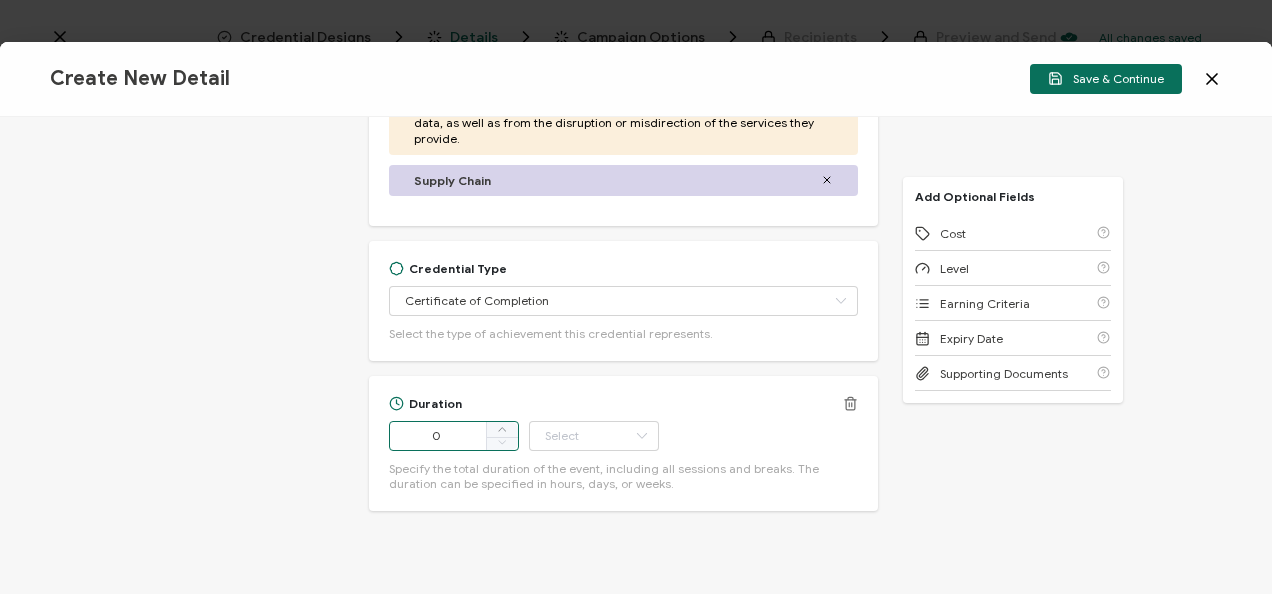 click on "0" at bounding box center (454, 436) 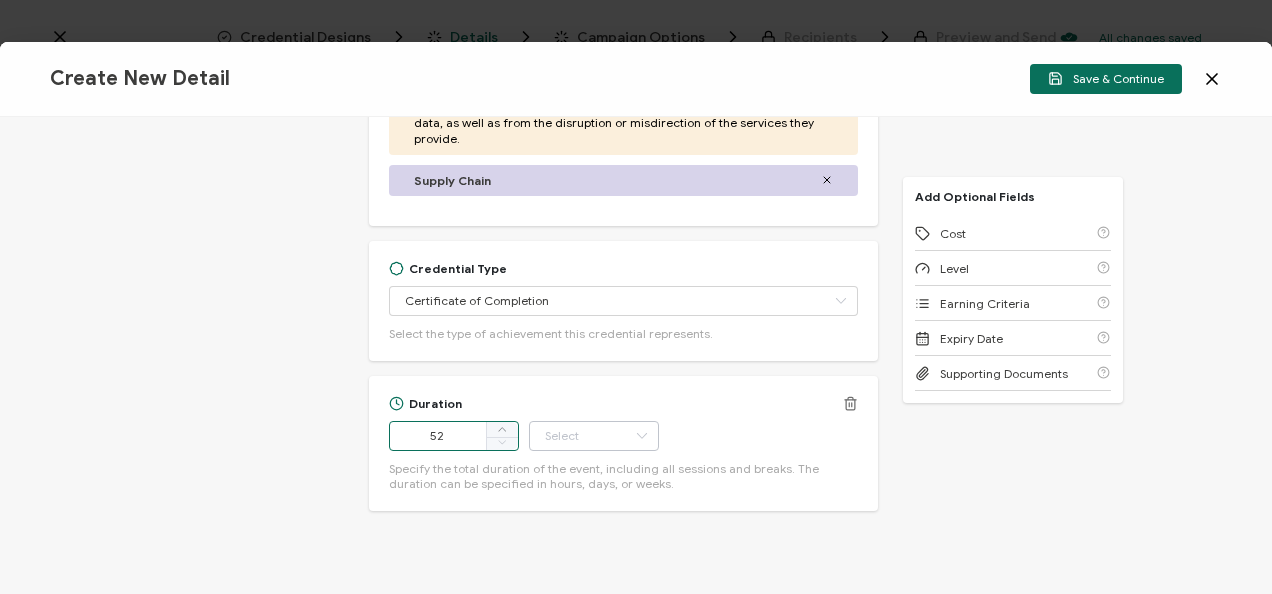 type on "52" 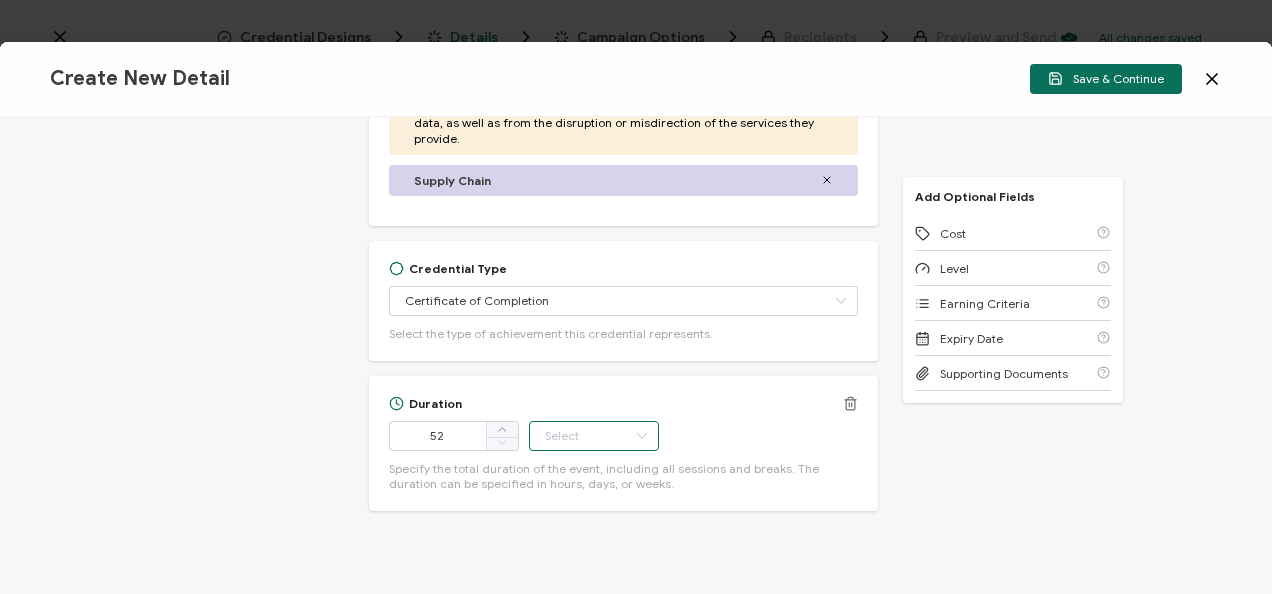 click at bounding box center (594, 436) 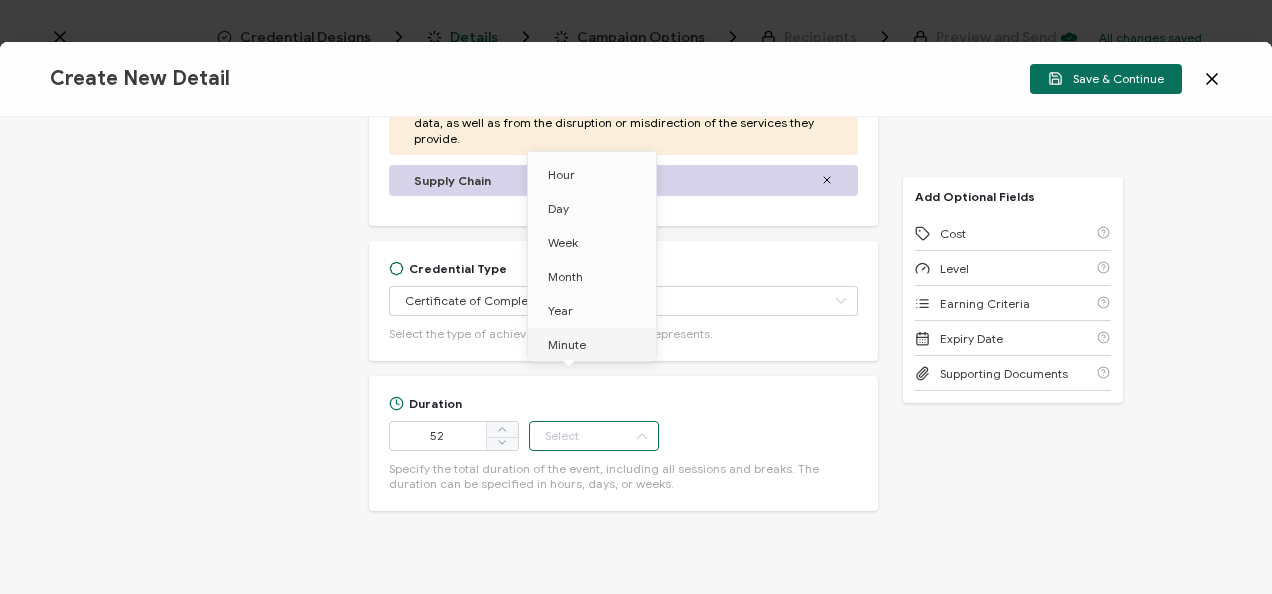 click on "Minute" at bounding box center (567, 344) 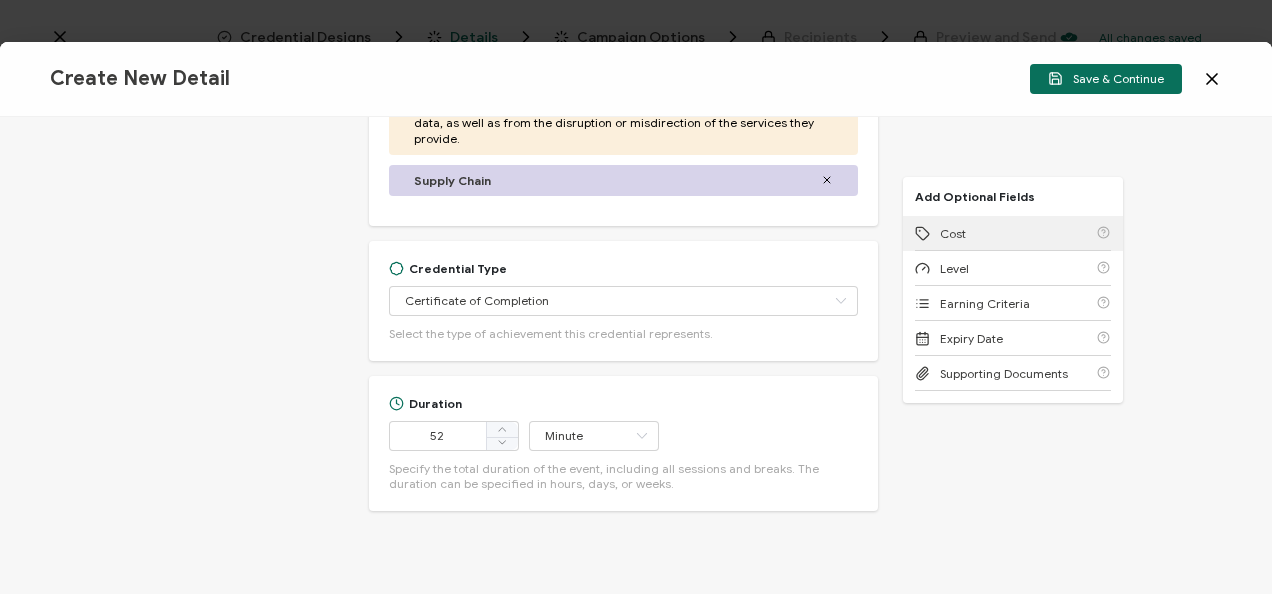 click on "Cost" at bounding box center [1013, 233] 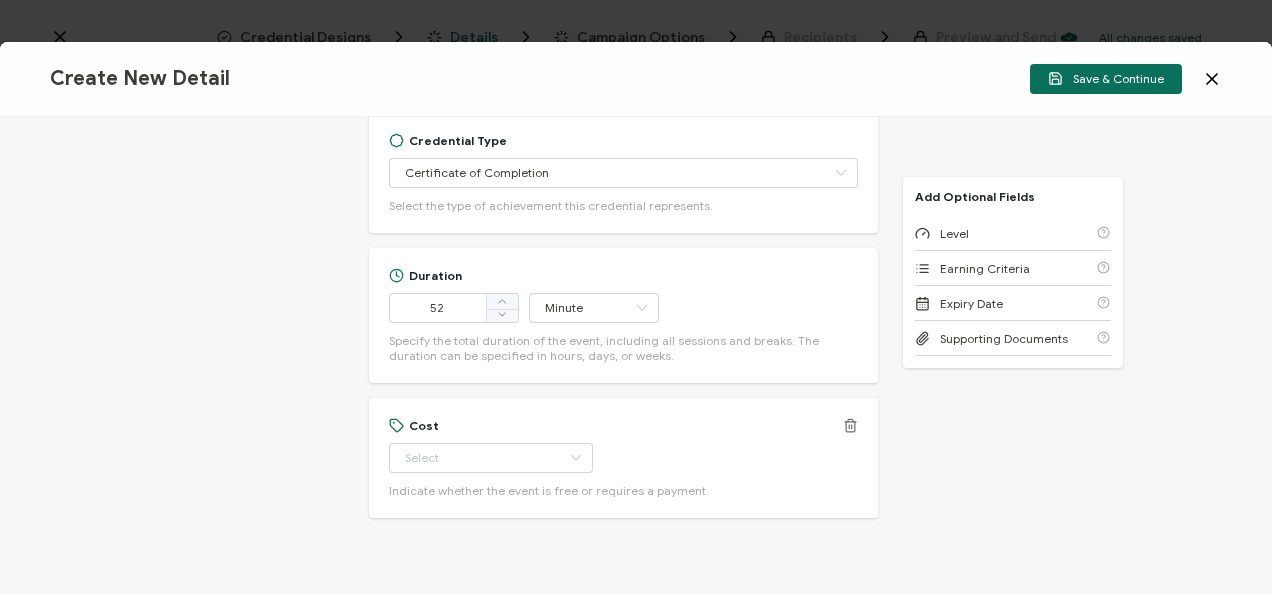 scroll, scrollTop: 824, scrollLeft: 0, axis: vertical 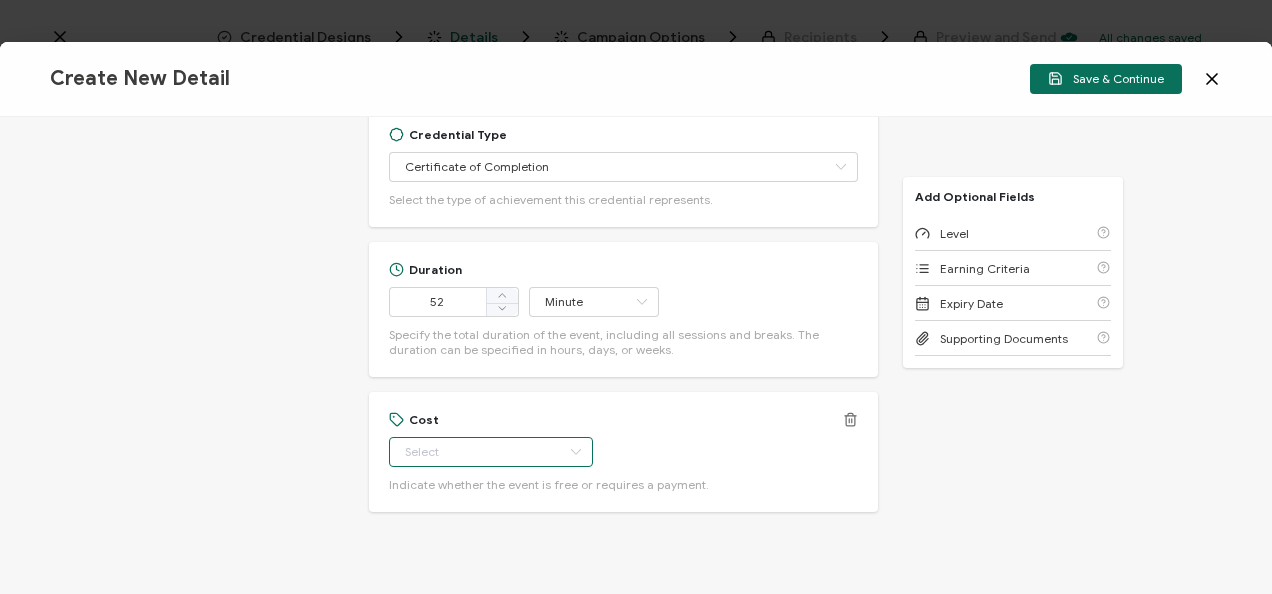 click at bounding box center [491, 452] 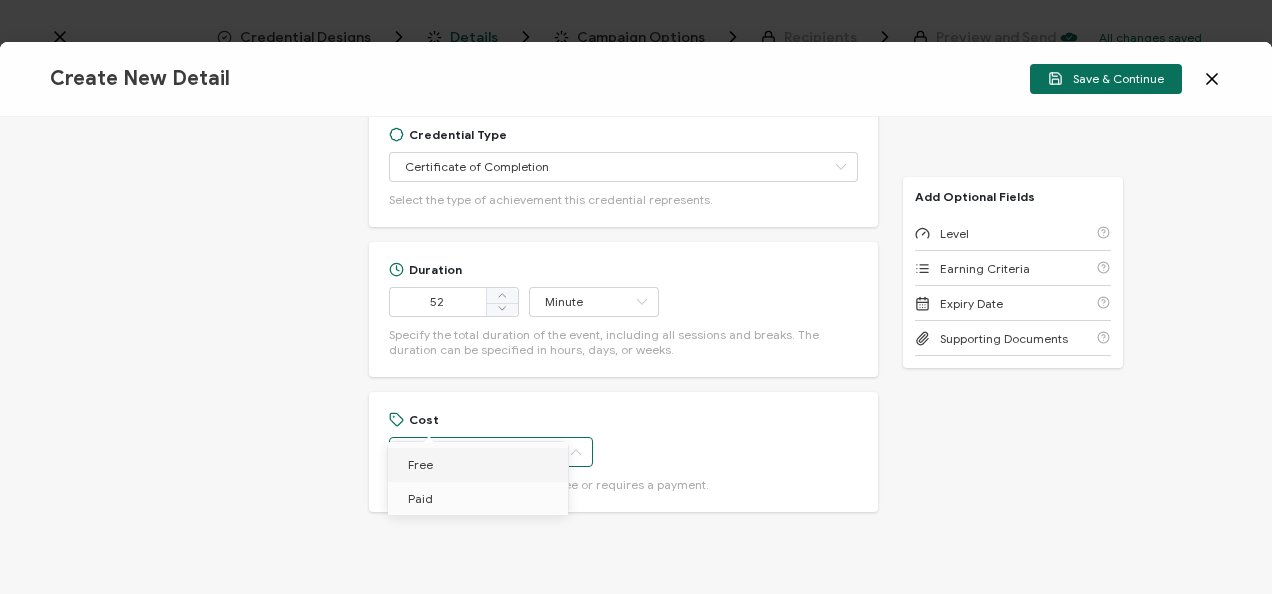 click on "Free" at bounding box center (420, 464) 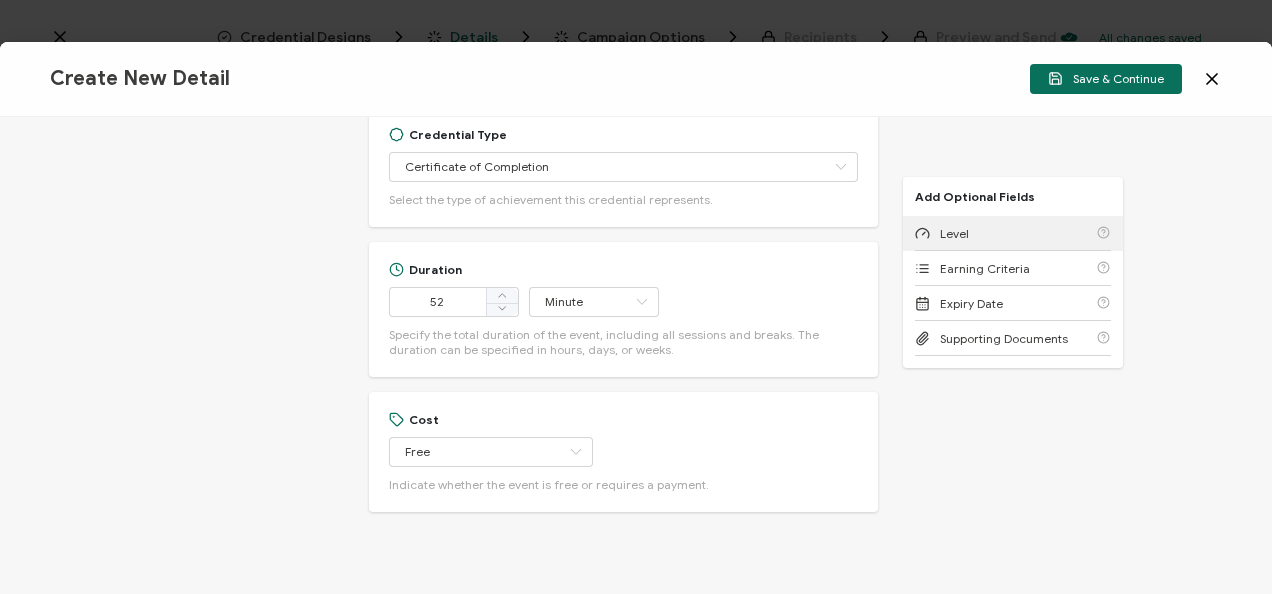 click on "Level" at bounding box center (1013, 233) 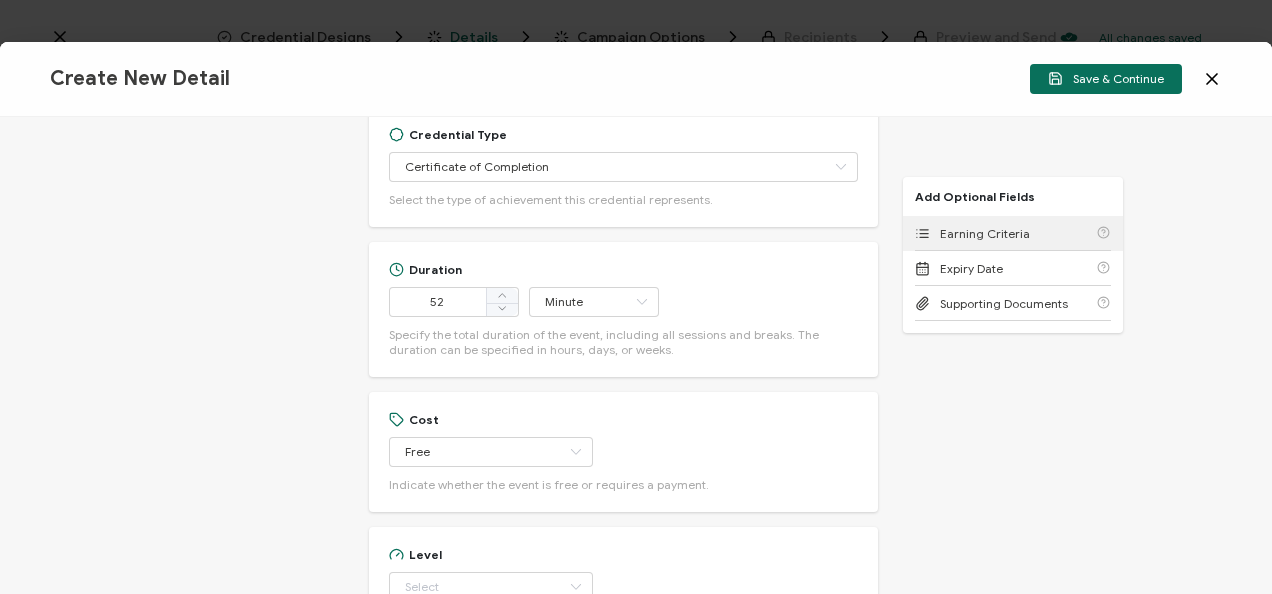 scroll, scrollTop: 960, scrollLeft: 0, axis: vertical 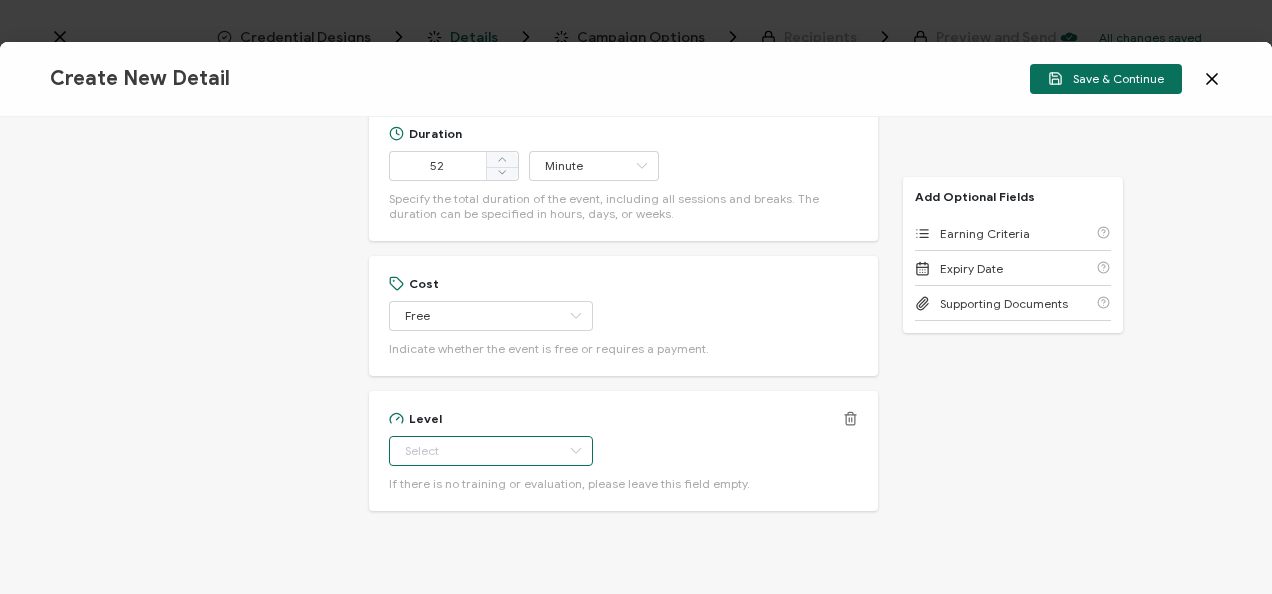 click at bounding box center [491, 451] 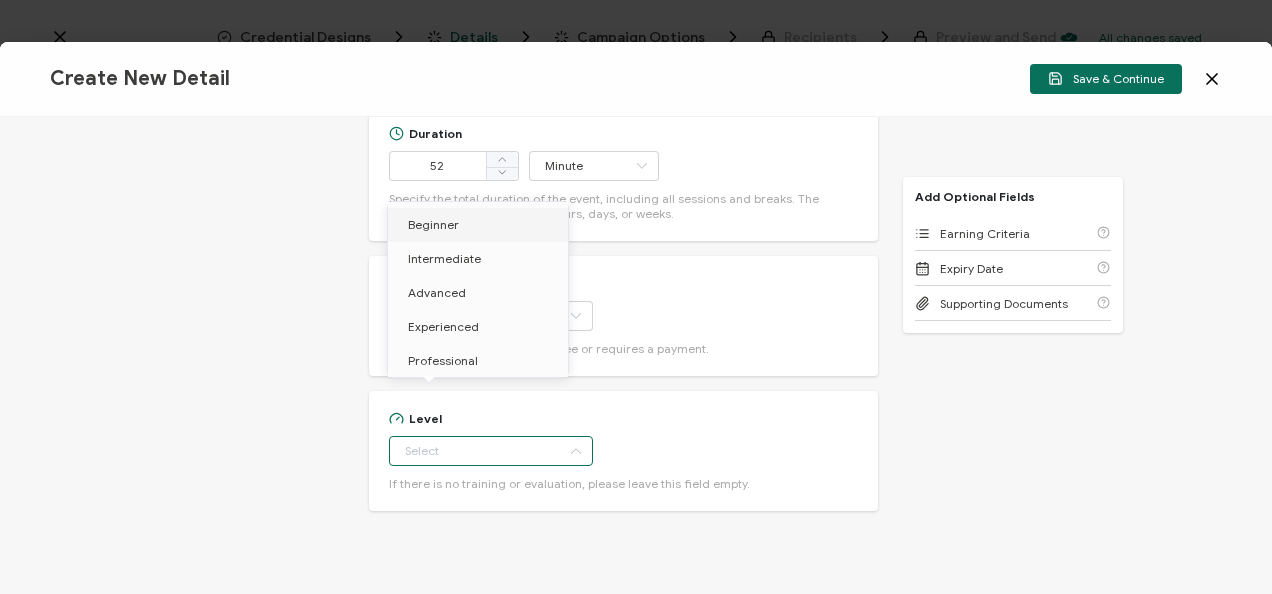 click on "Beginner" at bounding box center (433, 224) 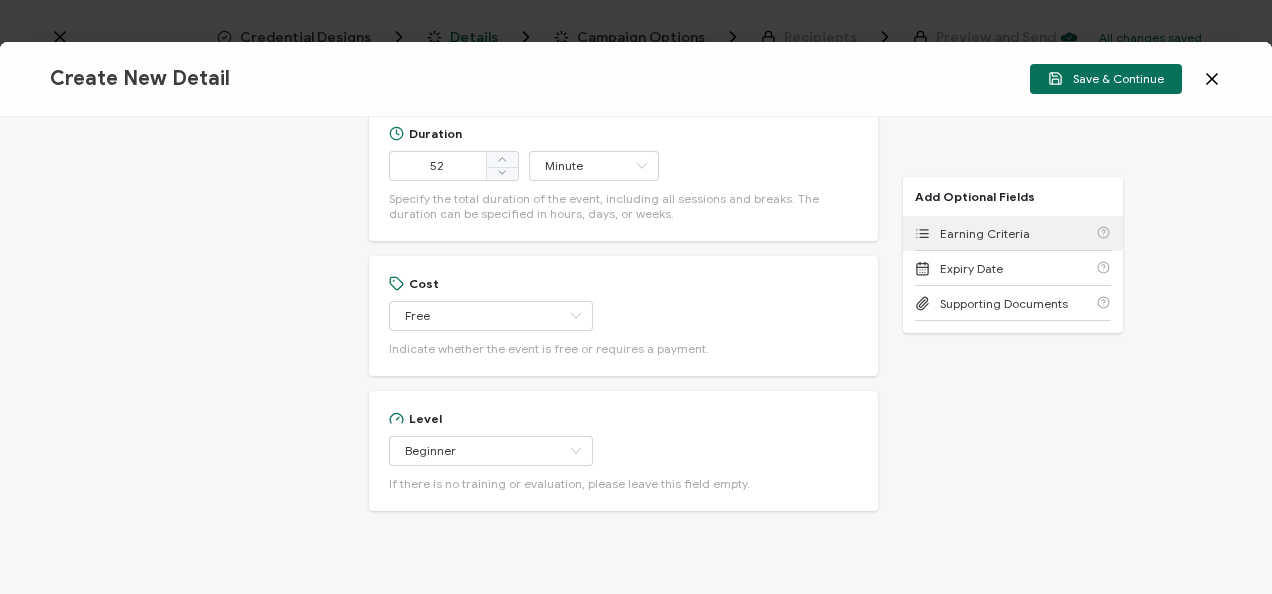 click on "Earning Criteria" at bounding box center (985, 233) 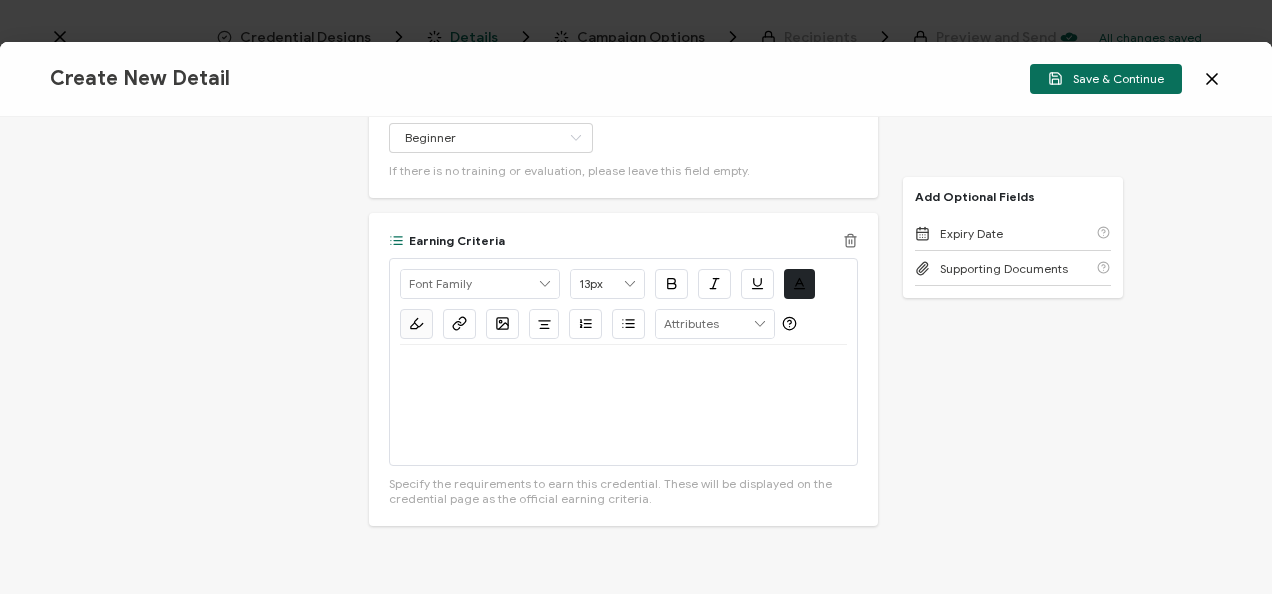 scroll, scrollTop: 1286, scrollLeft: 0, axis: vertical 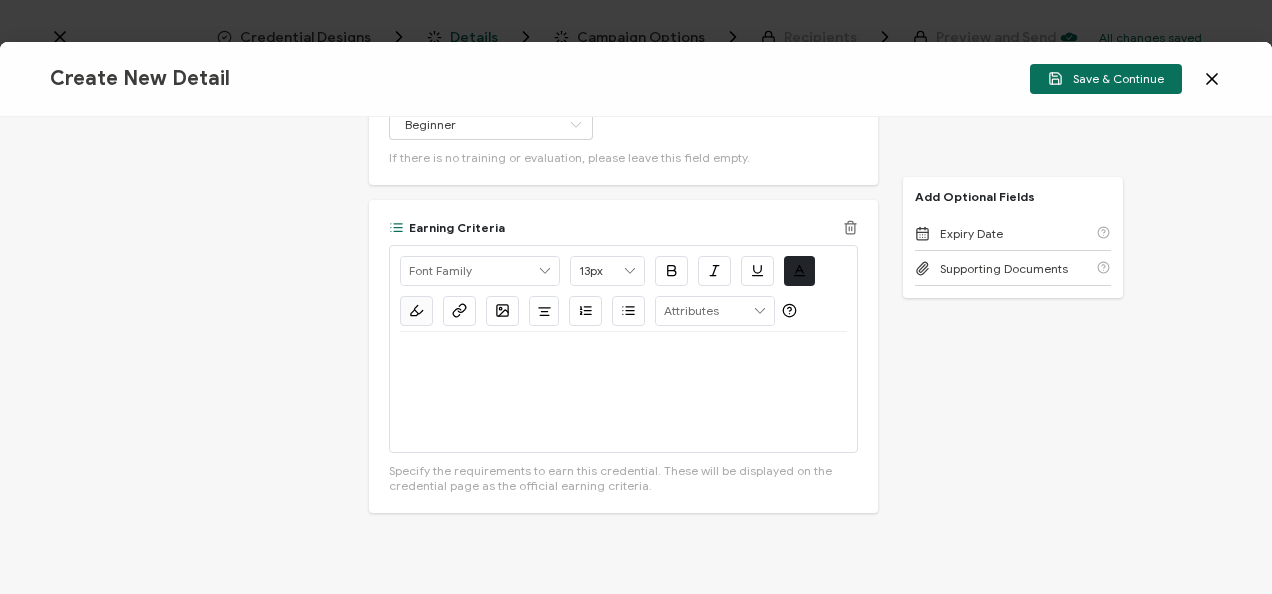 click at bounding box center (623, 392) 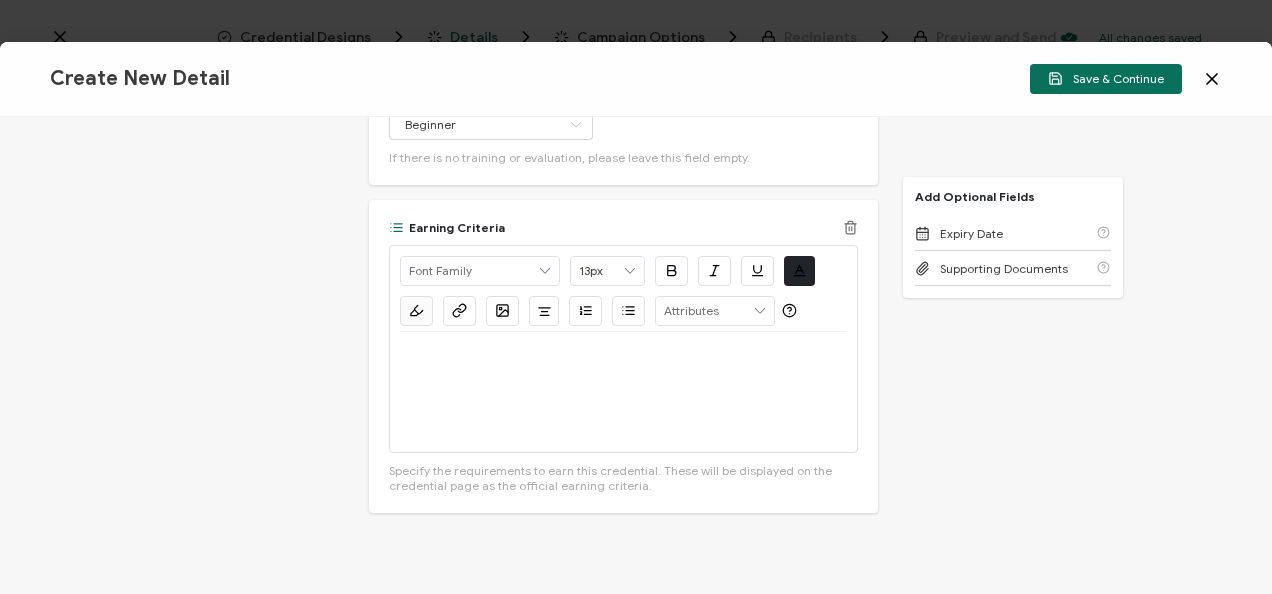 type 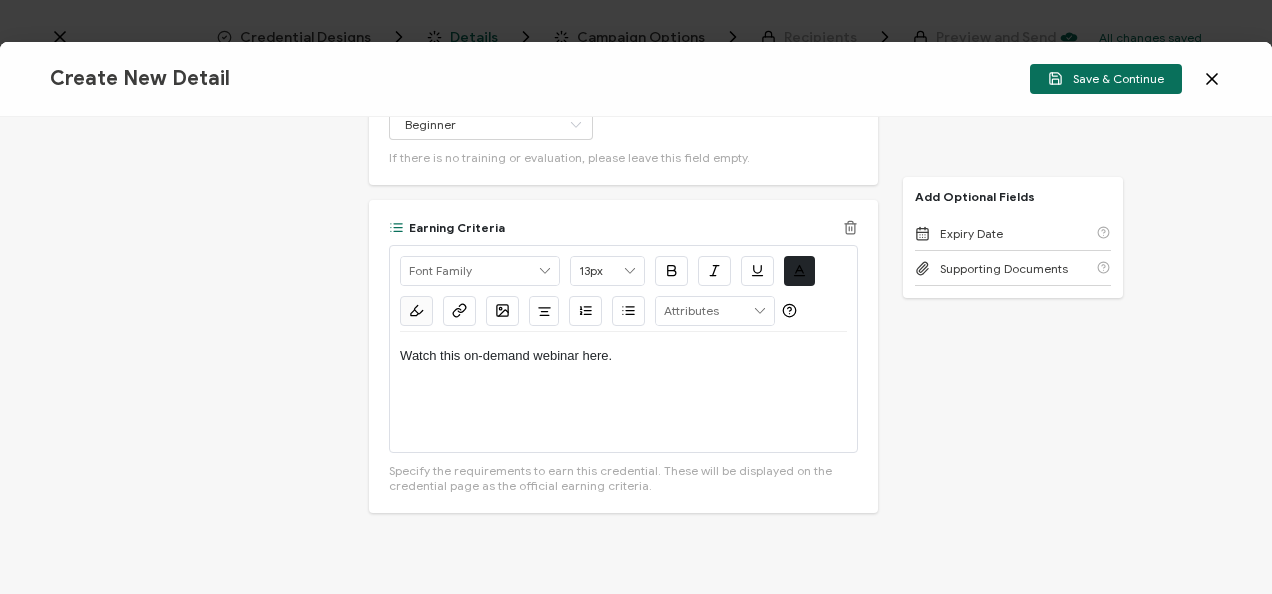 click on "Watch this on-demand webinar here." at bounding box center [623, 392] 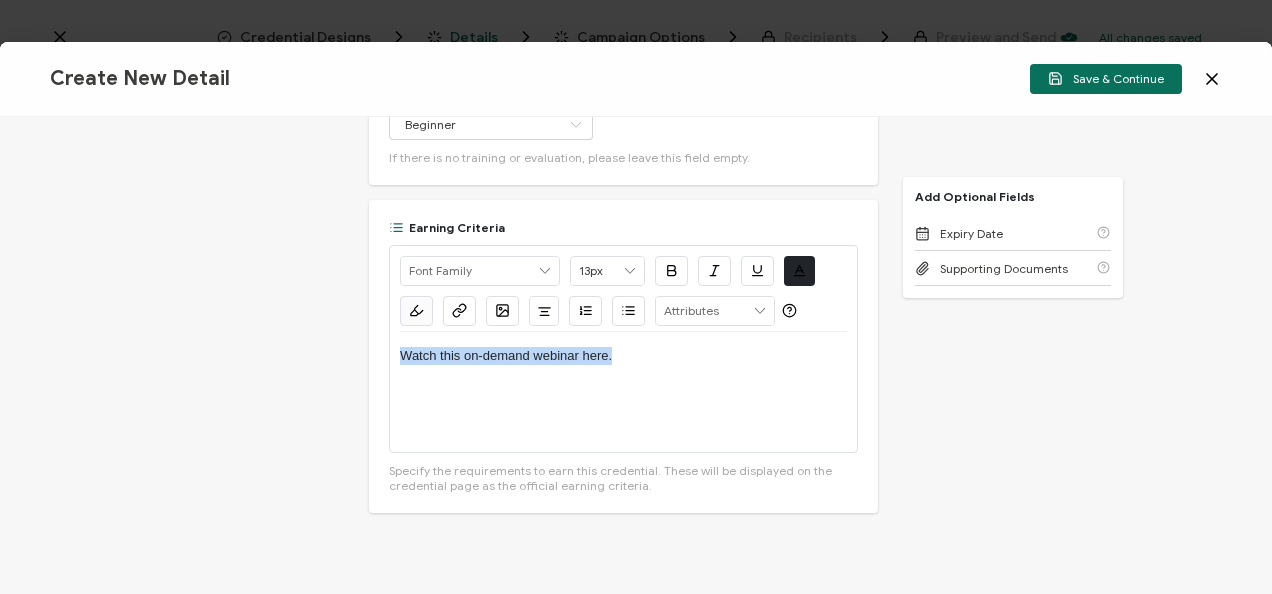 drag, startPoint x: 538, startPoint y: 326, endPoint x: 349, endPoint y: 312, distance: 189.5178 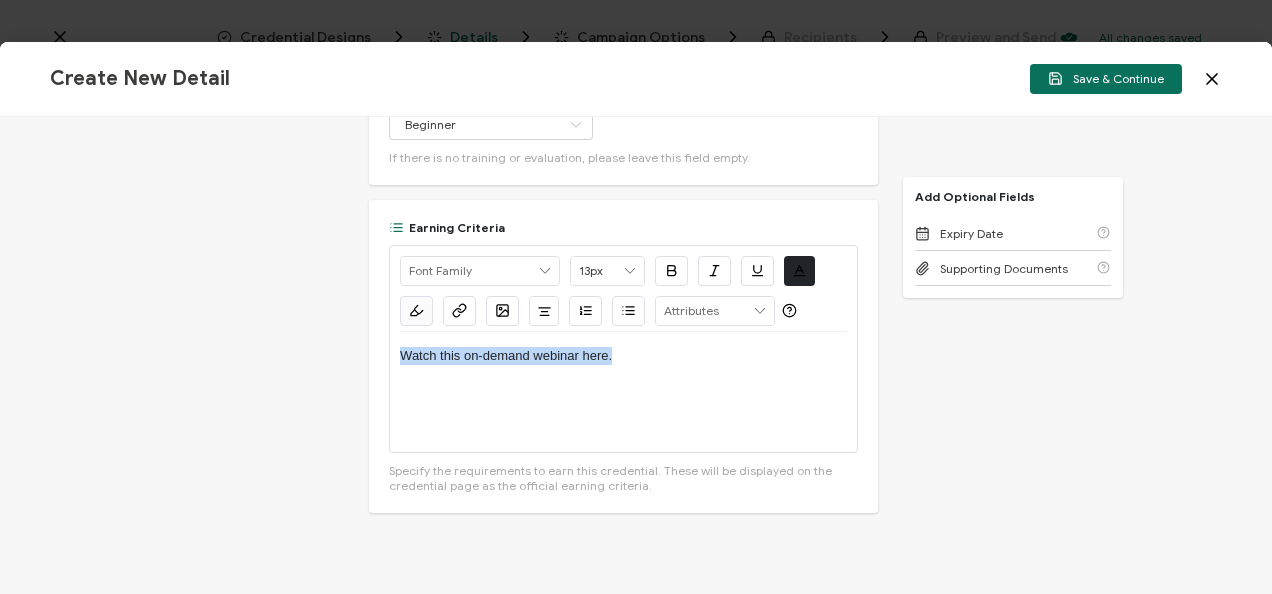 click on "Credential Title
Lineaje Webinar: [DEMOGRAPHIC_DATA] Army's SBOM Mandate and What It Means for SW Producers   ISSUER
Issuer Name
Credential Description
Alright Sans [PERSON_NAME] Archivo Black Arial Arimo Blinker Caveat Charm Charmonman Cinzel EB Garamond [PERSON_NAME] Sans [PERSON_NAME] Great Vibes Grenze [PERSON_NAME] Grotesk Inconsolata Josefin Sans Kolektif House Kufam Lato Libre Caslon Text [PERSON_NAME] Lugrasimo Markazi Text Merienda [PERSON_NAME] [PERSON_NAME] [PERSON_NAME] Sans [PERSON_NAME] Serif Nunito Open Sans Open Sans Condensed Orbitron [PERSON_NAME] Display Poppins PT Sans PT Sans Narrow PT Serif Quicksand Raleway Red Hat Display Roboto Roboto Condensed Roboto Slab Rubik Slabo 27px Source Sans Pro Spartan Tajawal Titillium Web Ubuntu UnifrakturCook UnifrakturMaguntia Work Sans   13px 11px 12px 13px 14px 15px 16px 17px 18px 19px 20px 21px 22px 23px 24px 25px 26px 27px 28px 29px 30px" at bounding box center [636, 355] 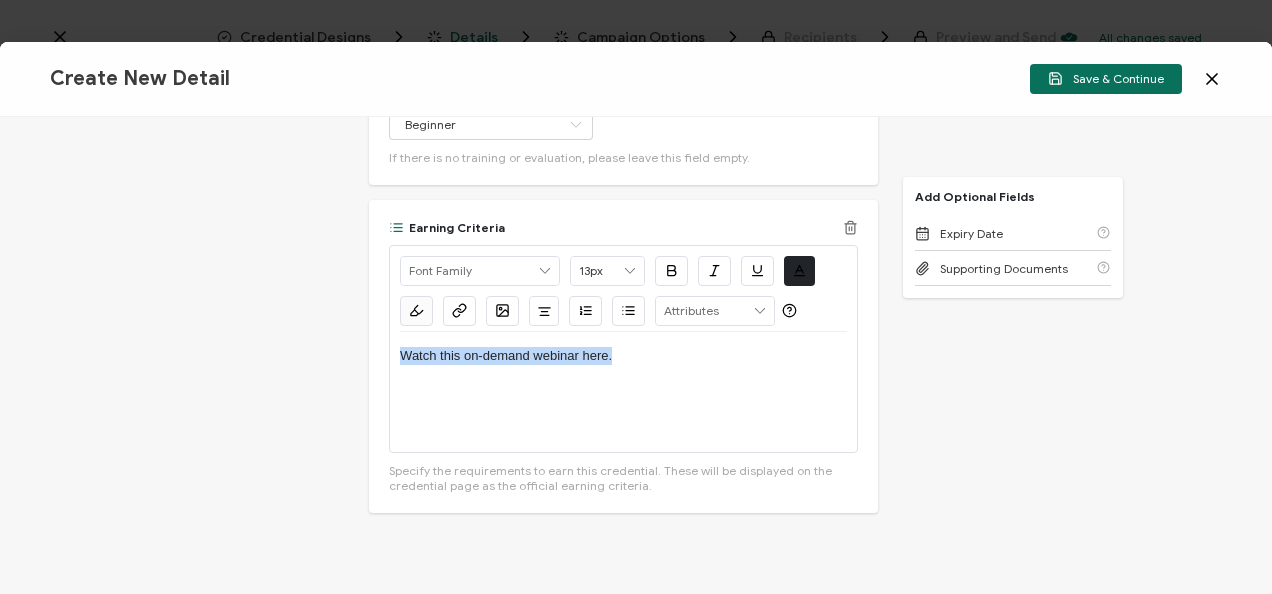 click 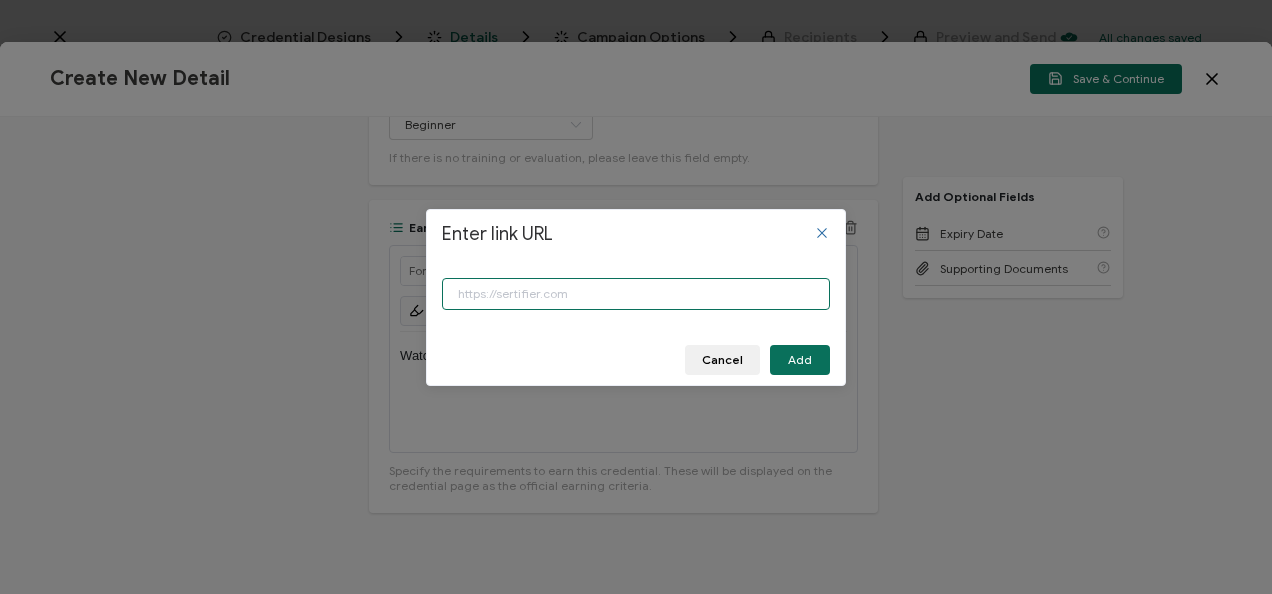 paste on "[URL][DOMAIN_NAME]" 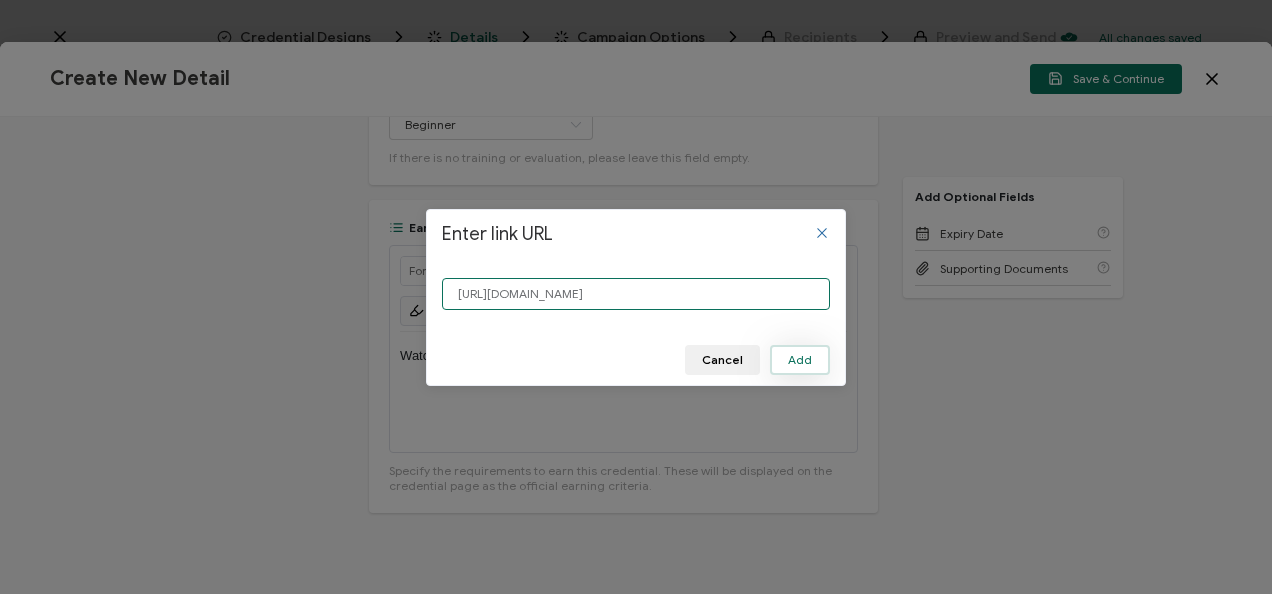 type on "[URL][DOMAIN_NAME]" 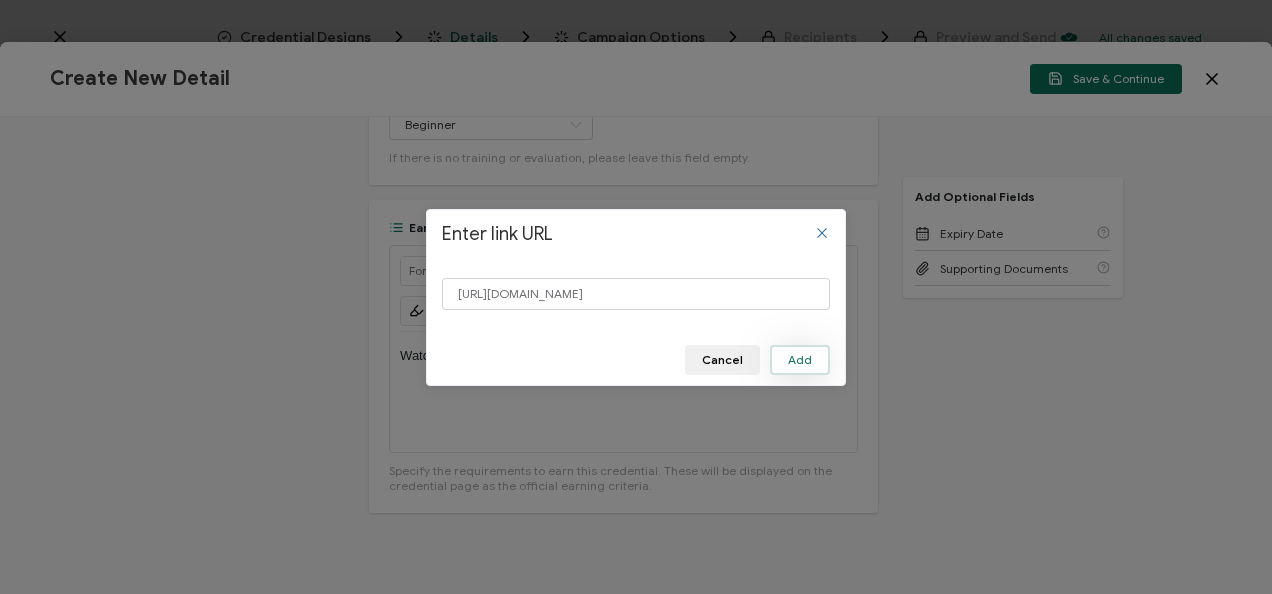 click on "Add" at bounding box center (800, 360) 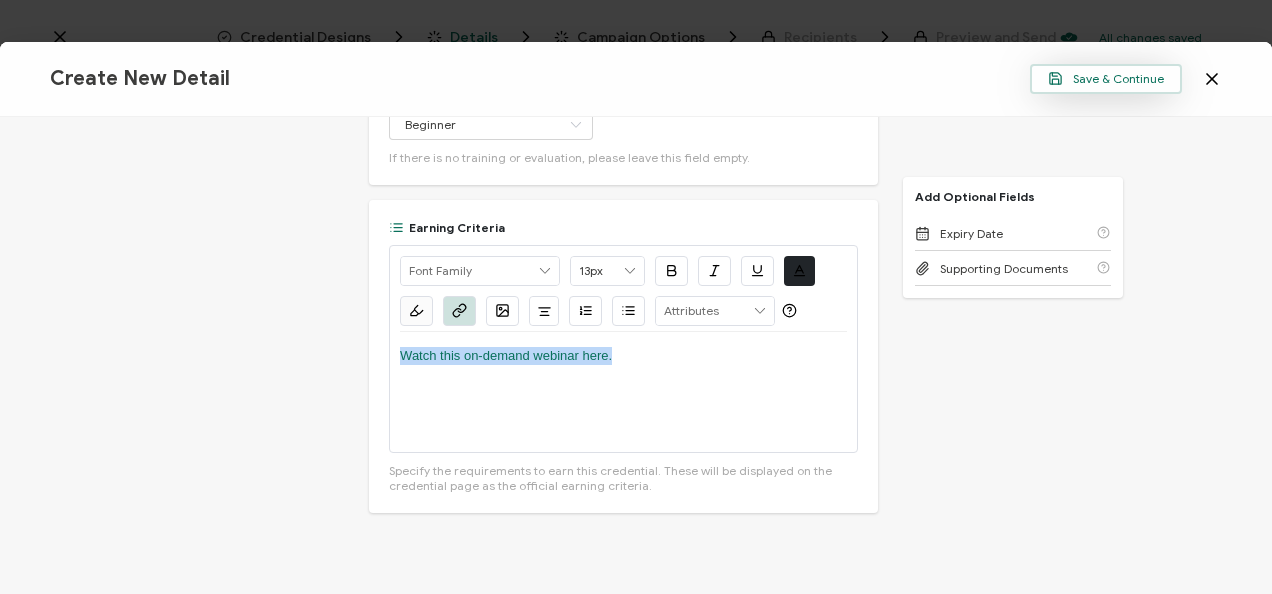 click 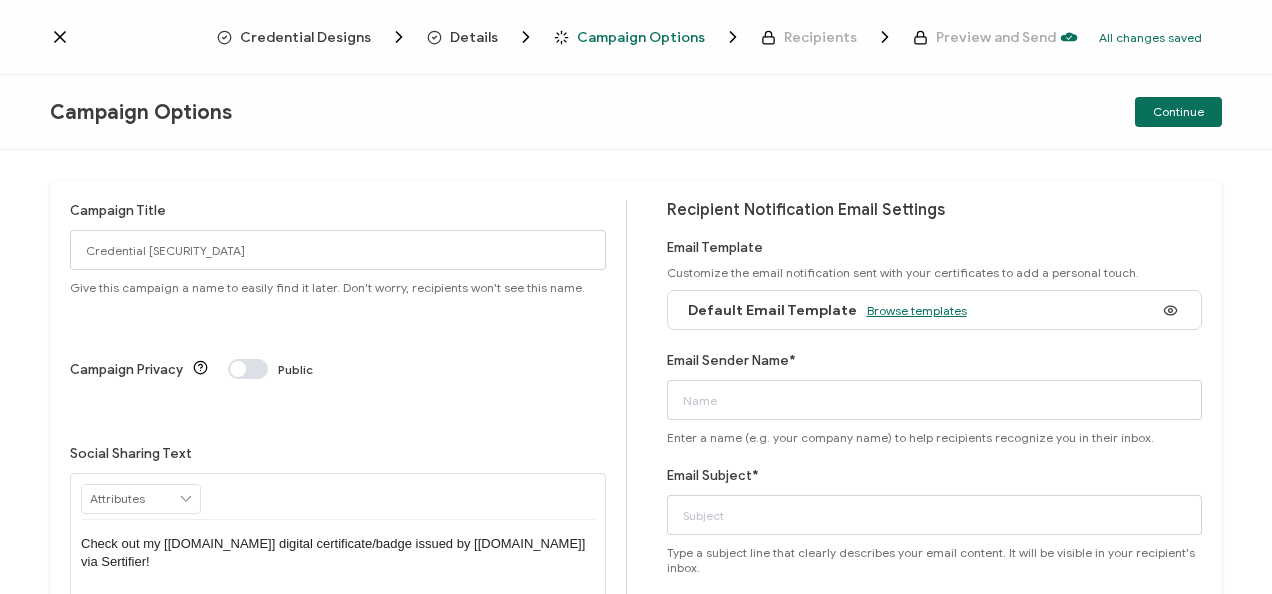 click on "Browse templates" at bounding box center [917, 310] 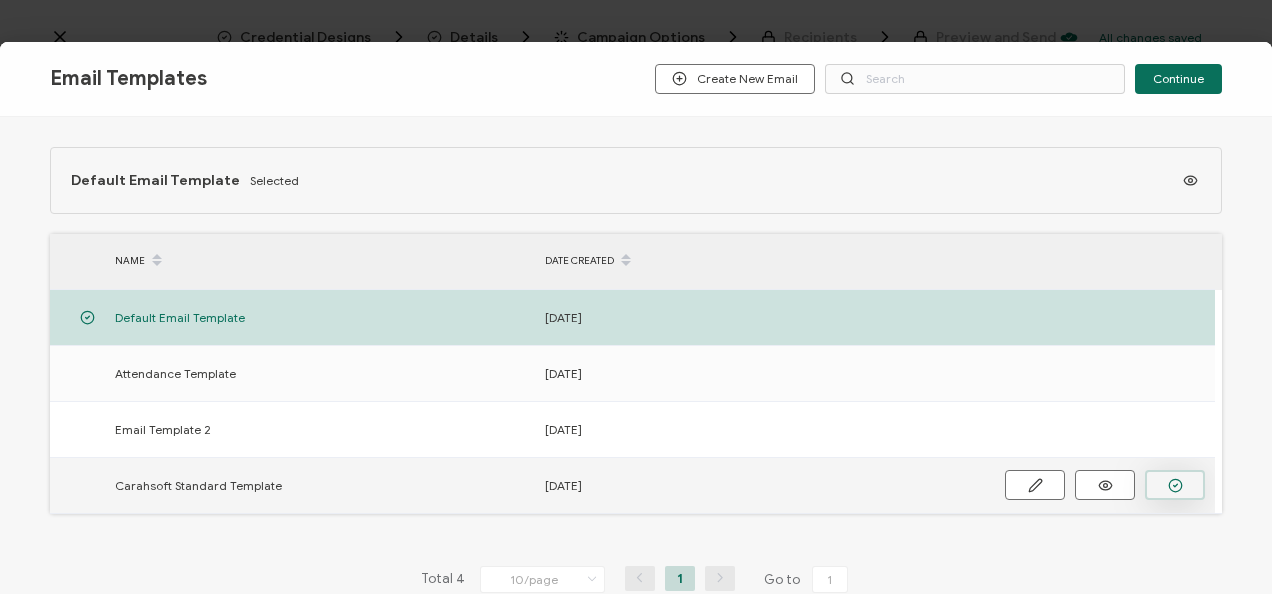 click 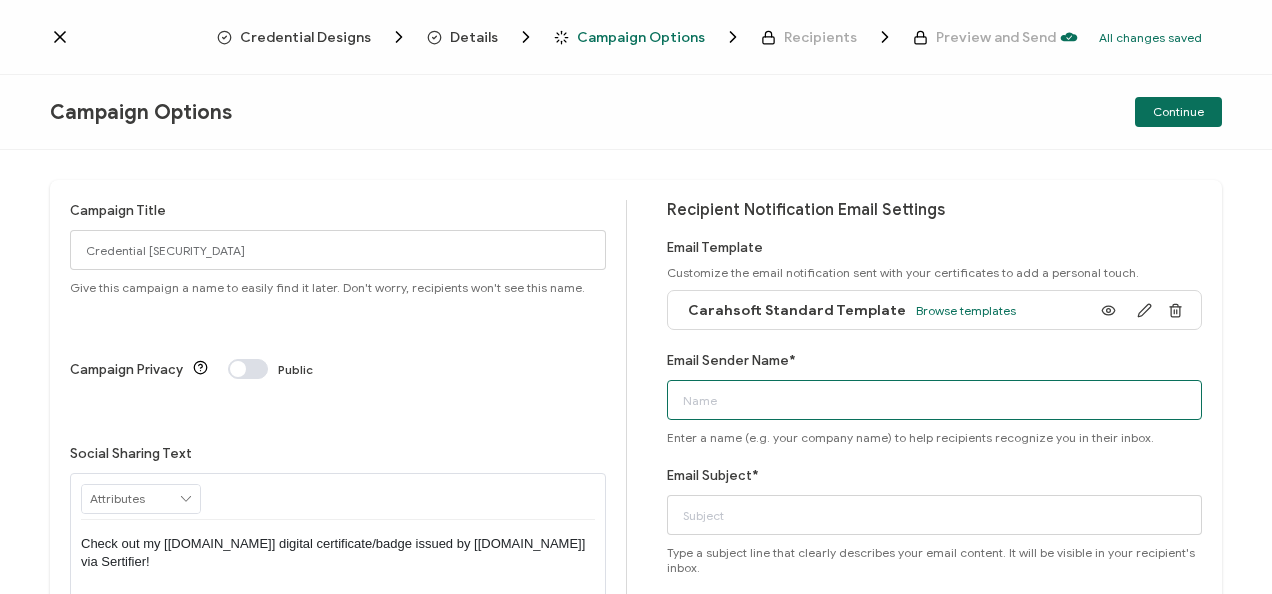 click on "Email Sender Name*" at bounding box center (935, 400) 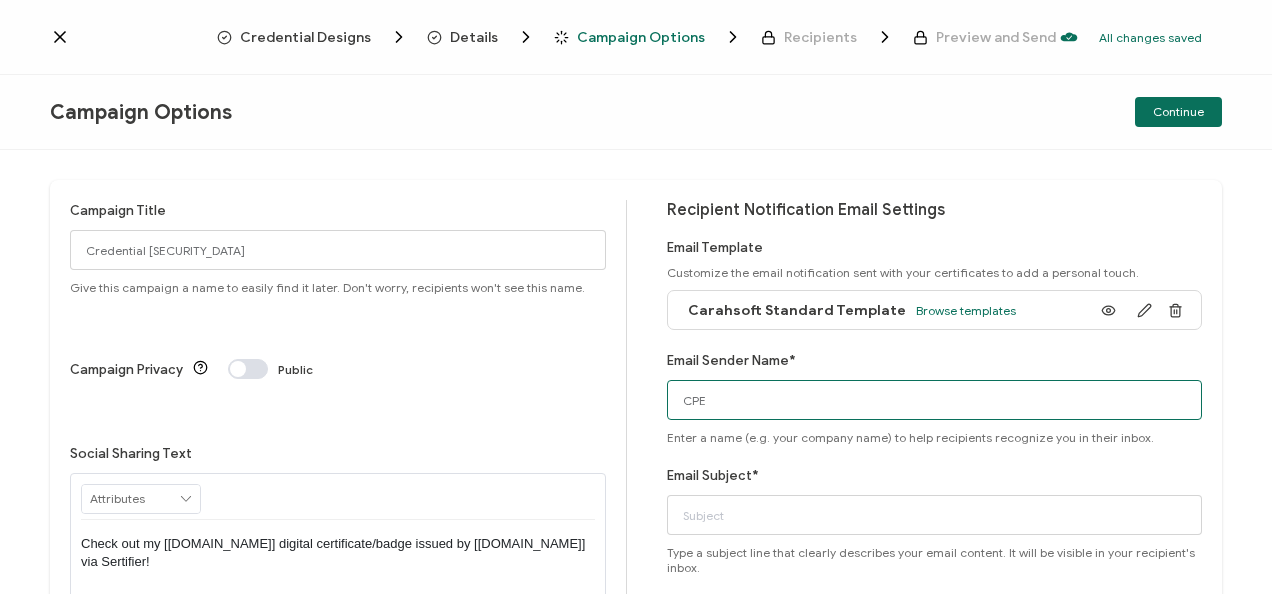 type on "CPE" 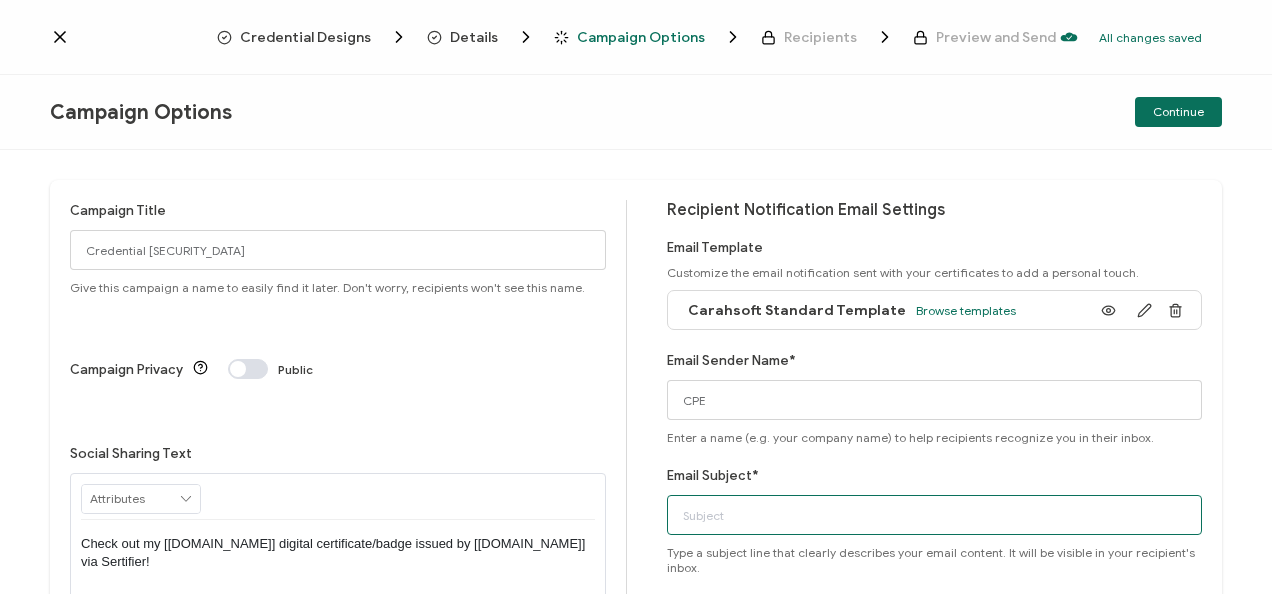 click on "Email Subject*" at bounding box center (935, 515) 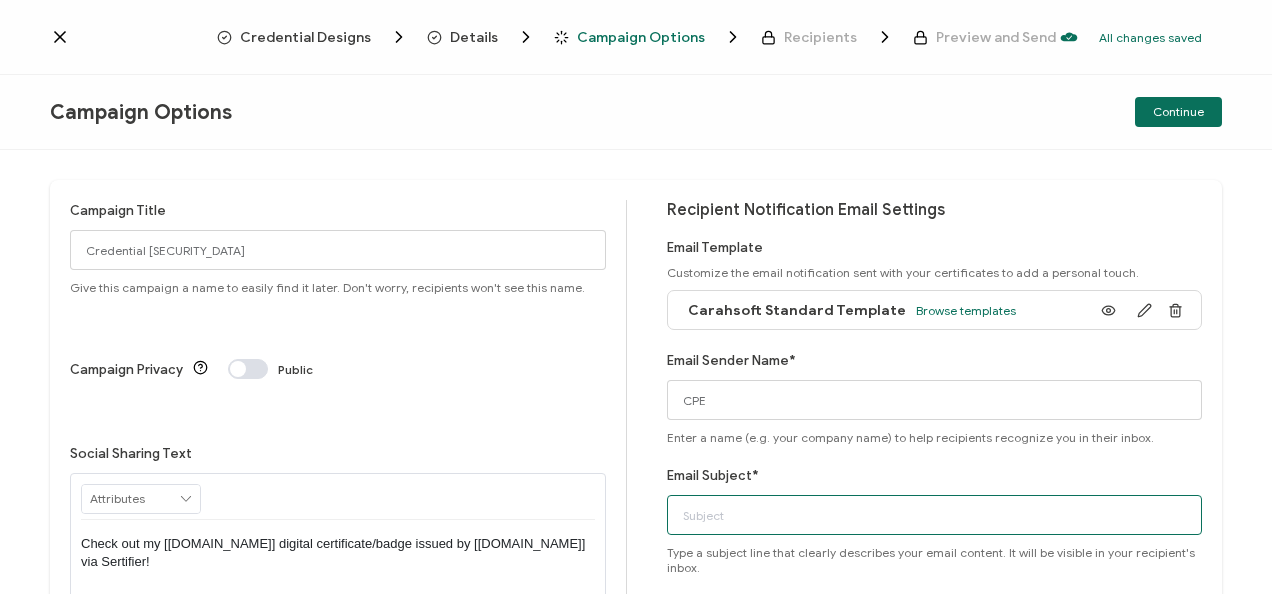 paste on "11-21-24_62721_Lineaje Webinar" 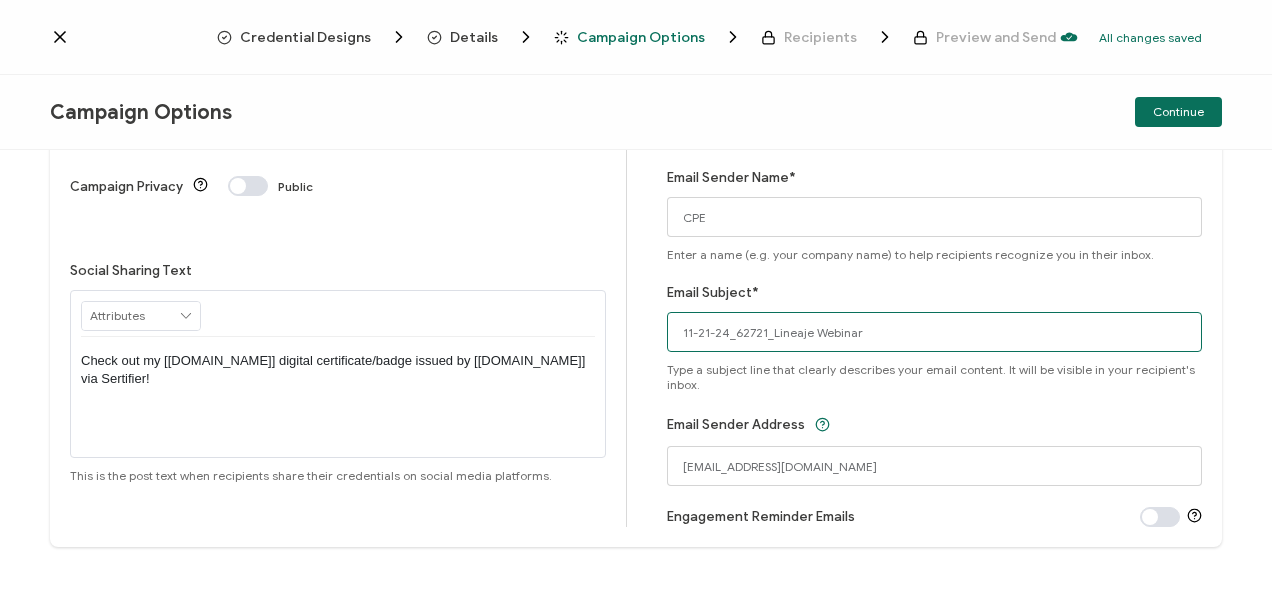 scroll, scrollTop: 182, scrollLeft: 0, axis: vertical 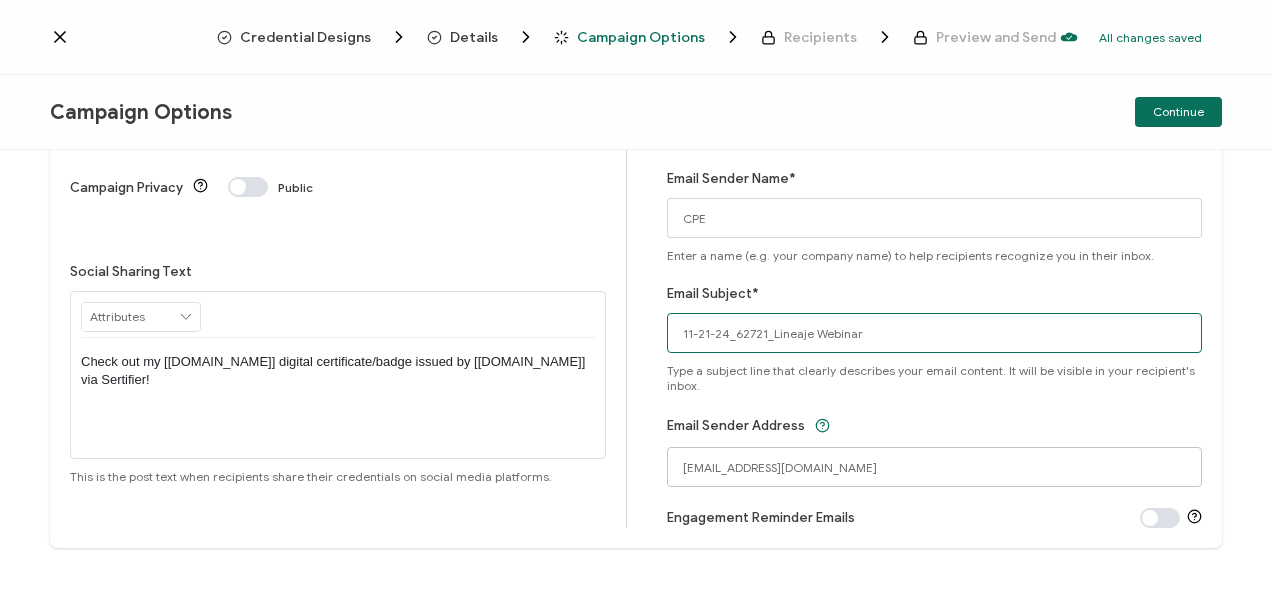 type on "11-21-24_62721_Lineaje Webinar" 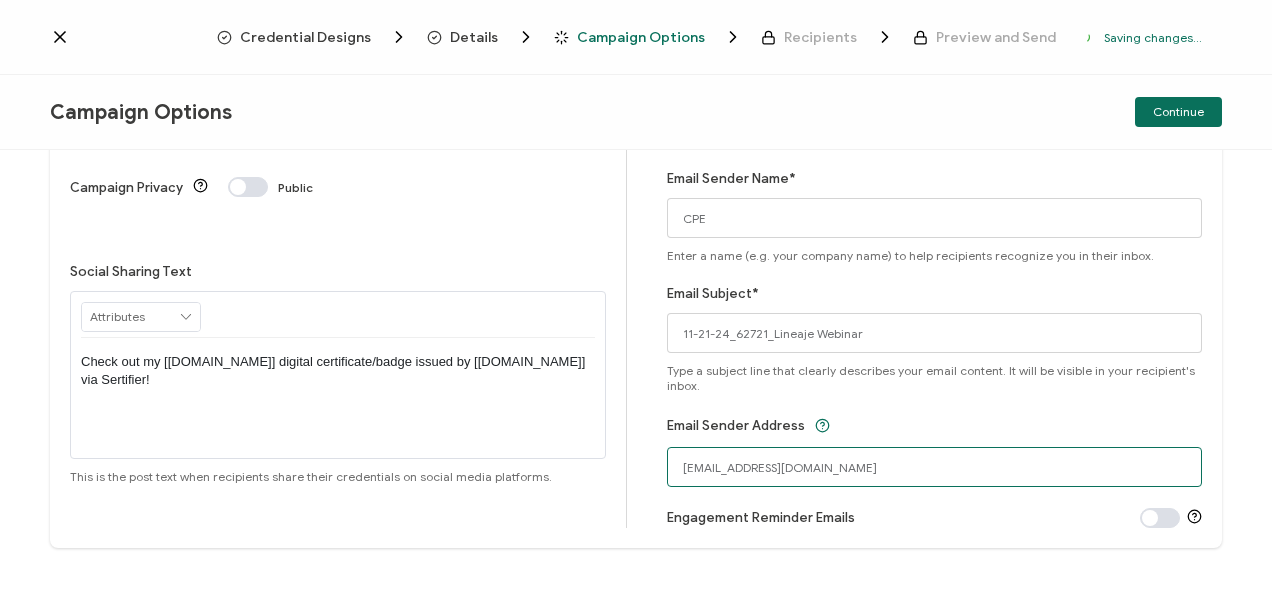 drag, startPoint x: 723, startPoint y: 466, endPoint x: 611, endPoint y: 451, distance: 113 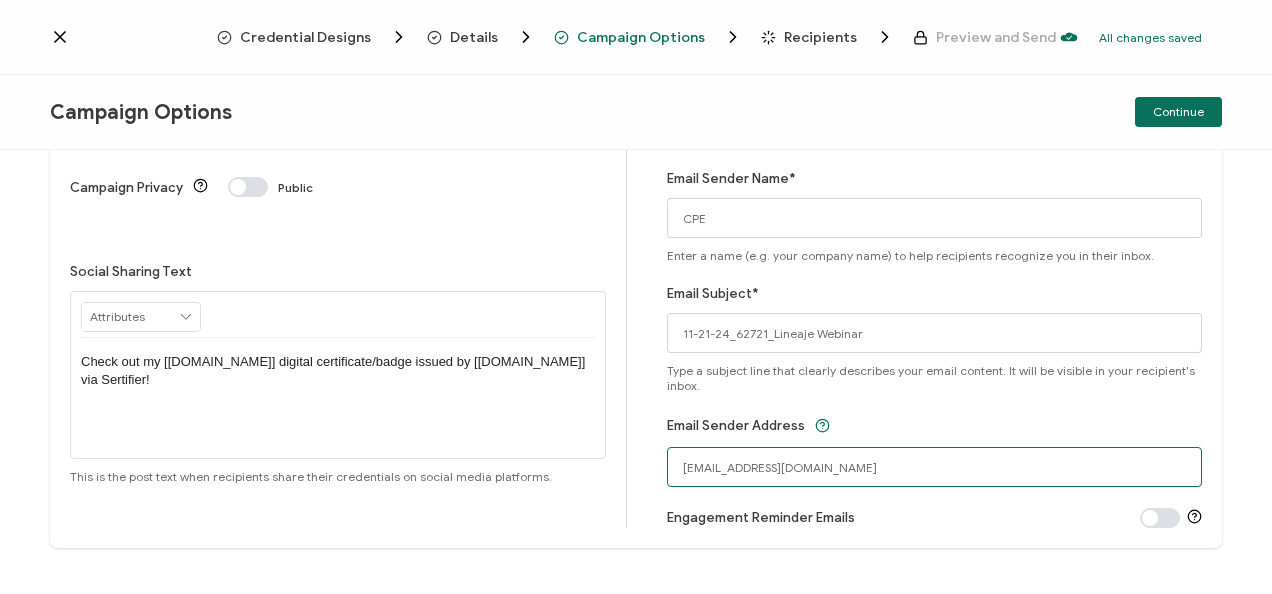 click on "[EMAIL_ADDRESS][DOMAIN_NAME]" at bounding box center (935, 467) 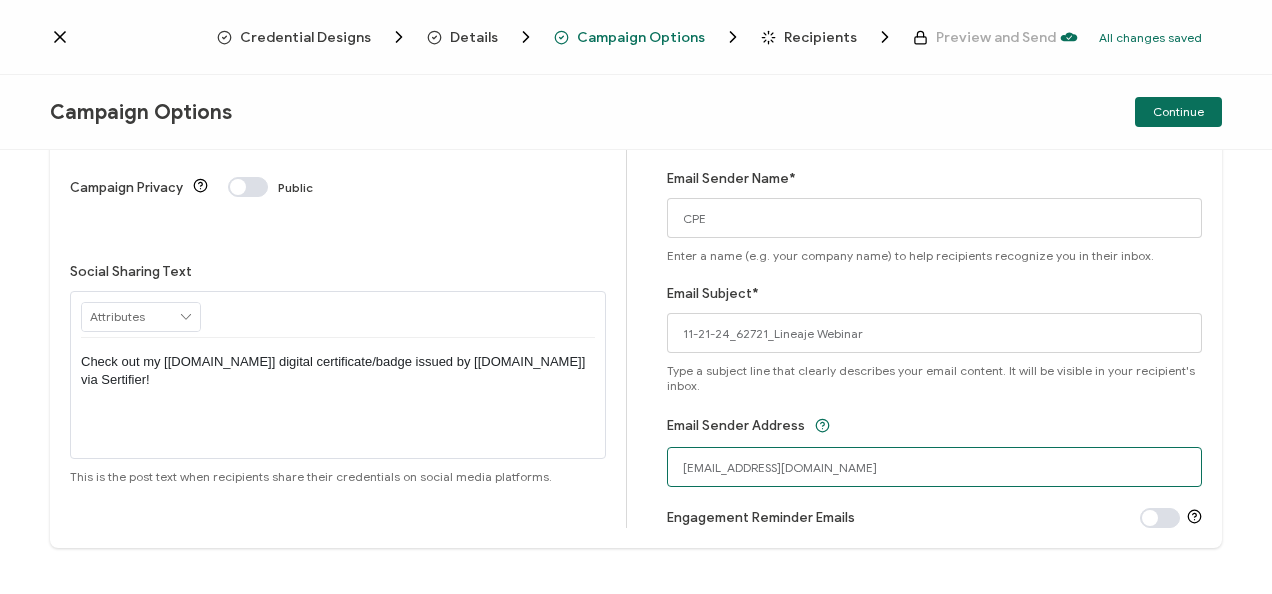 scroll, scrollTop: 0, scrollLeft: 0, axis: both 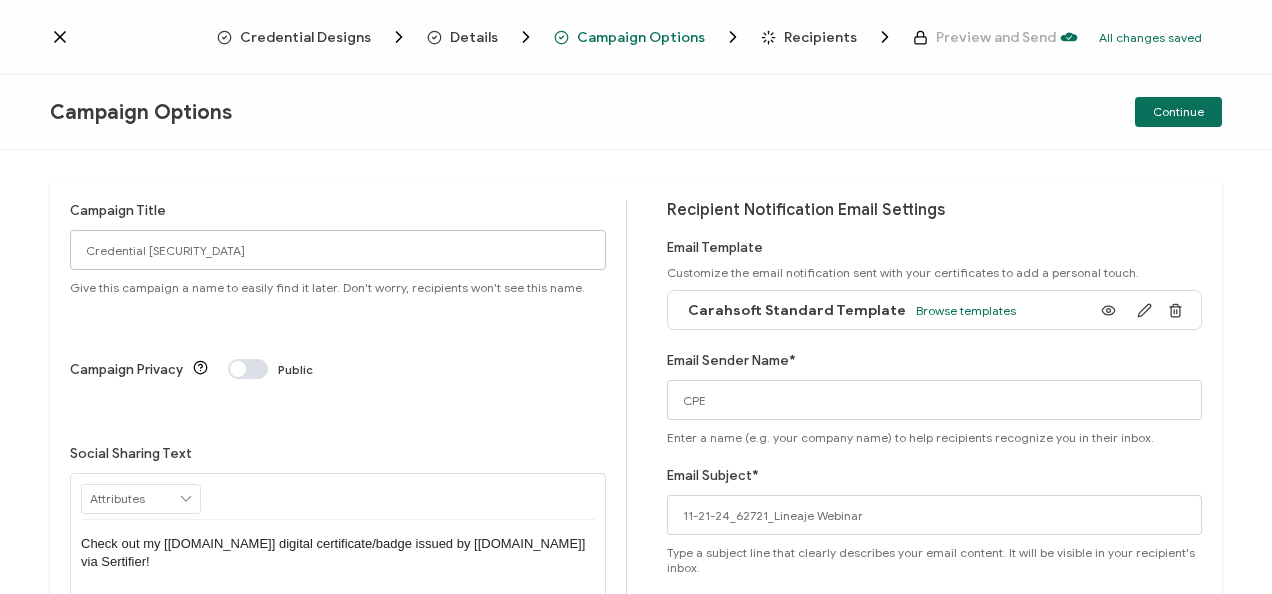 type on "[EMAIL_ADDRESS][DOMAIN_NAME]" 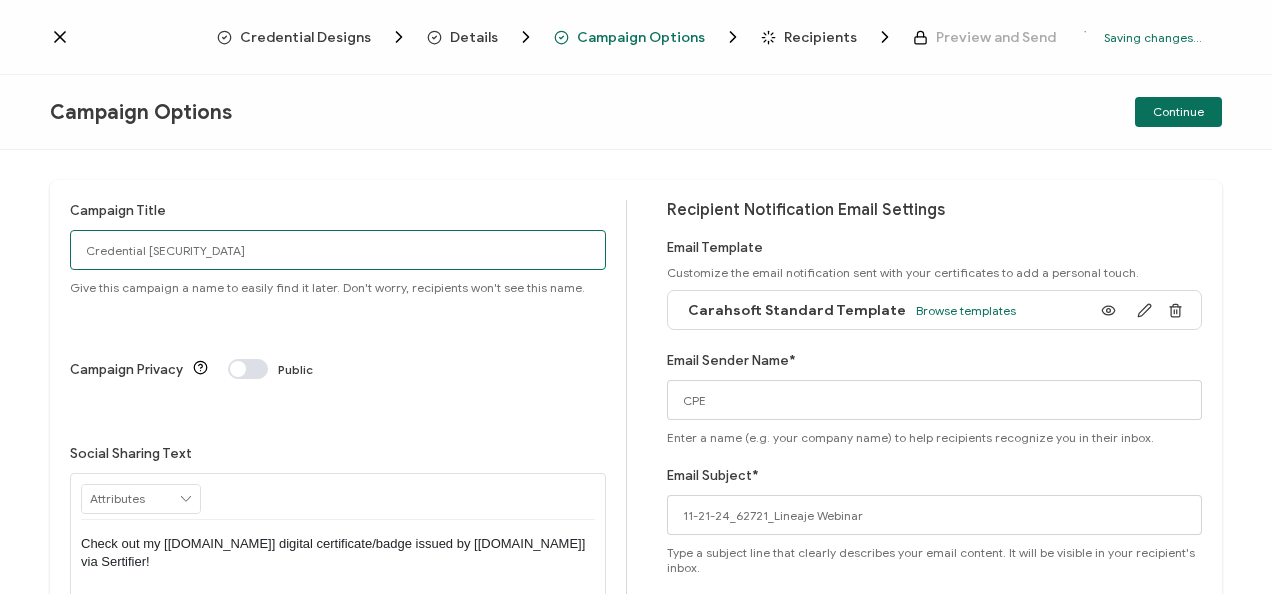 drag, startPoint x: 220, startPoint y: 248, endPoint x: 69, endPoint y: 241, distance: 151.16217 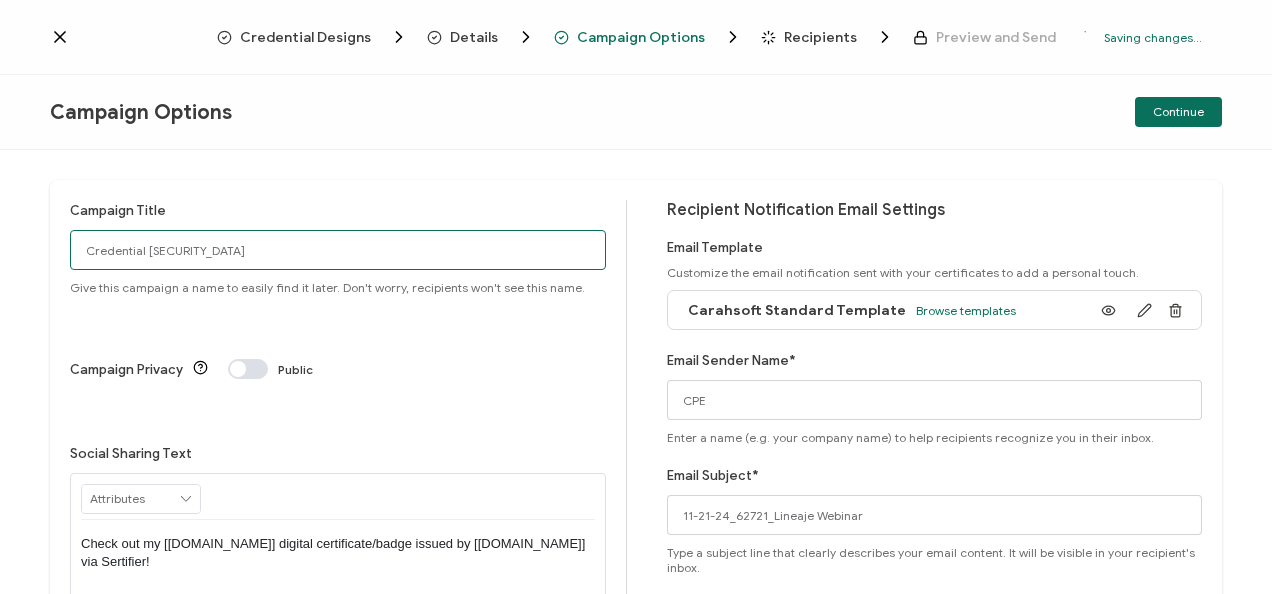 click on "Campaign Title
Credential [SECURITY_DATA]     Give this campaign a name to easily find it later. Don't worry, recipients won't see this name.
Campaign Privacy
Public
Social Sharing Text
RECIPIENT
Recipient Name
Recipient E-Mail
CREDENTIAL
Credential ID
Issue Date
Credential Name
Credential Desciption
Expire Date
ISSUER
Issuer Name
CUSTOM
Event Date" at bounding box center [636, 455] 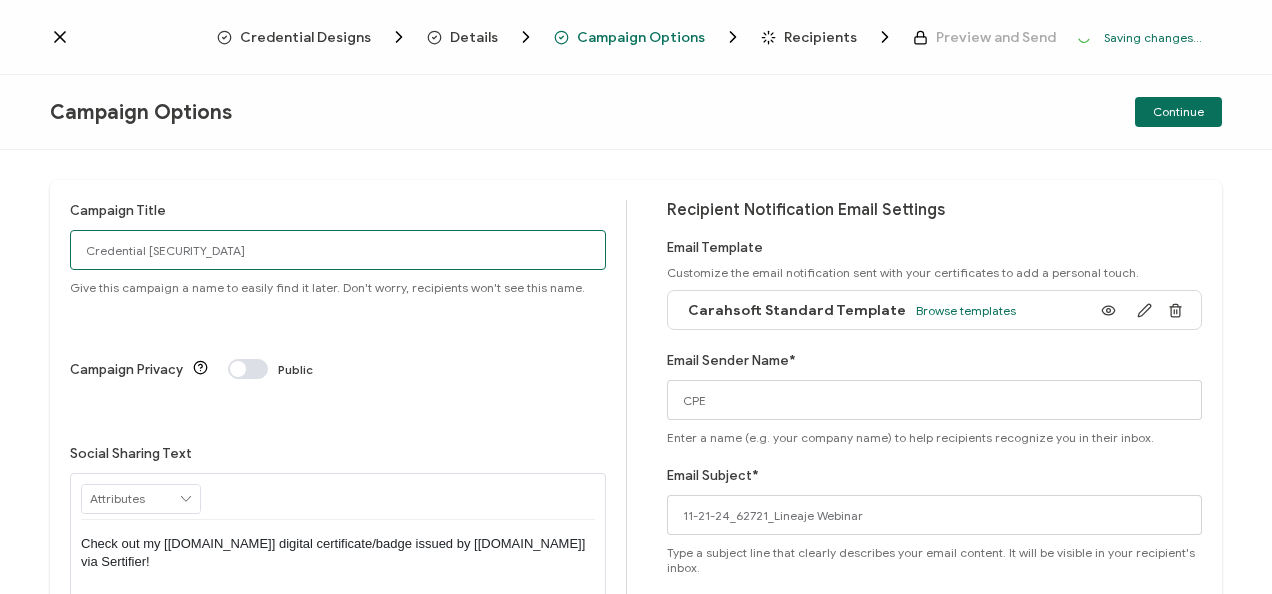 paste on "11-21-24_62721_Lineaje Webinar" 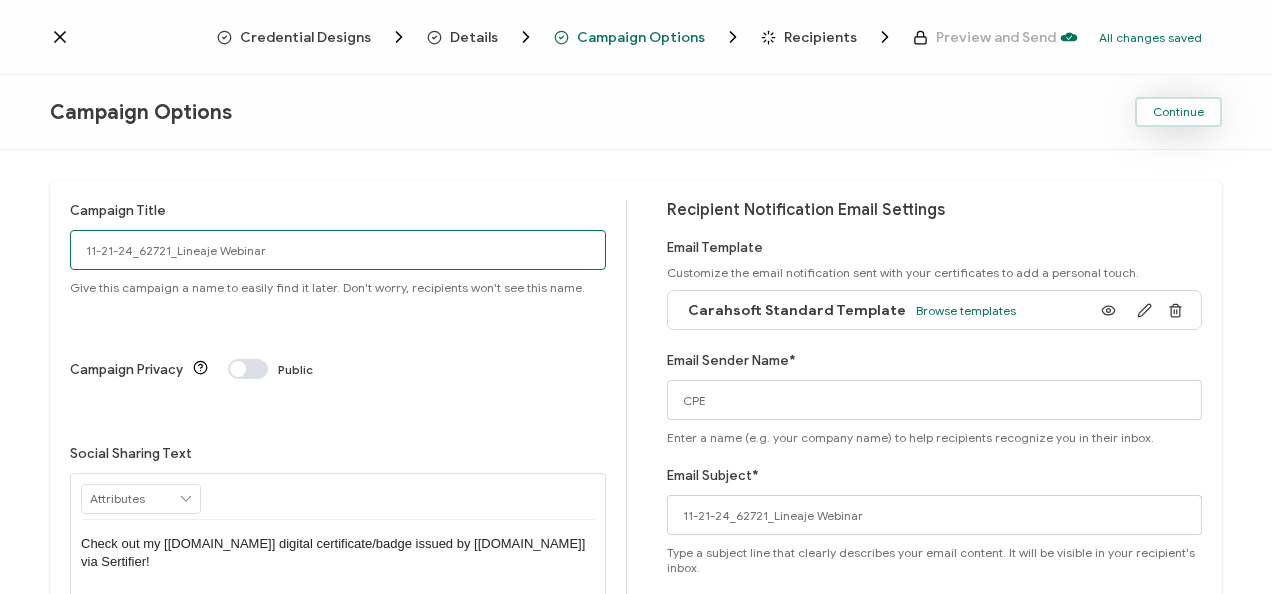 type on "11-21-24_62721_Lineaje Webinar" 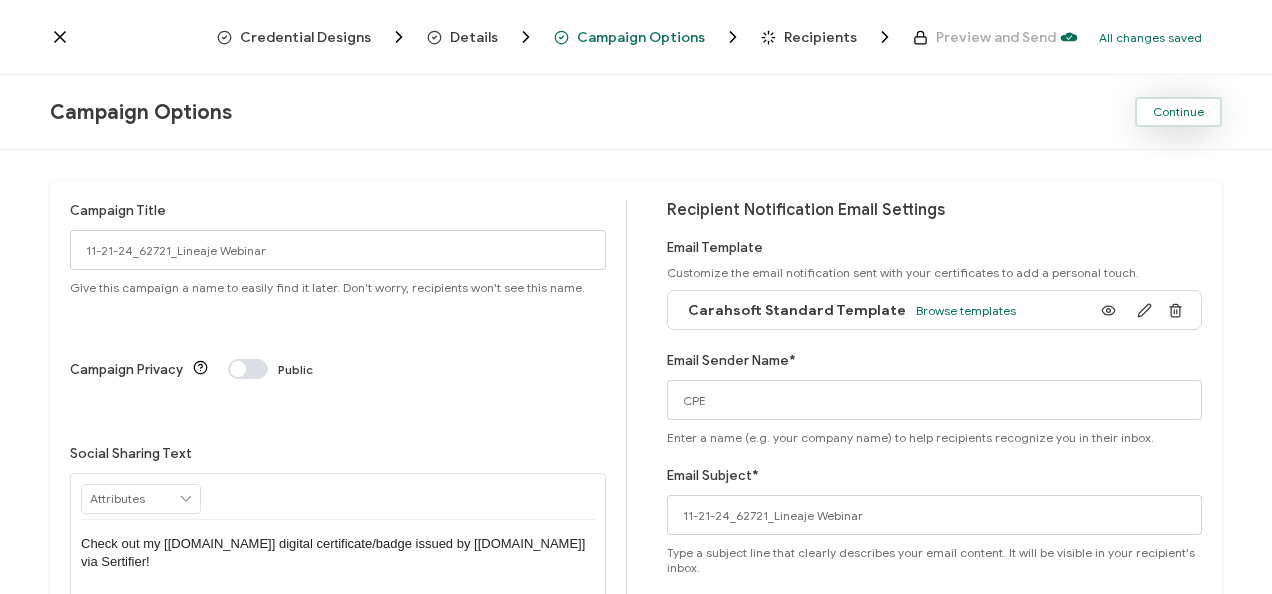 click on "Continue" at bounding box center (1178, 112) 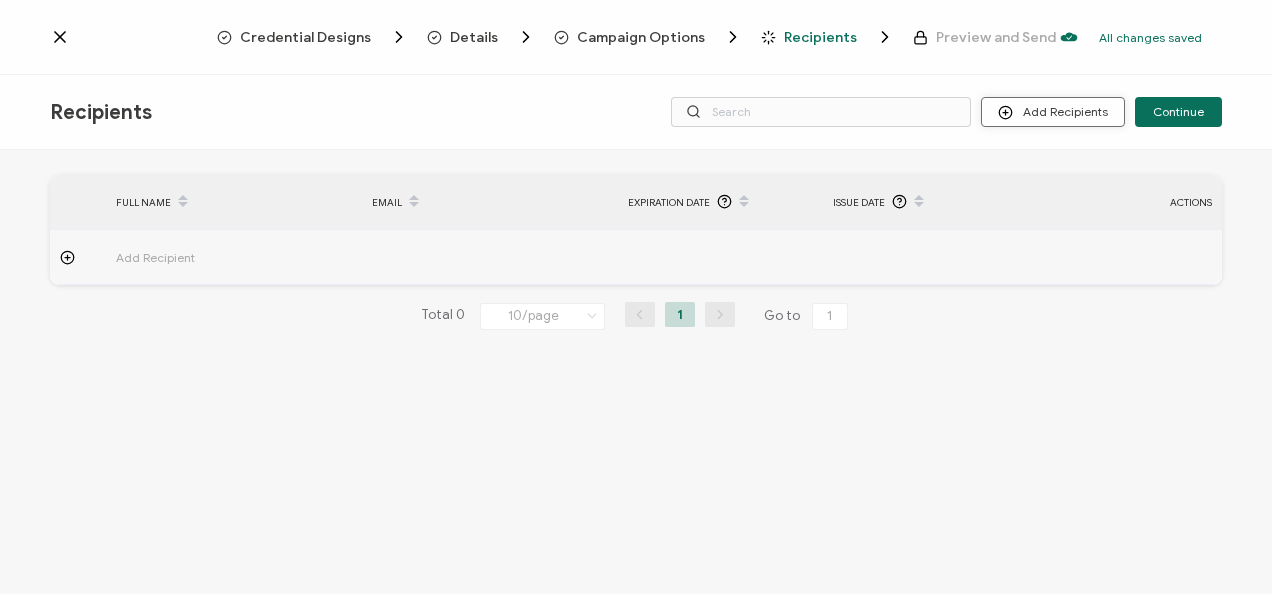 click on "Add Recipients" at bounding box center [1053, 112] 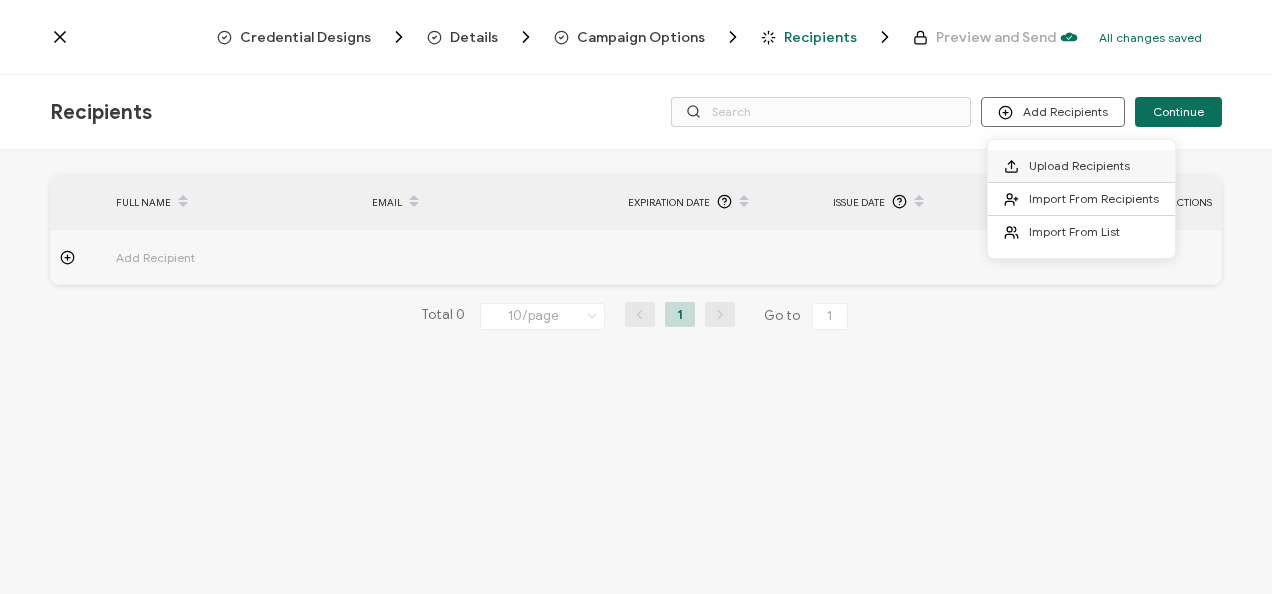 click on "Upload Recipients" at bounding box center [1079, 165] 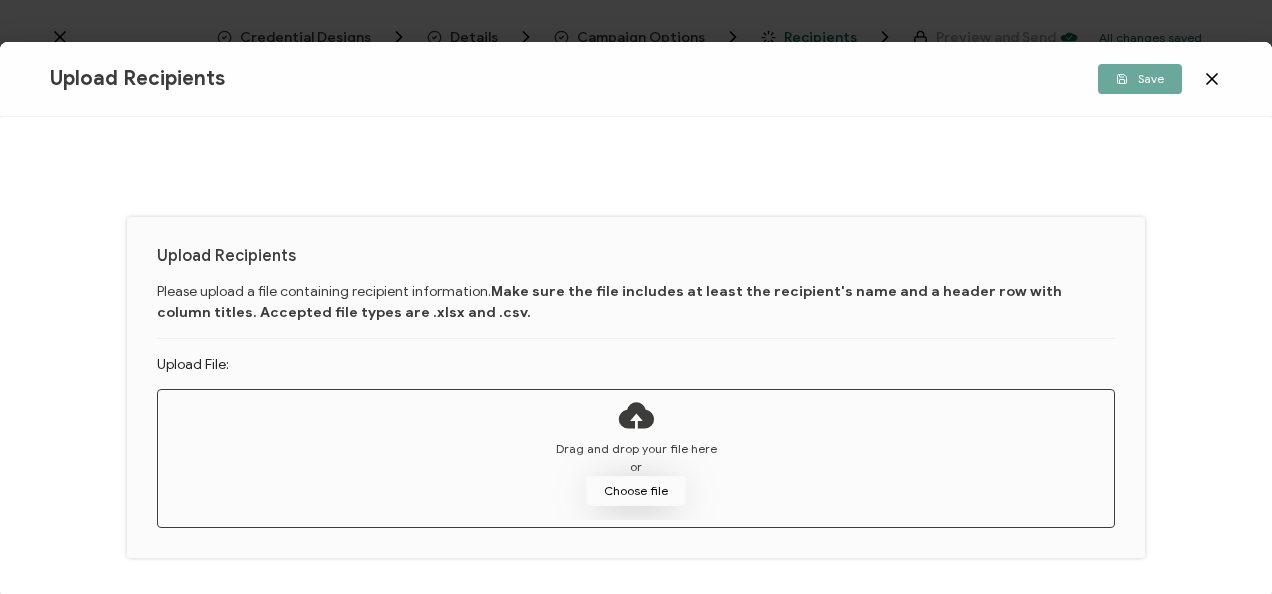click on "Choose file" at bounding box center [636, 491] 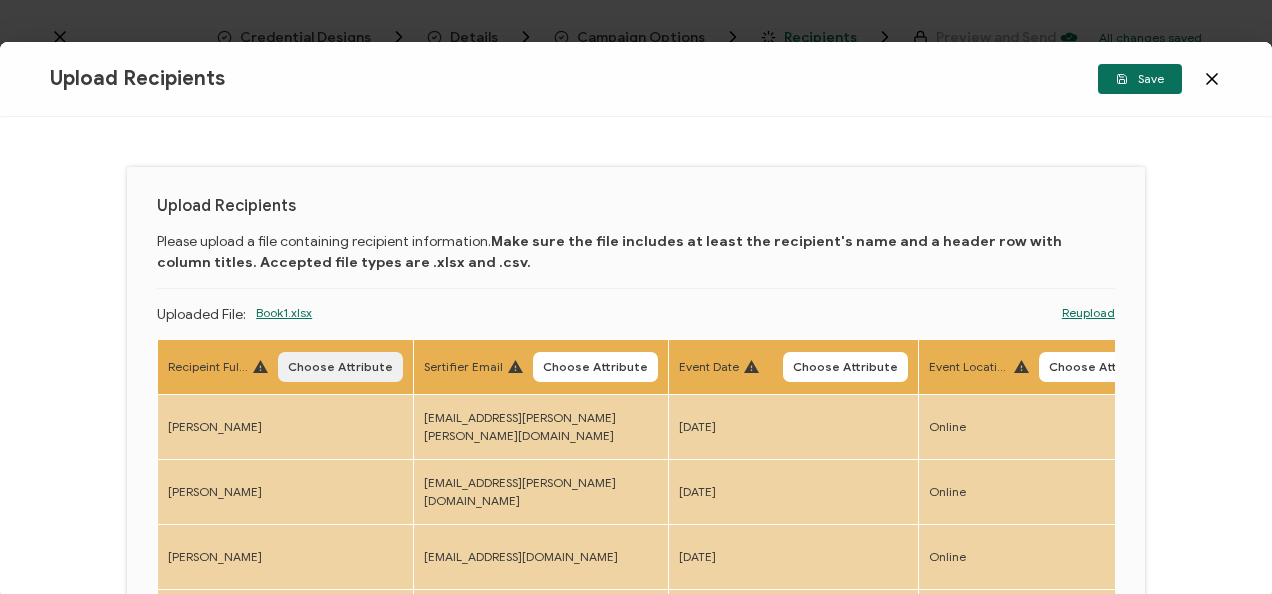 click on "Choose Attribute" at bounding box center [340, 367] 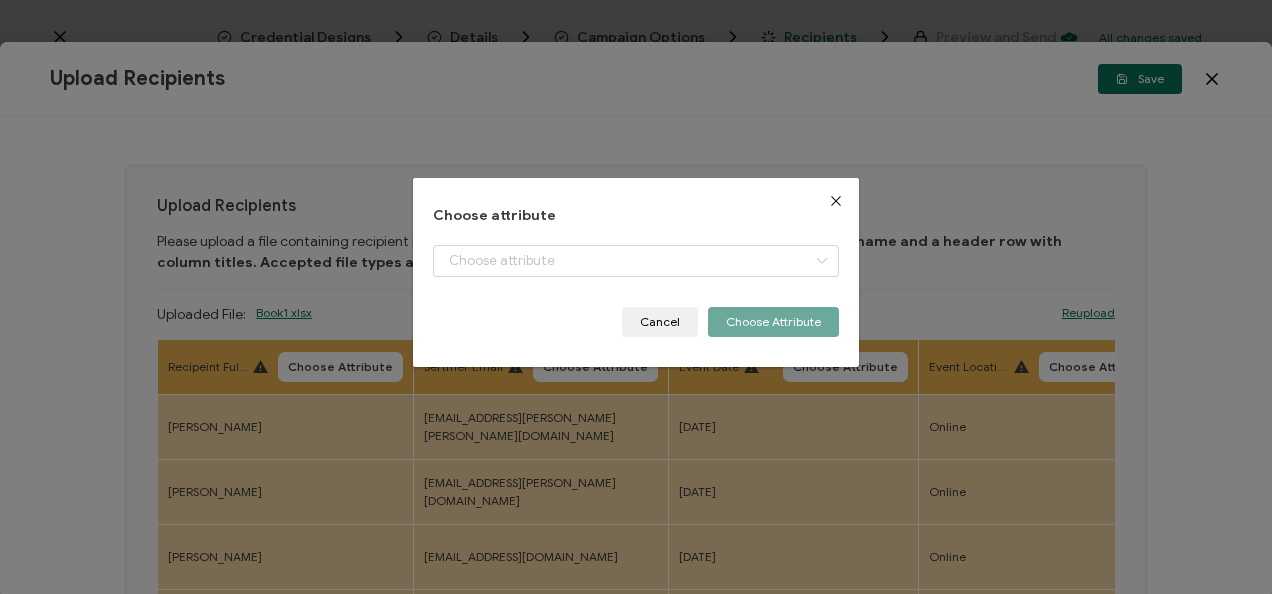 click on "+ Add New Attribute   Full Name E-mail Issue Date Expiration Date Event Date Location Delivery Method Field of Study True Email ID Event Name Credit Earned" at bounding box center (635, 276) 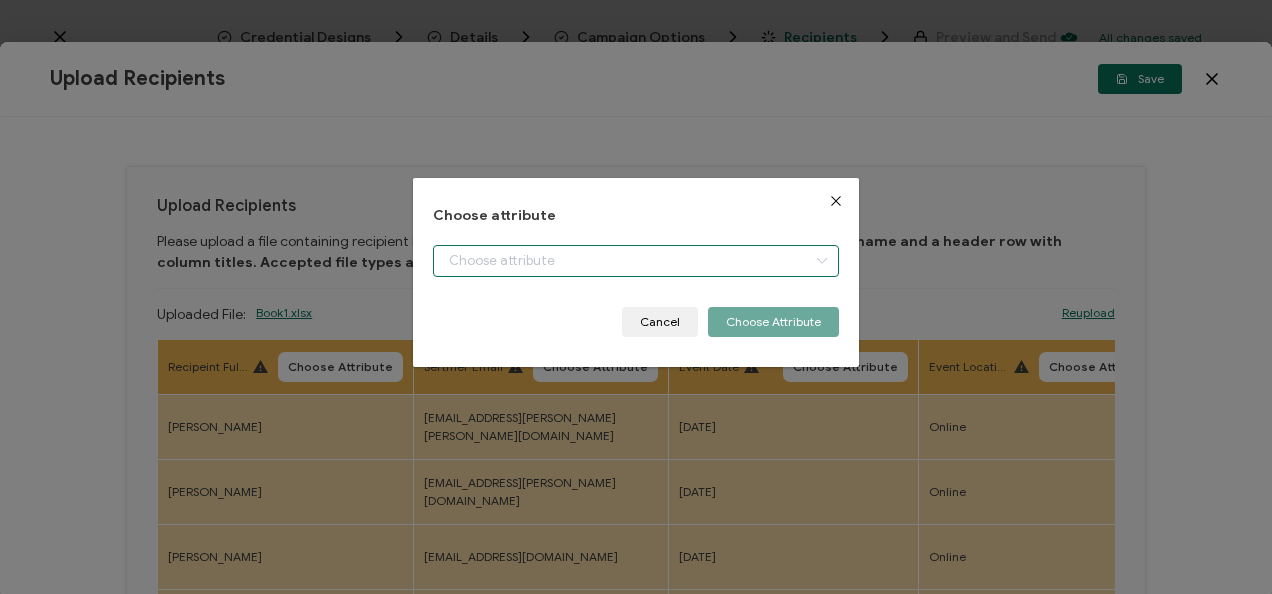 click at bounding box center (635, 261) 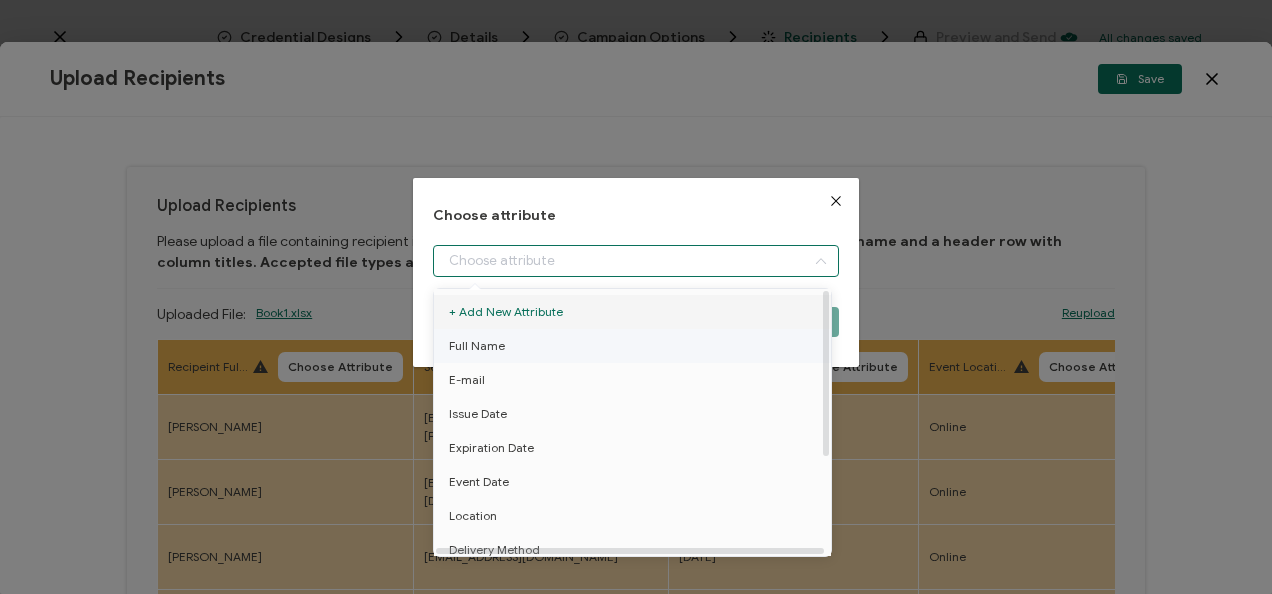 click on "Full Name" at bounding box center (636, 346) 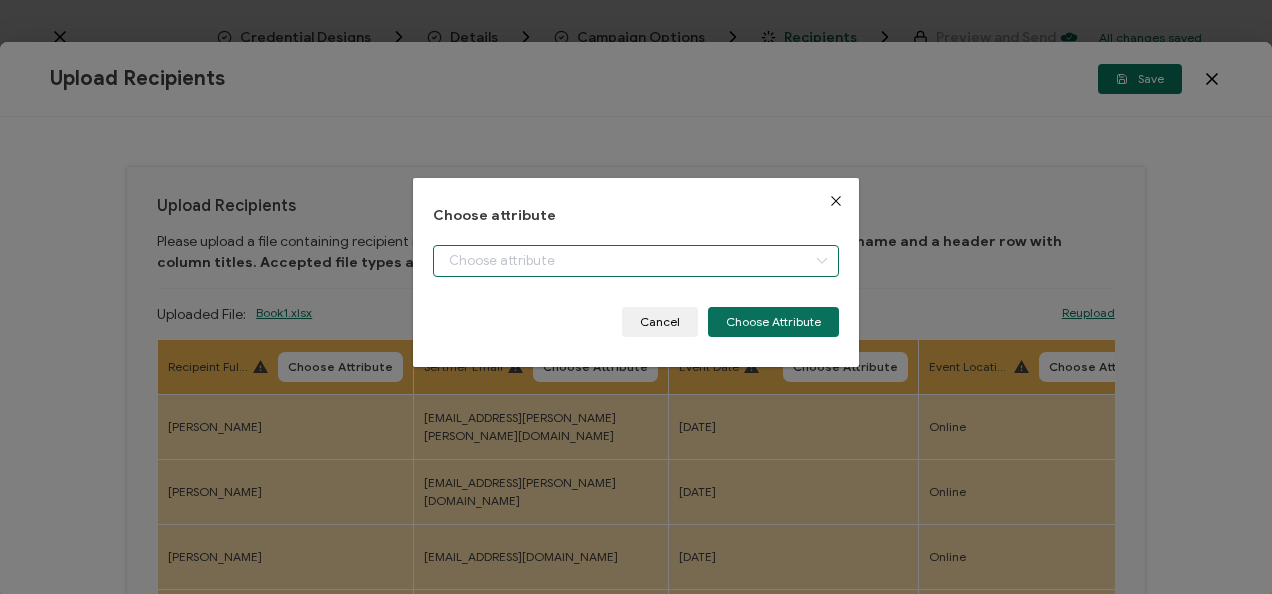 type on "Full Name" 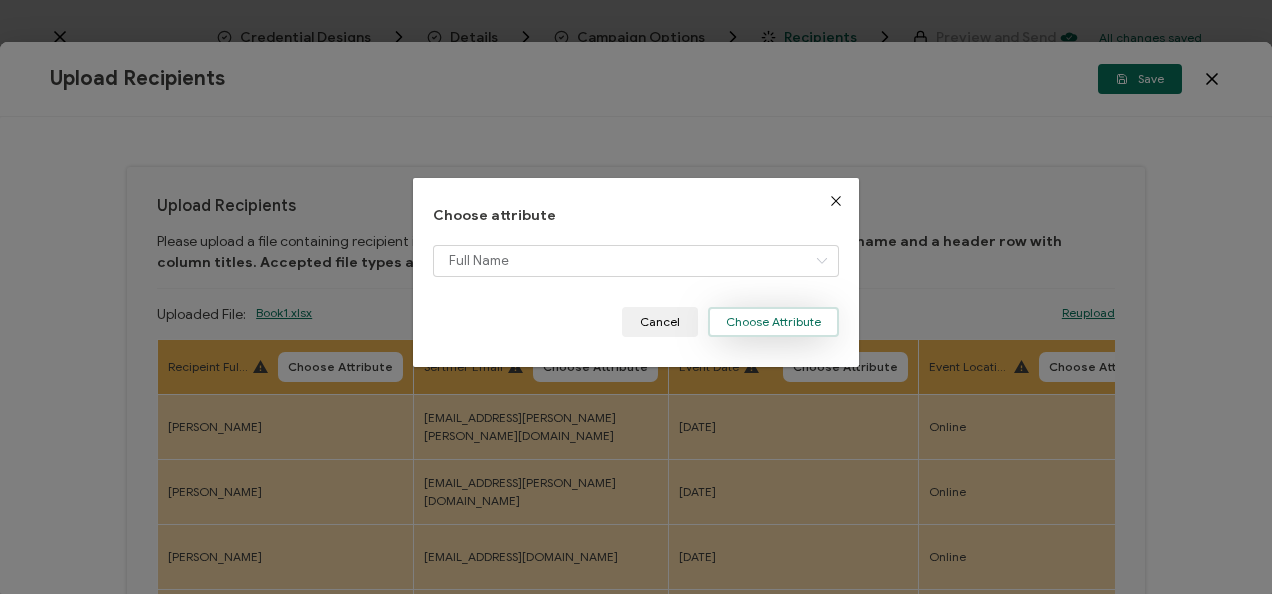 click on "Choose Attribute" at bounding box center [773, 322] 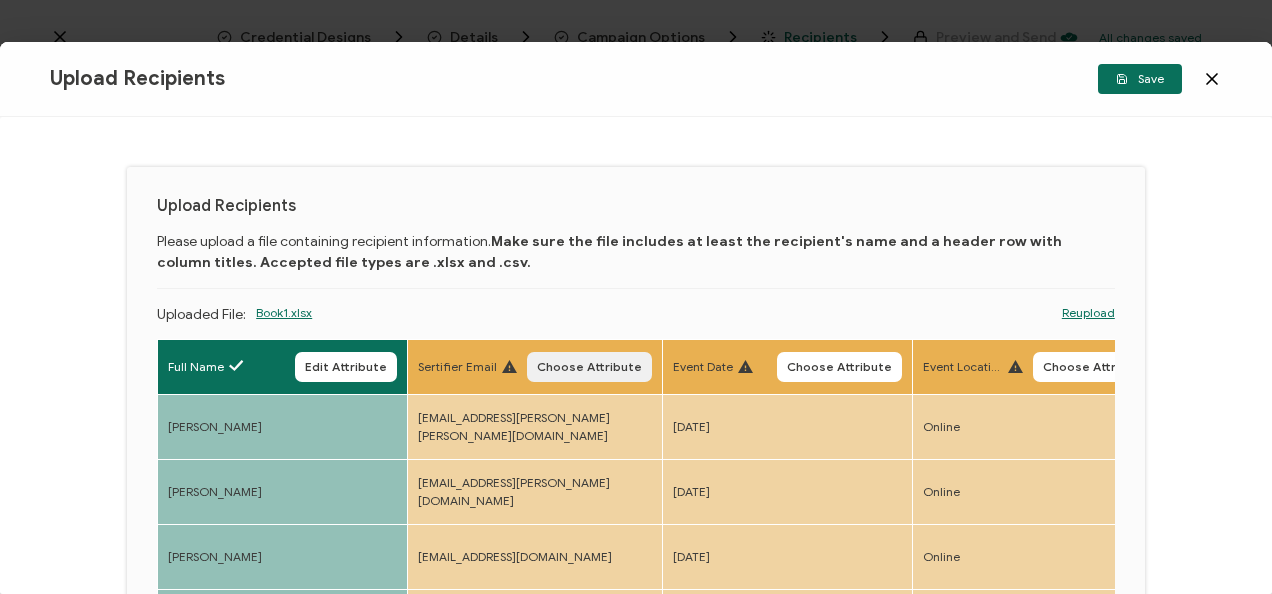 click on "Choose Attribute" at bounding box center (589, 367) 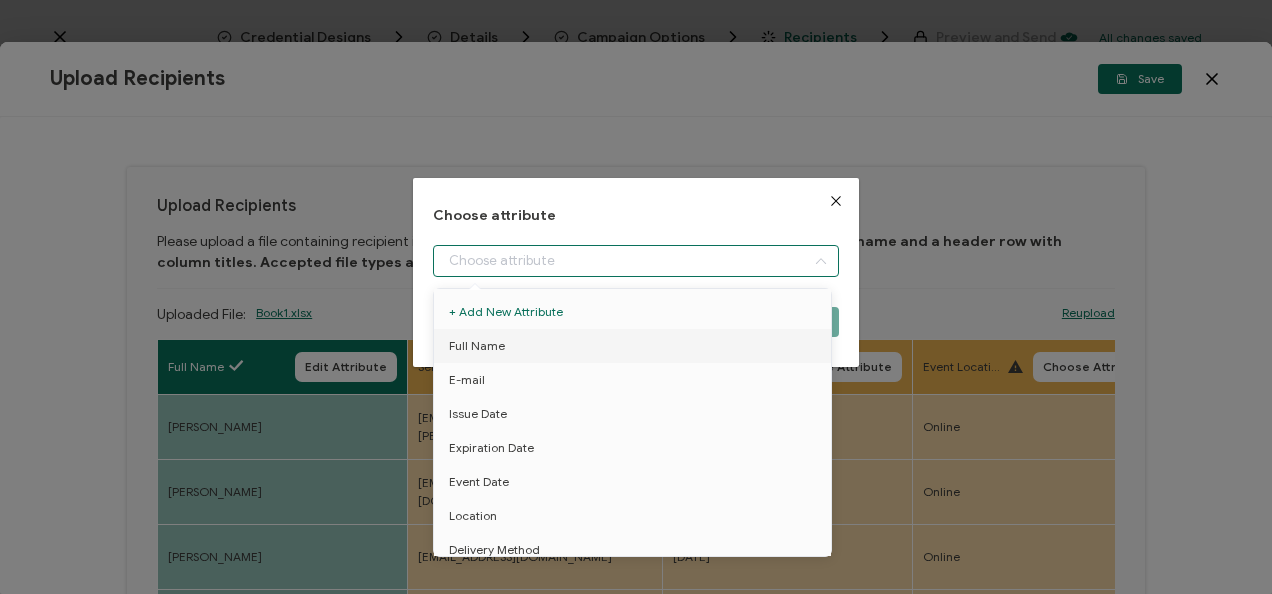 click at bounding box center (635, 261) 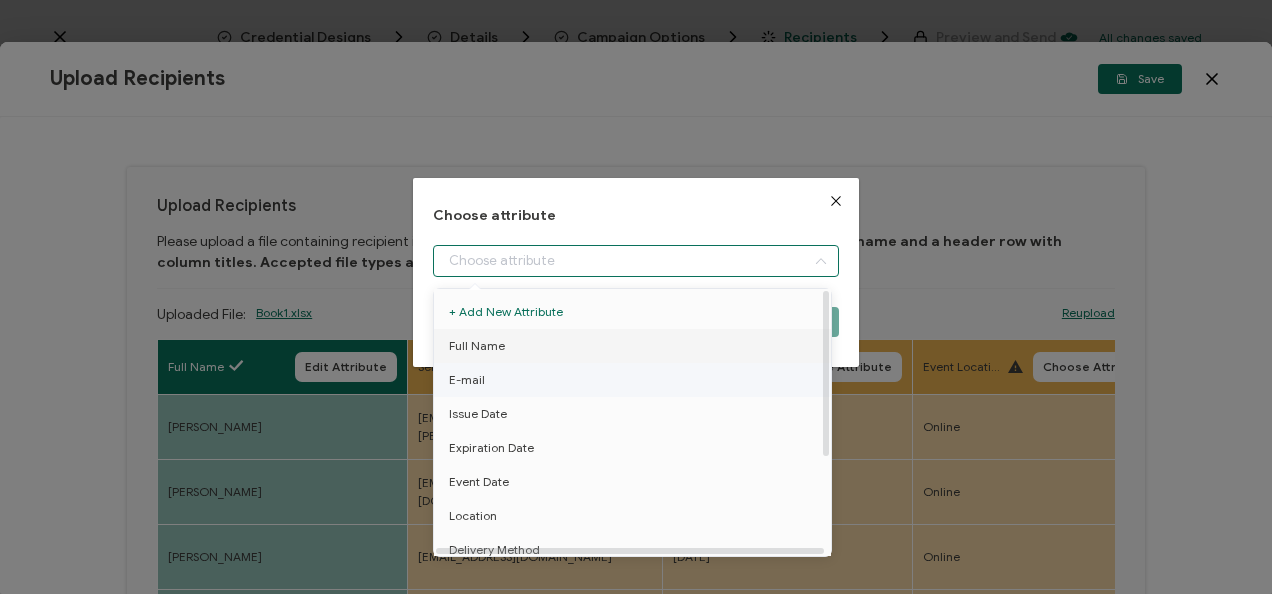 click on "E-mail" at bounding box center [636, 380] 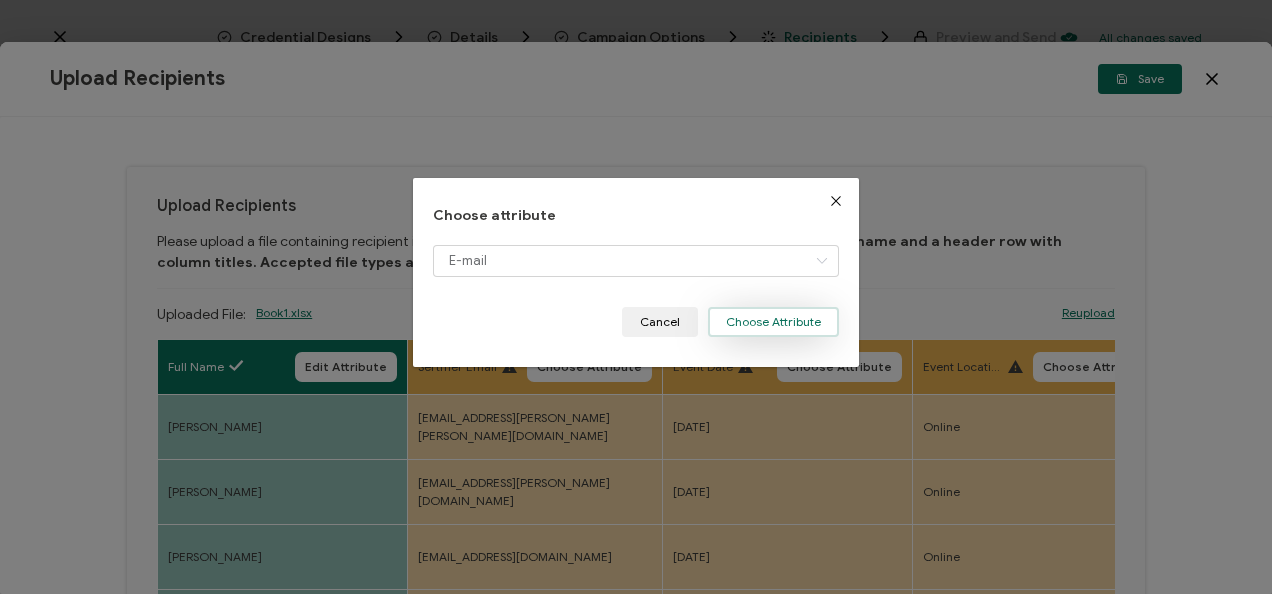 click on "Choose Attribute" at bounding box center [773, 322] 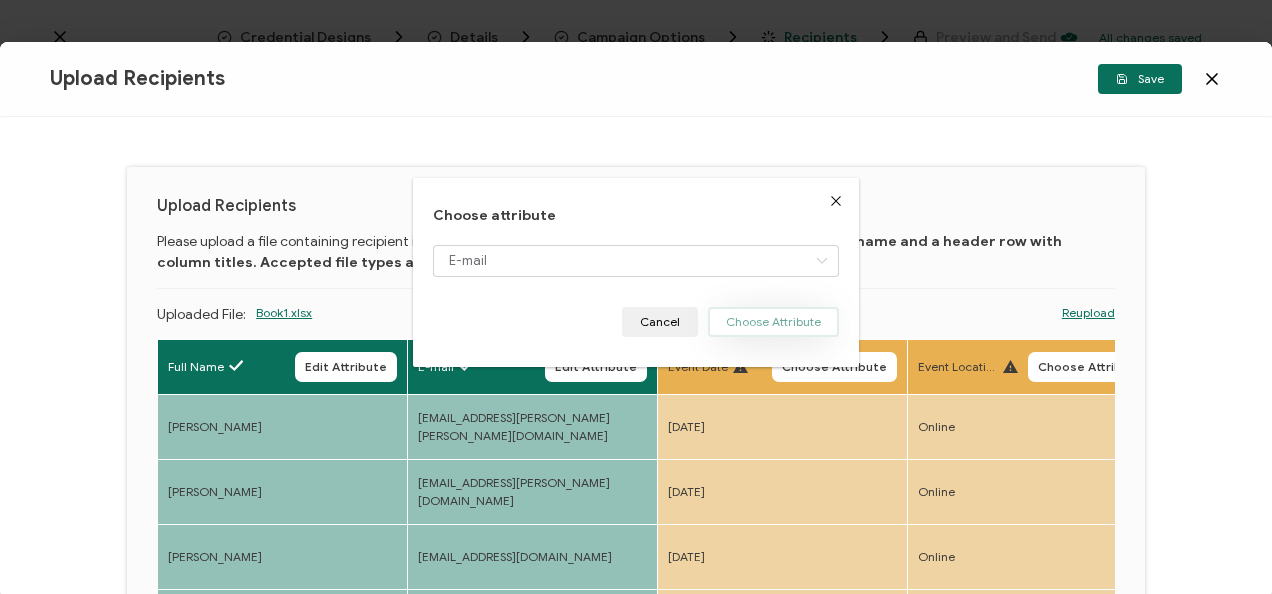 type 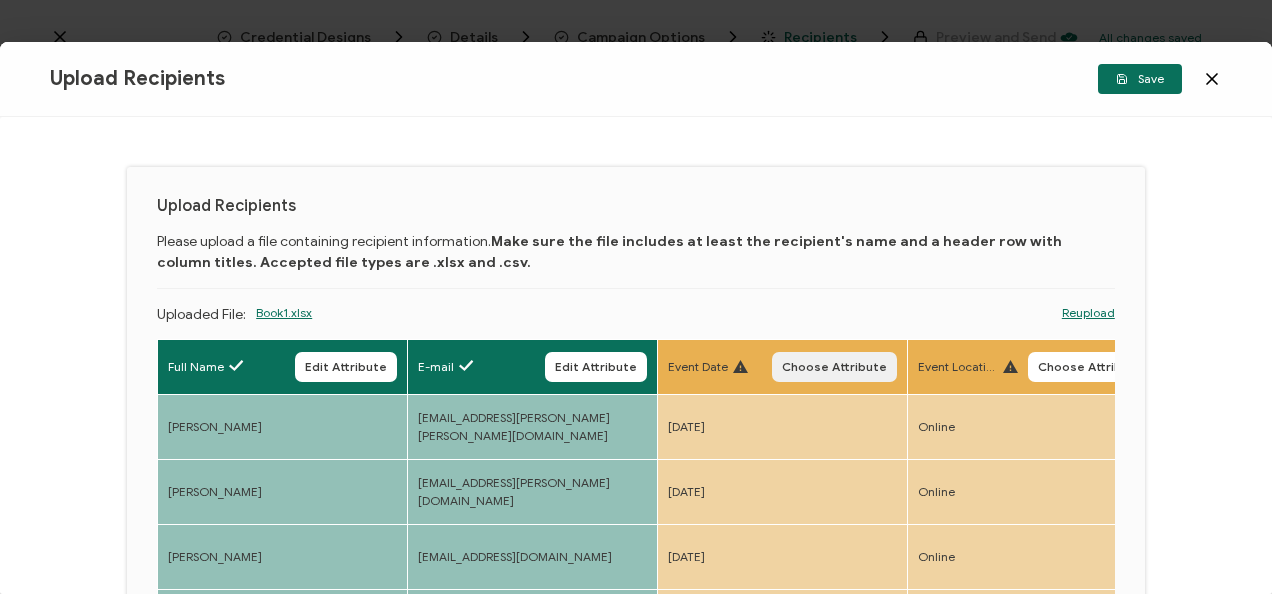 click on "Choose Attribute" at bounding box center [834, 367] 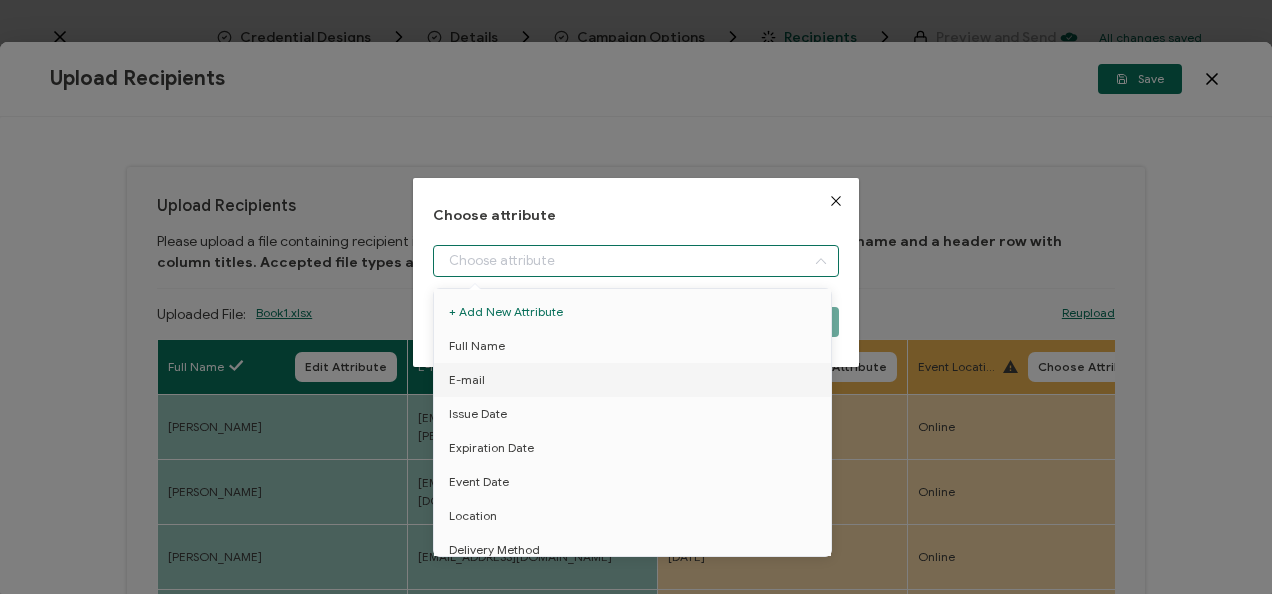 click at bounding box center (635, 261) 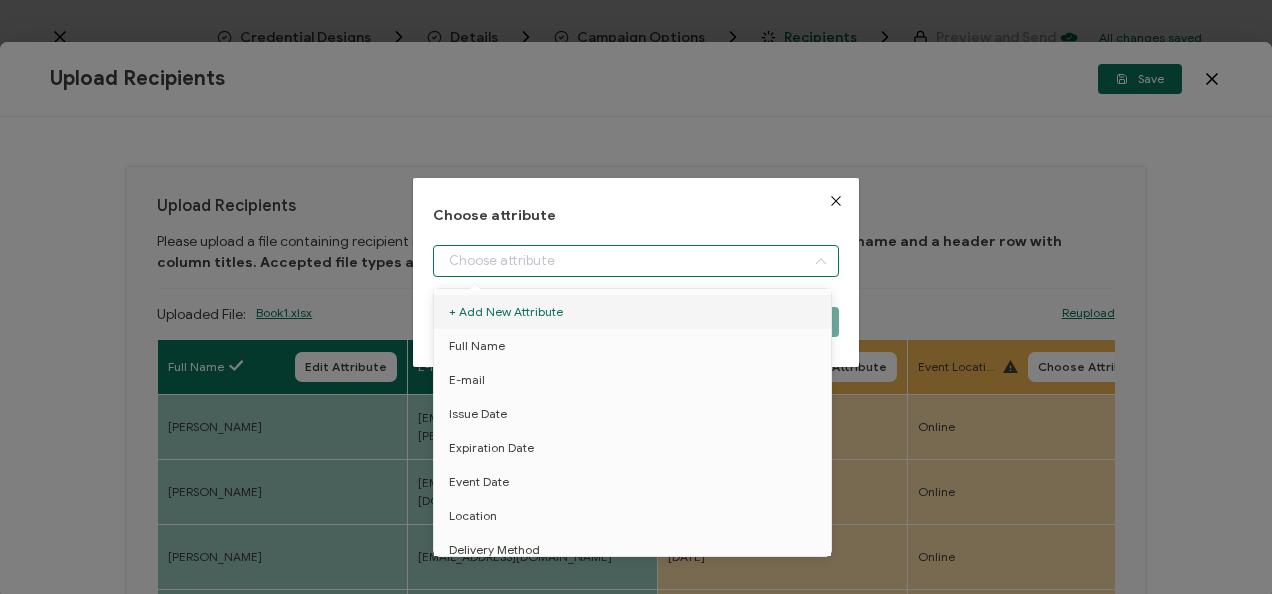 click at bounding box center [836, 201] 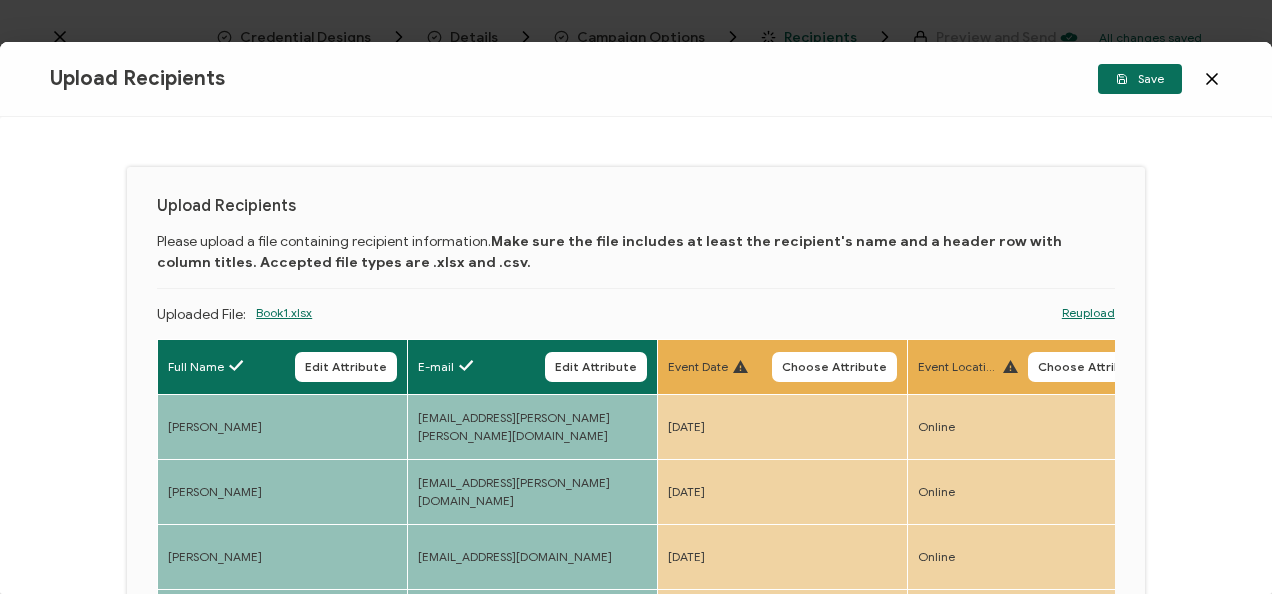 click 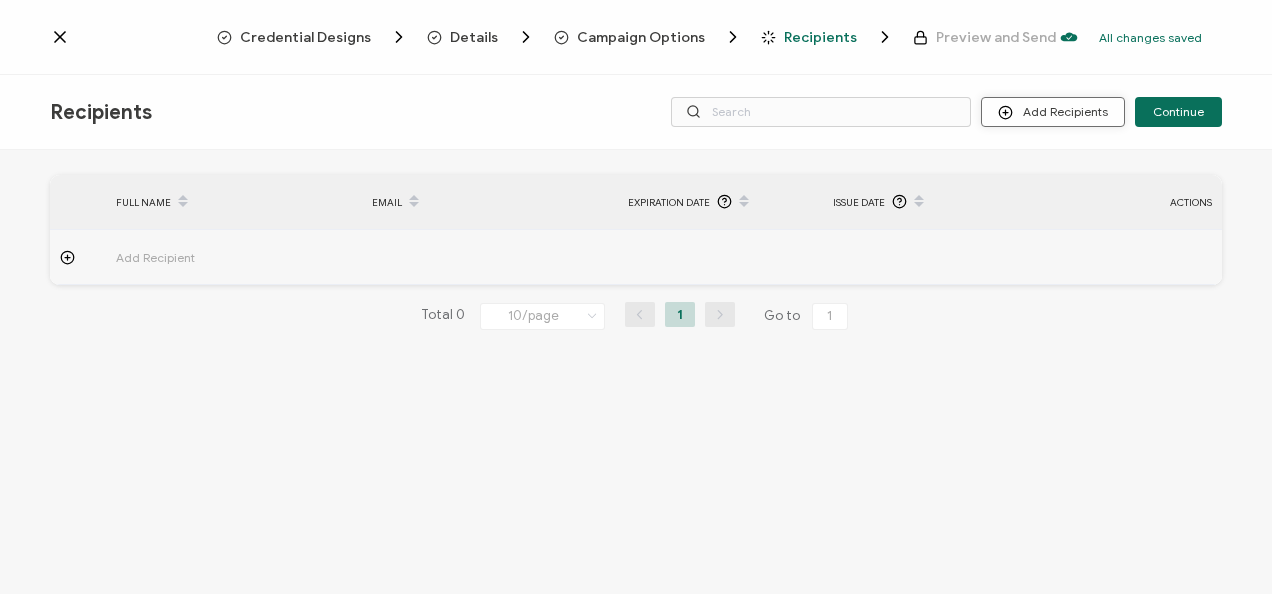 click on "Add Recipients" at bounding box center [1053, 112] 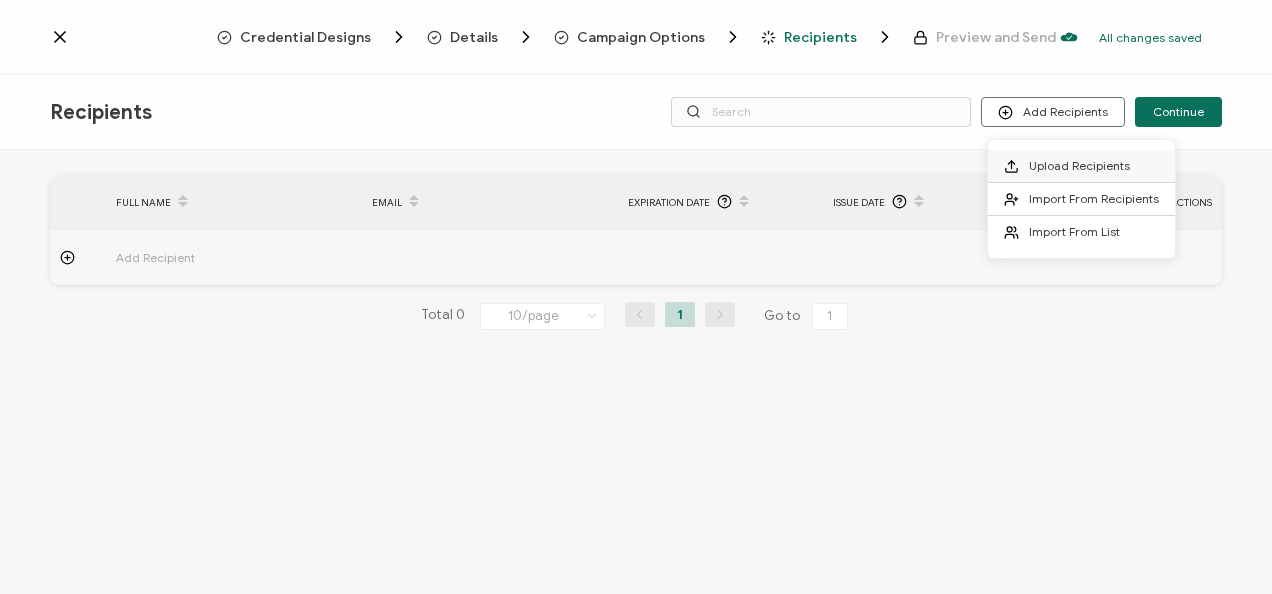 click on "Upload Recipients" at bounding box center (1079, 165) 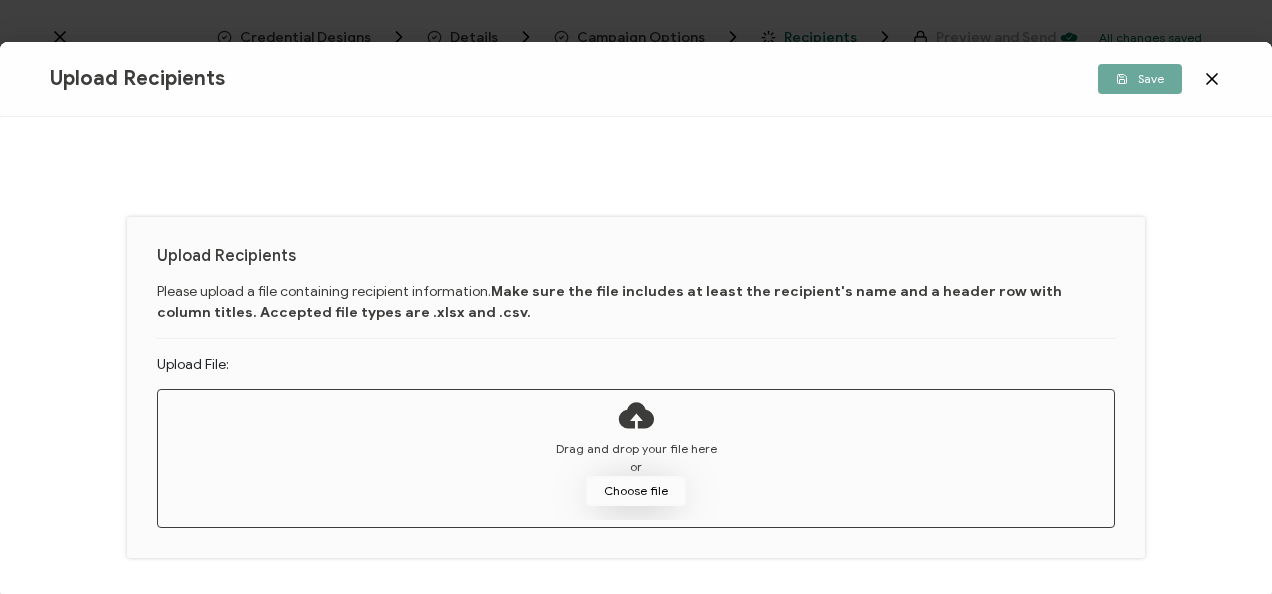 click on "Choose file" at bounding box center (636, 491) 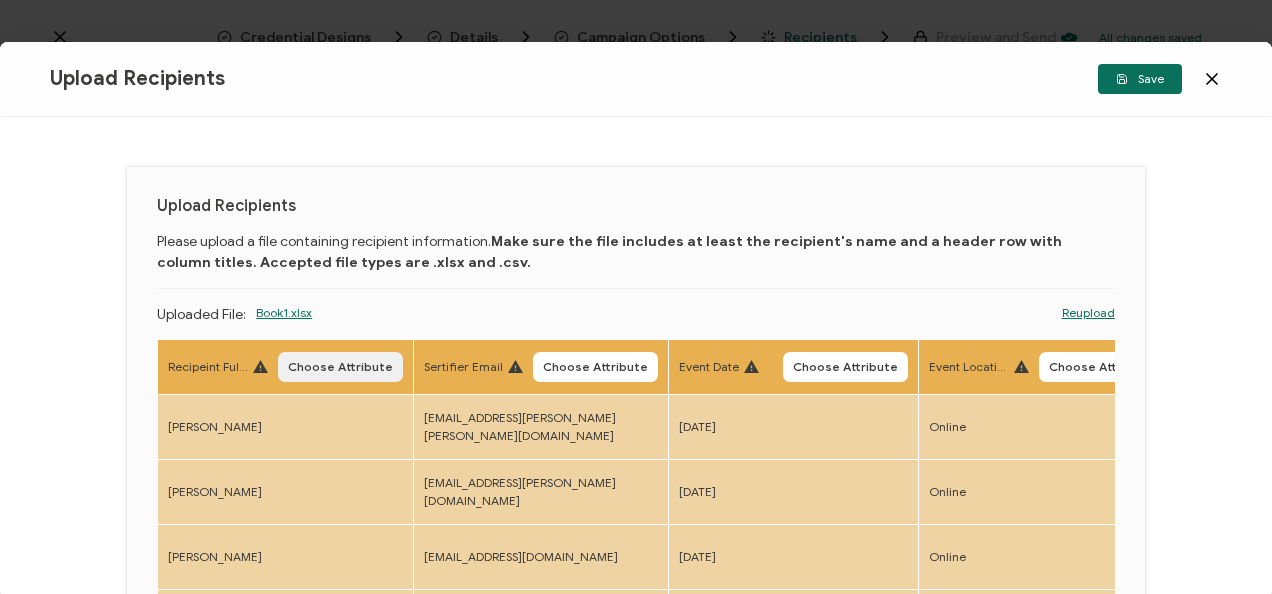 click on "Choose Attribute" at bounding box center (340, 367) 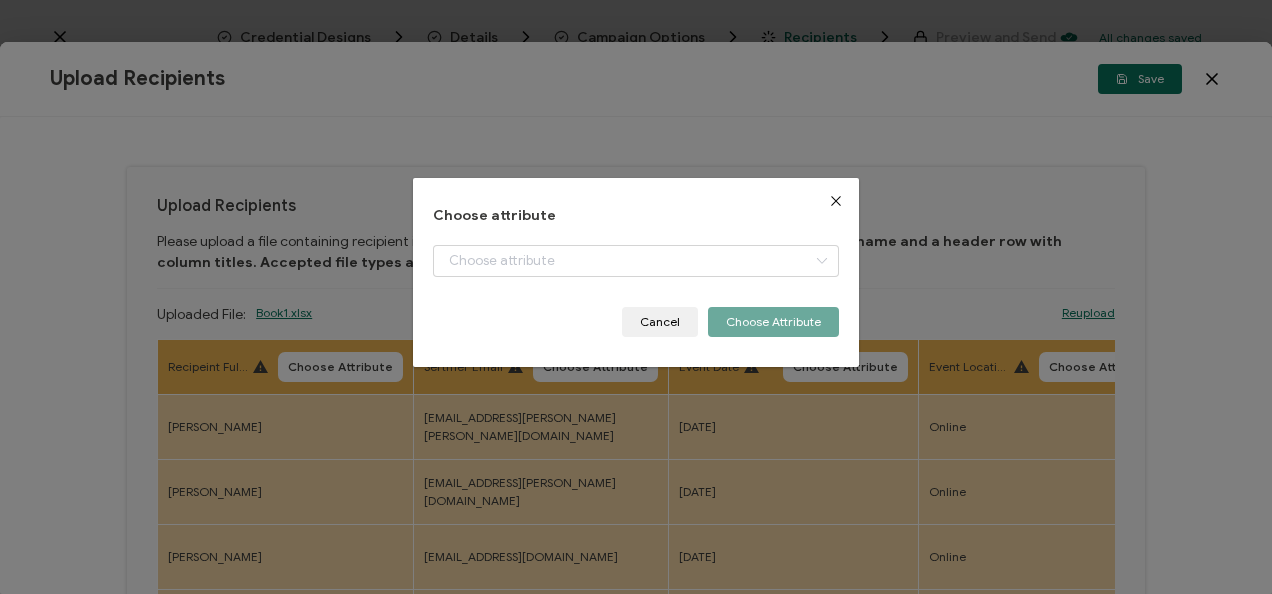 click on "Choose attribute
+ Add New Attribute   Full Name E-mail Issue Date Expiration Date Event Date Location Delivery Method Field of Study True Email ID Event Name Credit Earned
Cancel
Choose Attribute" at bounding box center (635, 272) 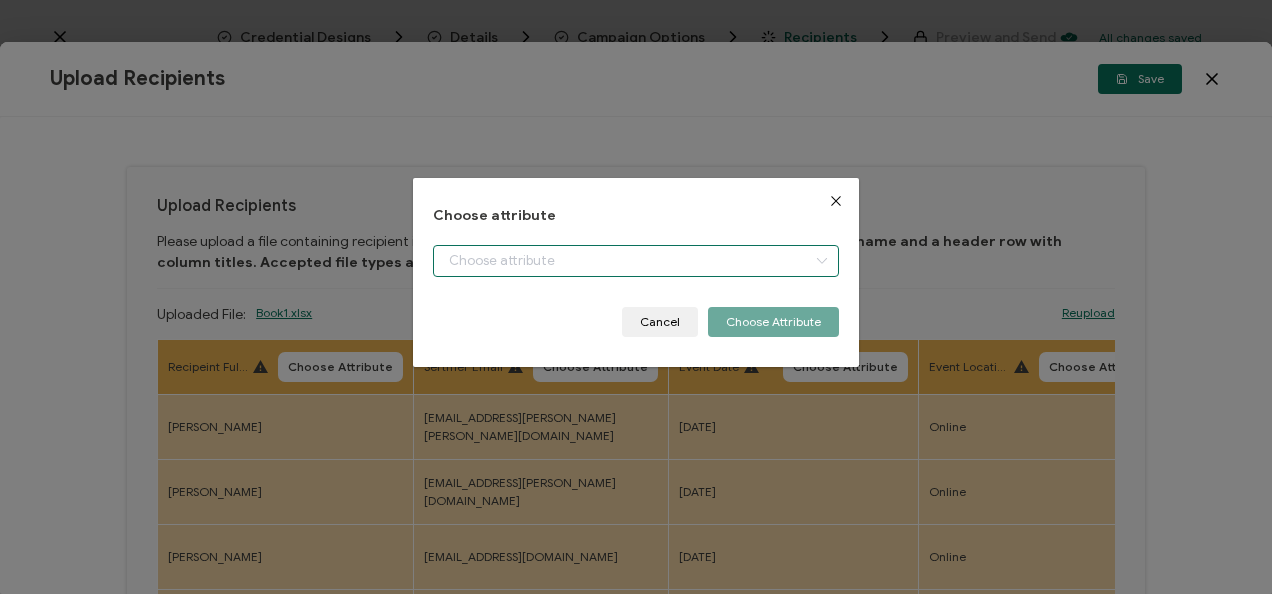 click at bounding box center (635, 261) 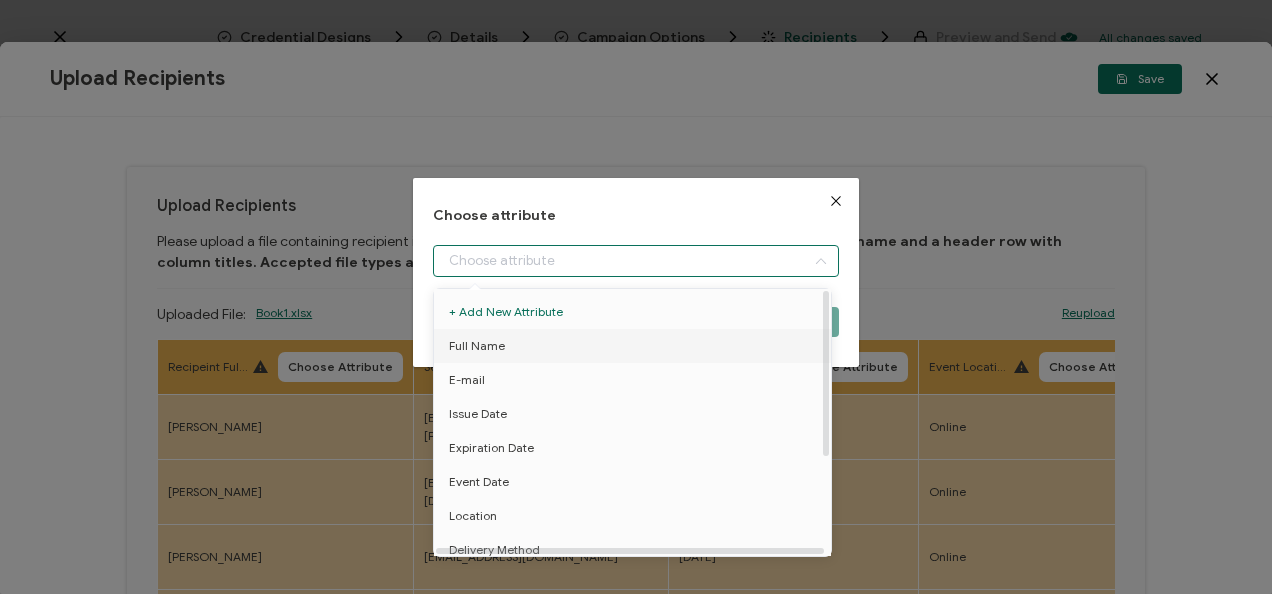 click on "Full Name" at bounding box center [636, 346] 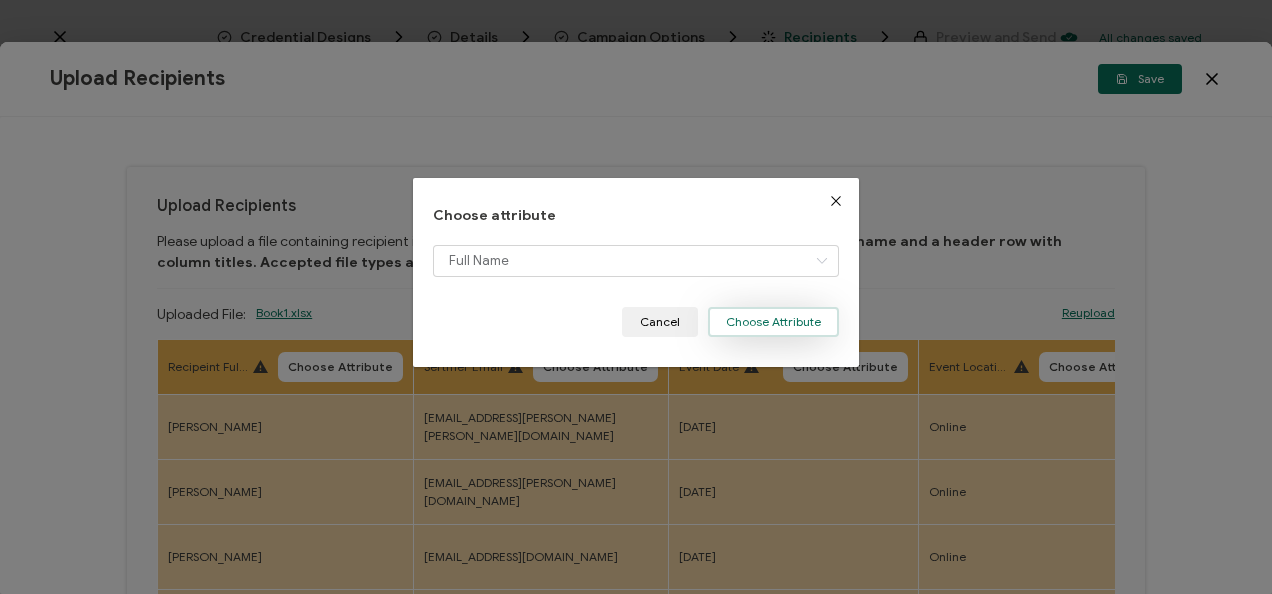 click on "Choose Attribute" at bounding box center [773, 322] 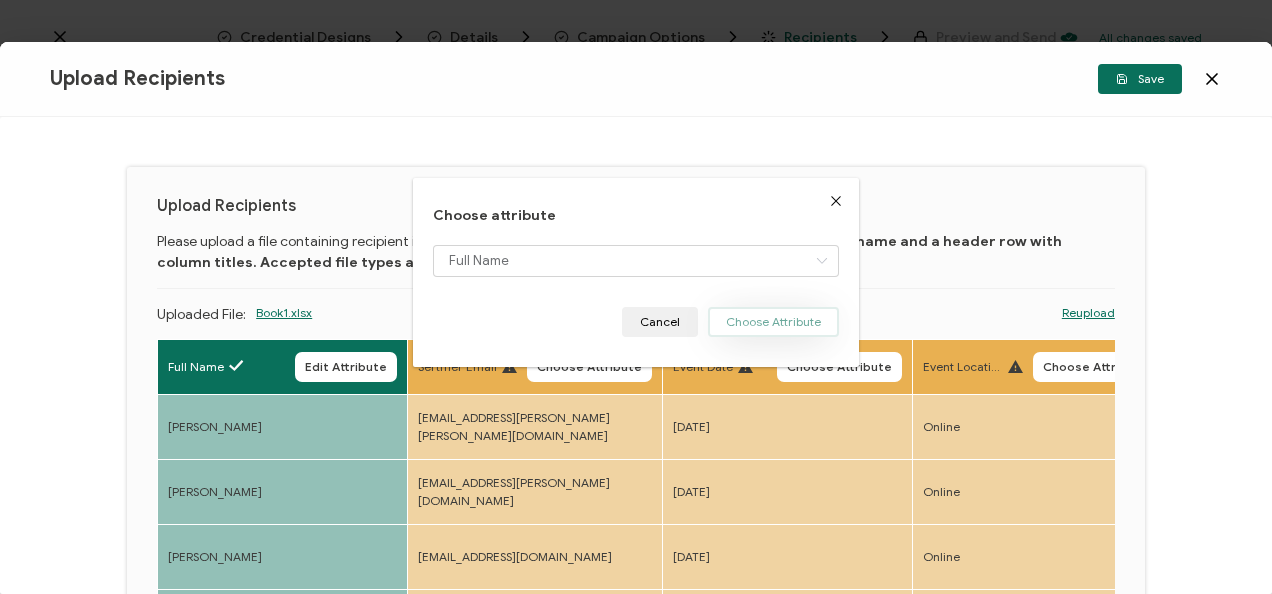 type 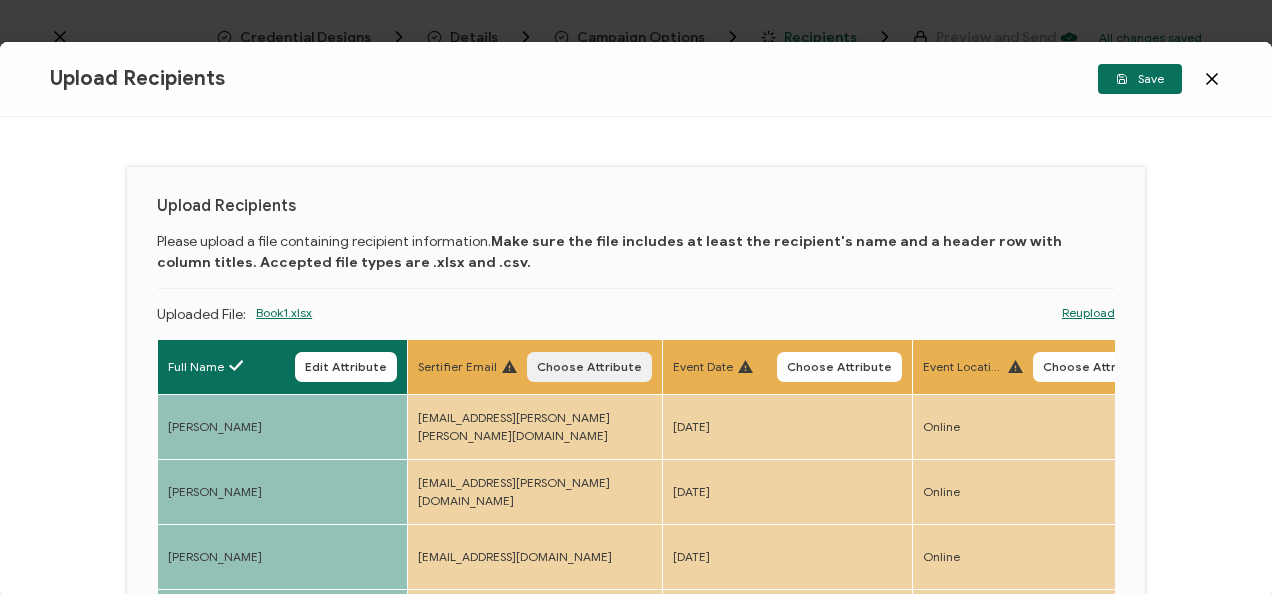 click on "Choose Attribute" at bounding box center [589, 367] 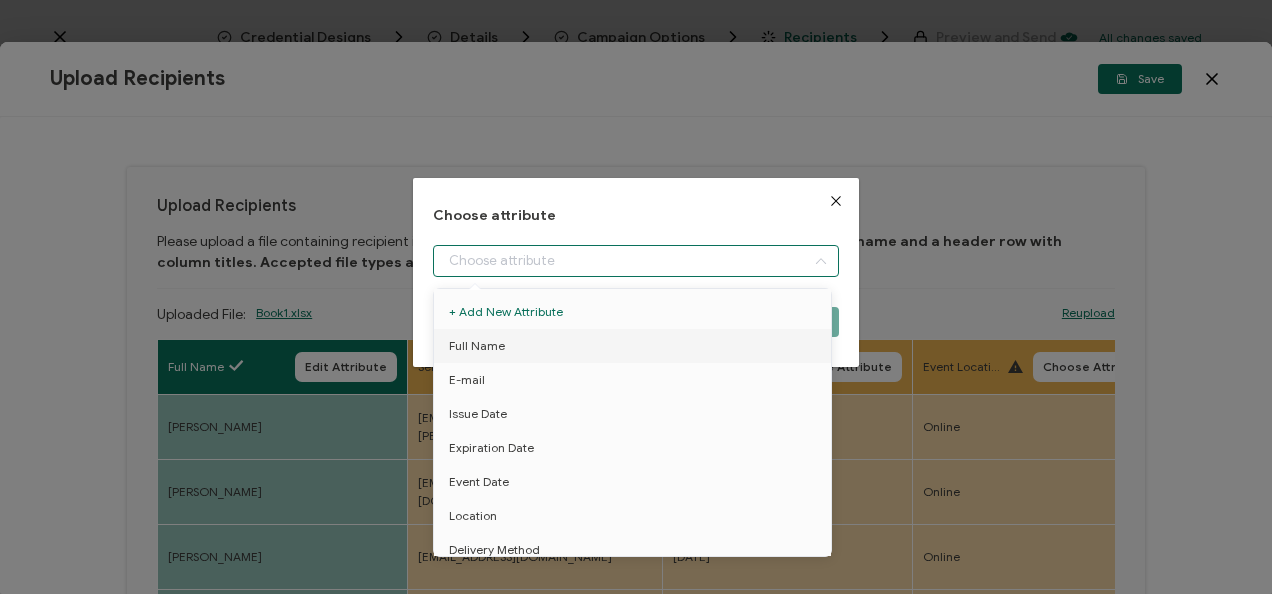 click at bounding box center (635, 261) 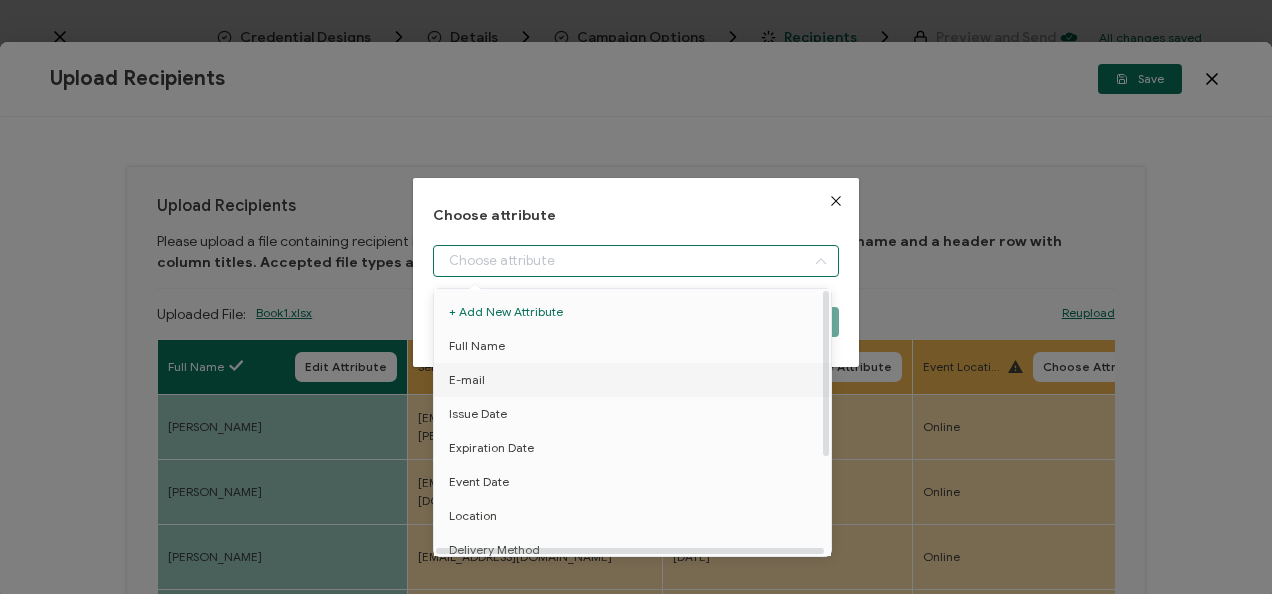 click on "E-mail" at bounding box center [636, 380] 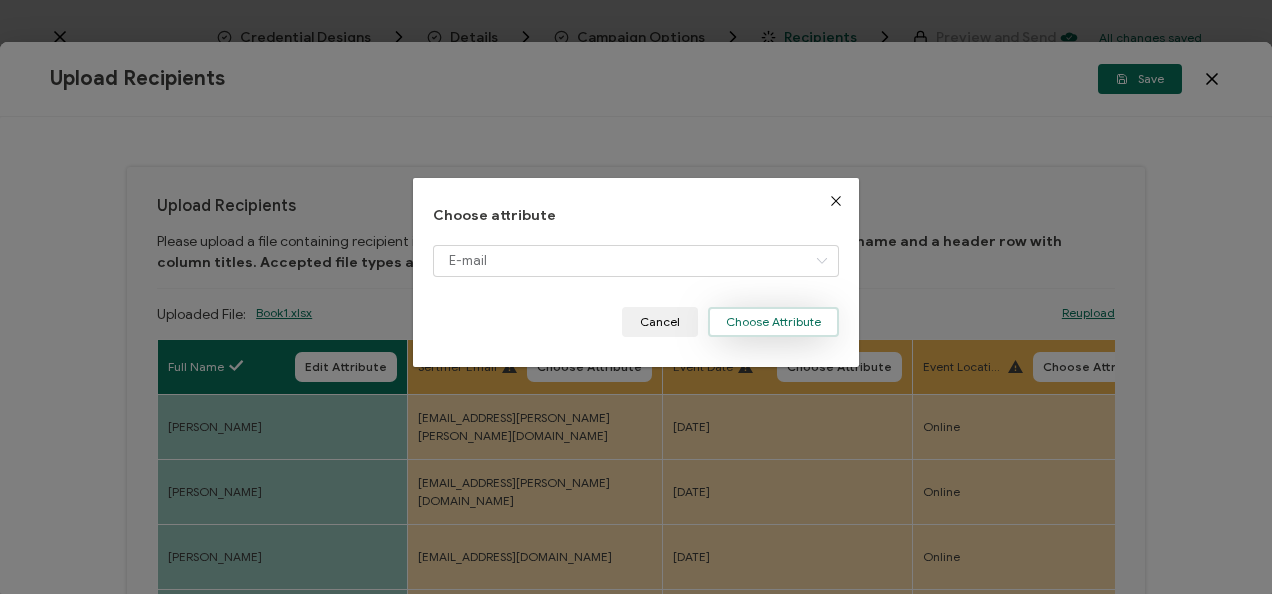 click on "Choose Attribute" at bounding box center [773, 322] 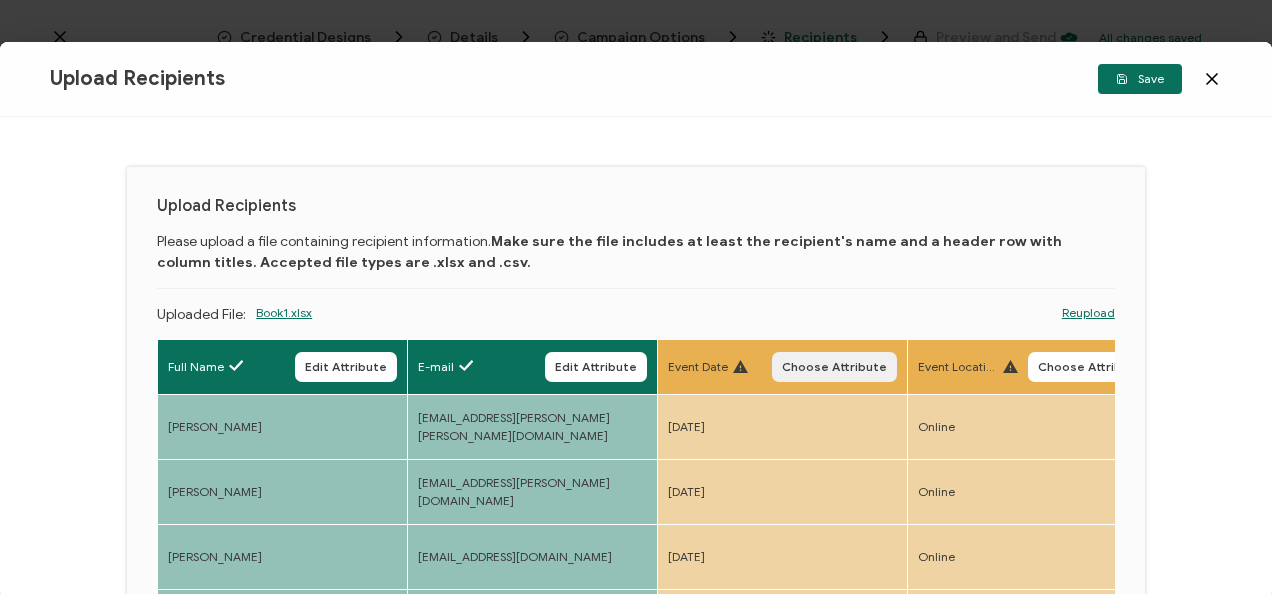 click on "Choose Attribute" at bounding box center [834, 367] 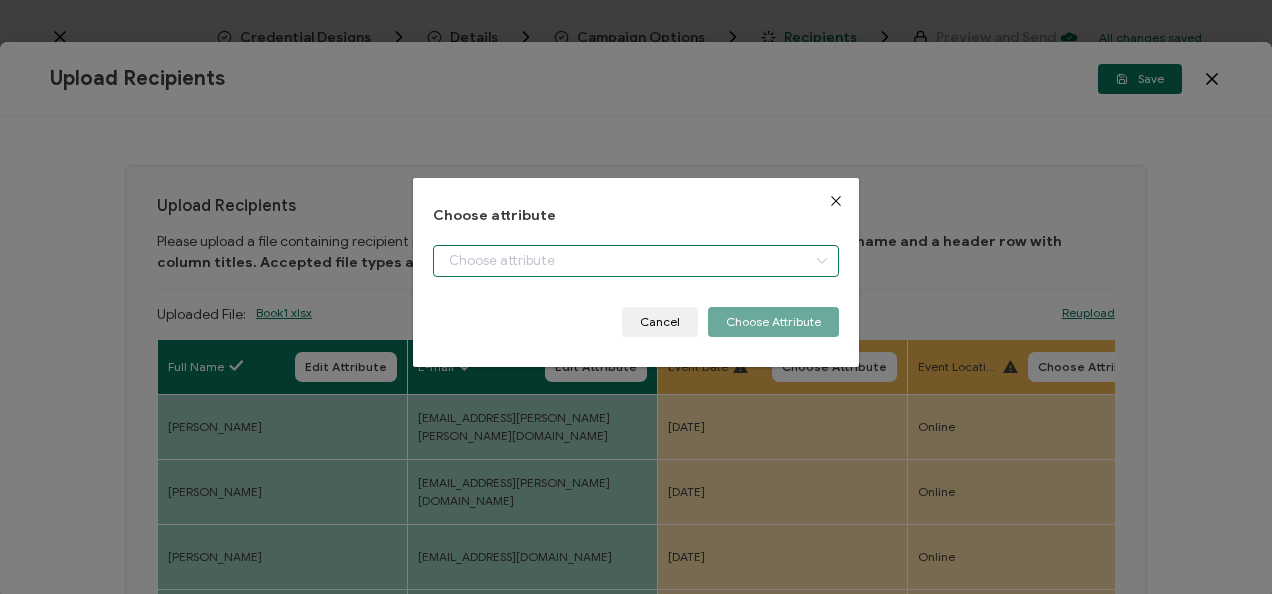 click at bounding box center [635, 261] 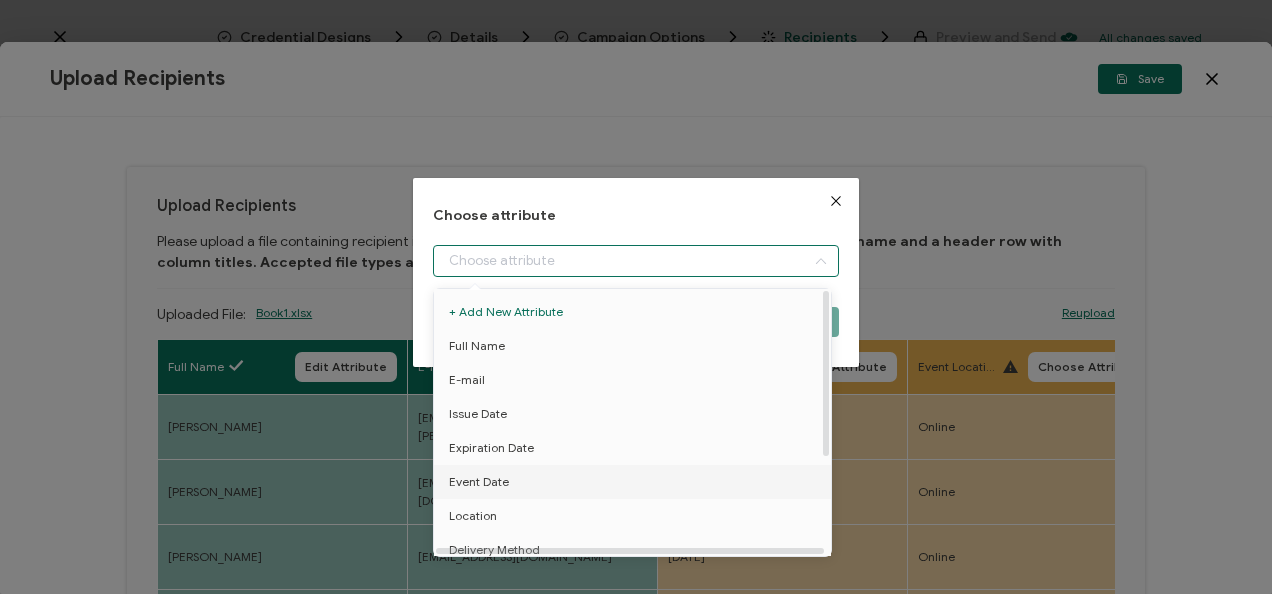 click on "Event Date" at bounding box center [636, 482] 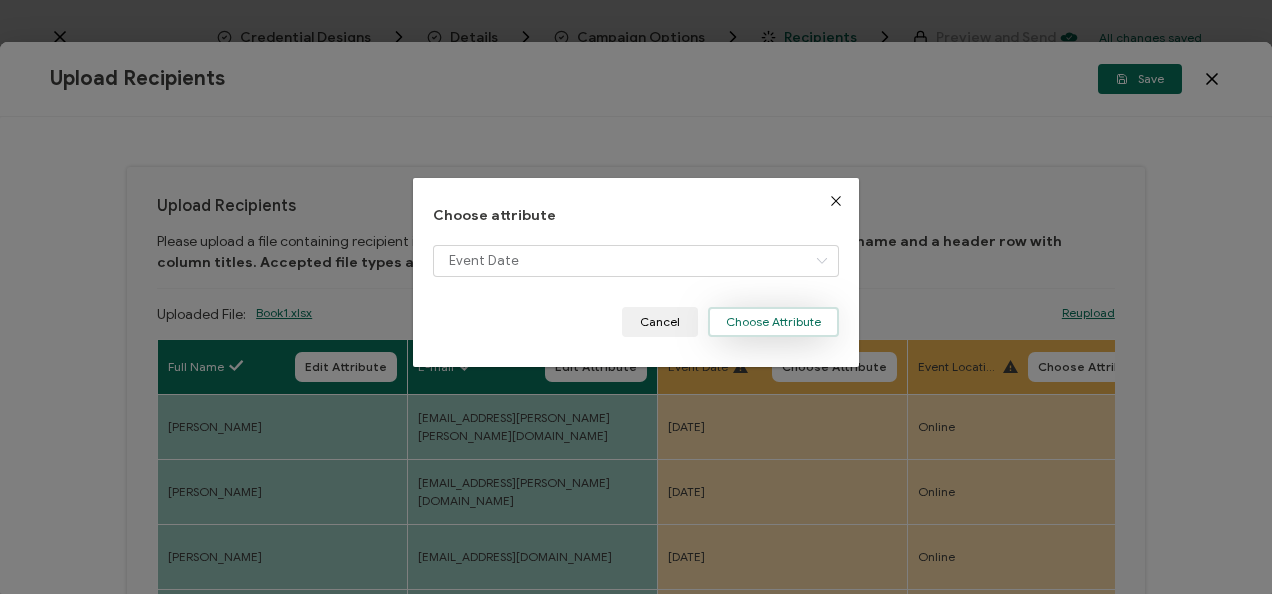 click on "Choose Attribute" at bounding box center [773, 322] 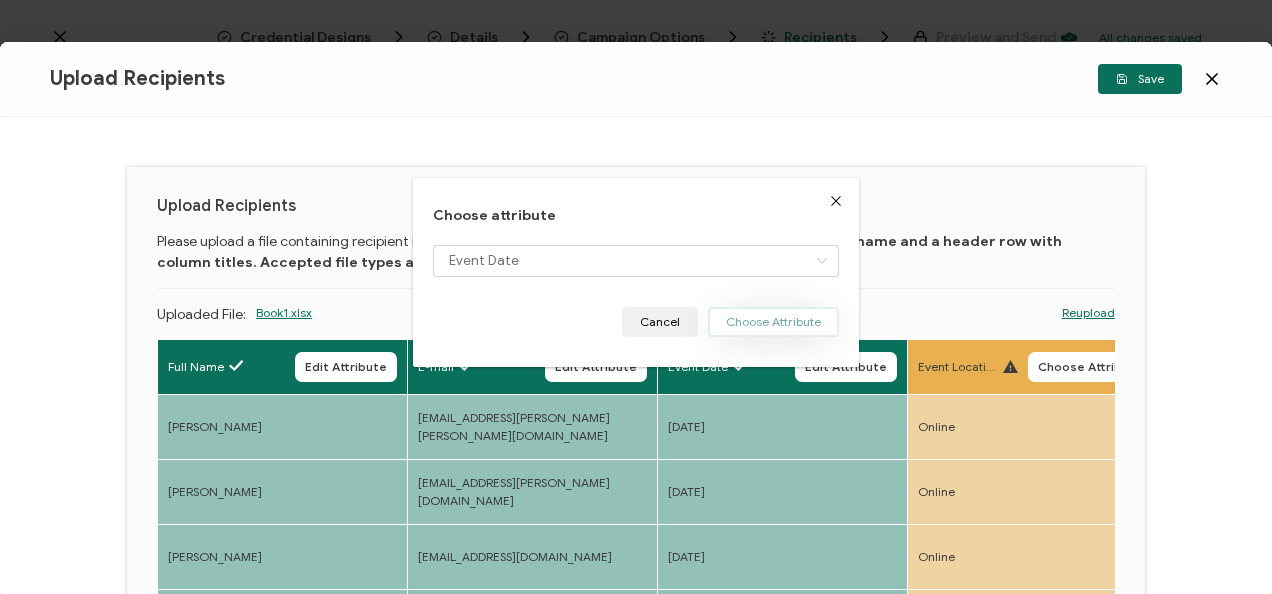 type 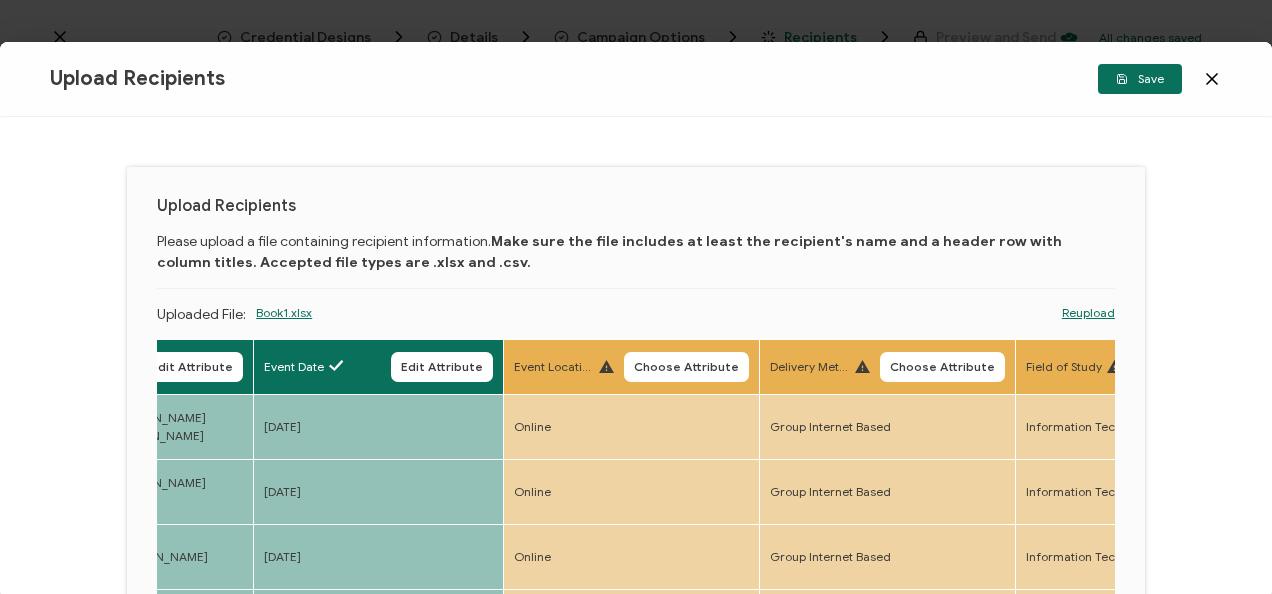 scroll, scrollTop: 0, scrollLeft: 420, axis: horizontal 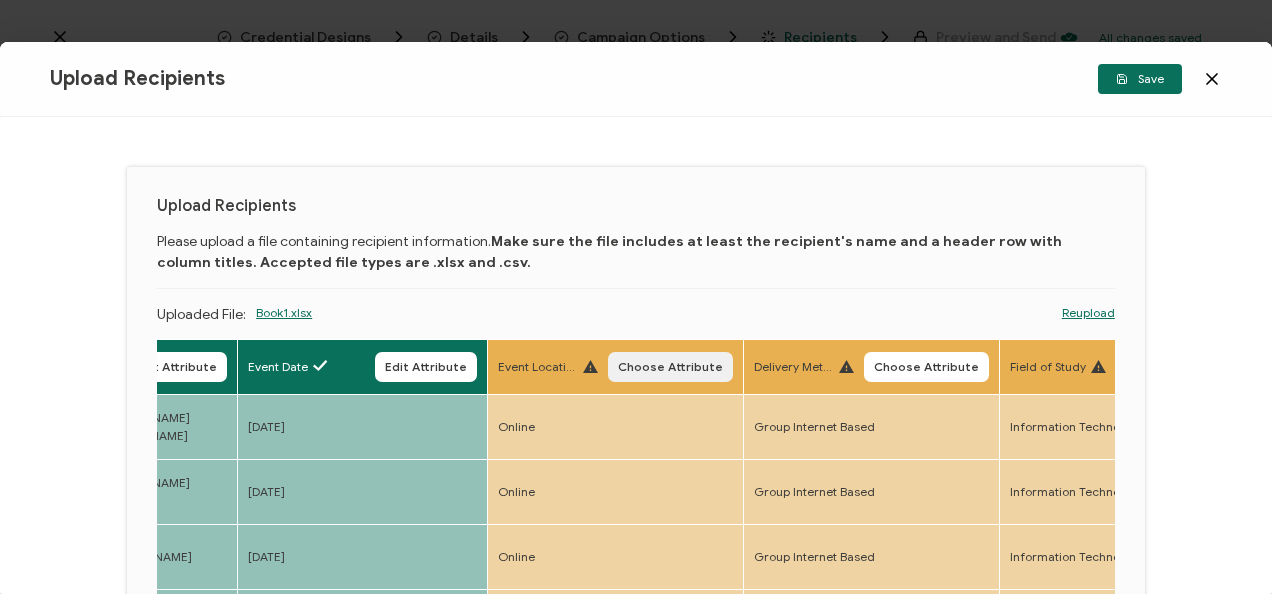 click on "Choose Attribute" at bounding box center (670, 367) 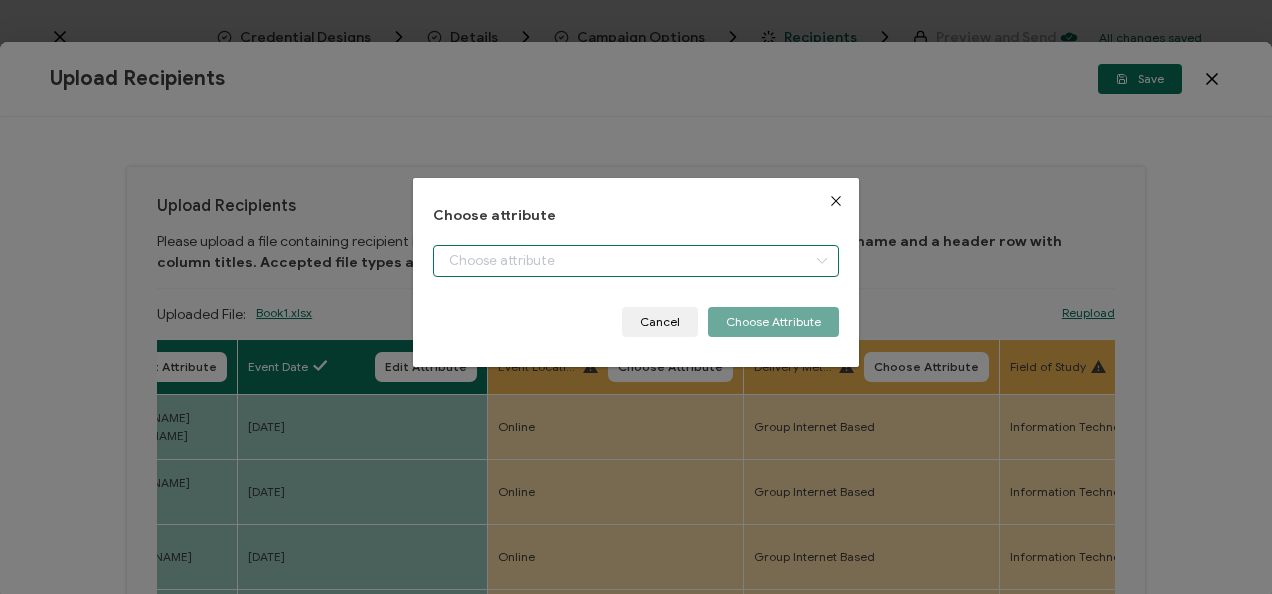click at bounding box center [635, 261] 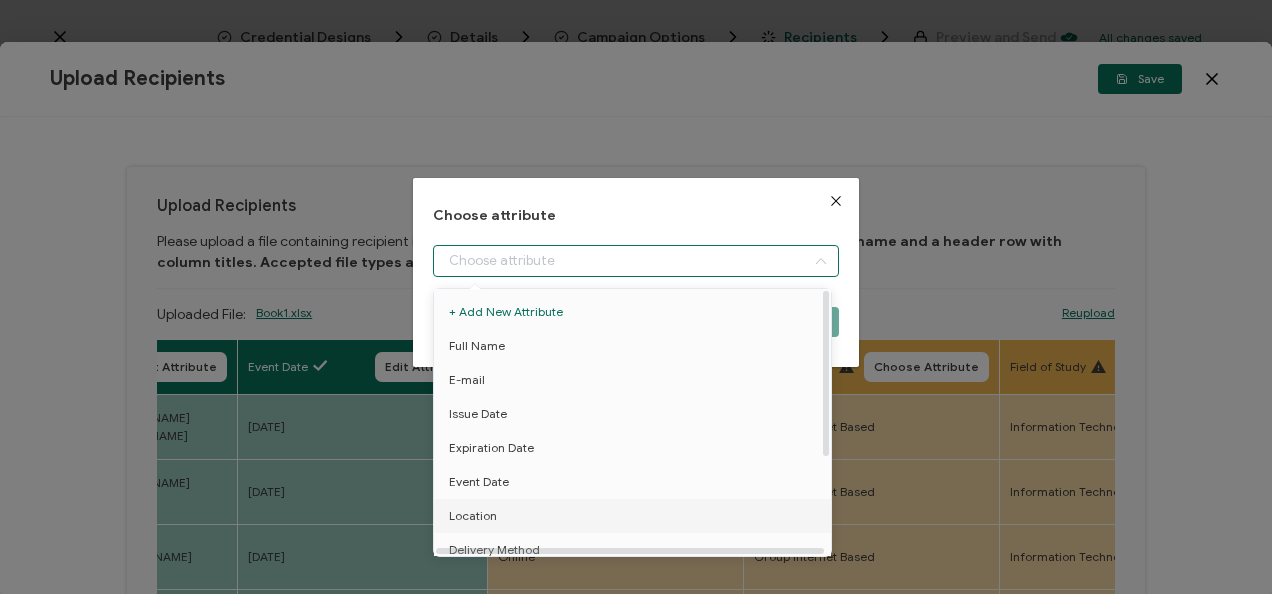 click on "Location" at bounding box center (636, 516) 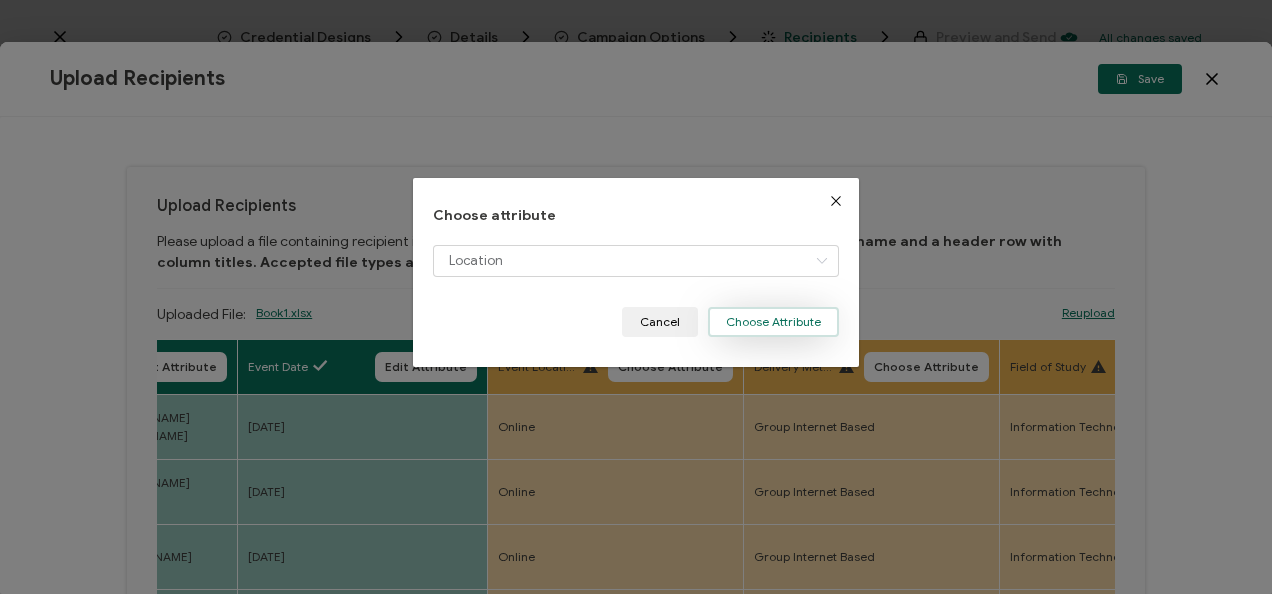 click on "Choose Attribute" at bounding box center (773, 322) 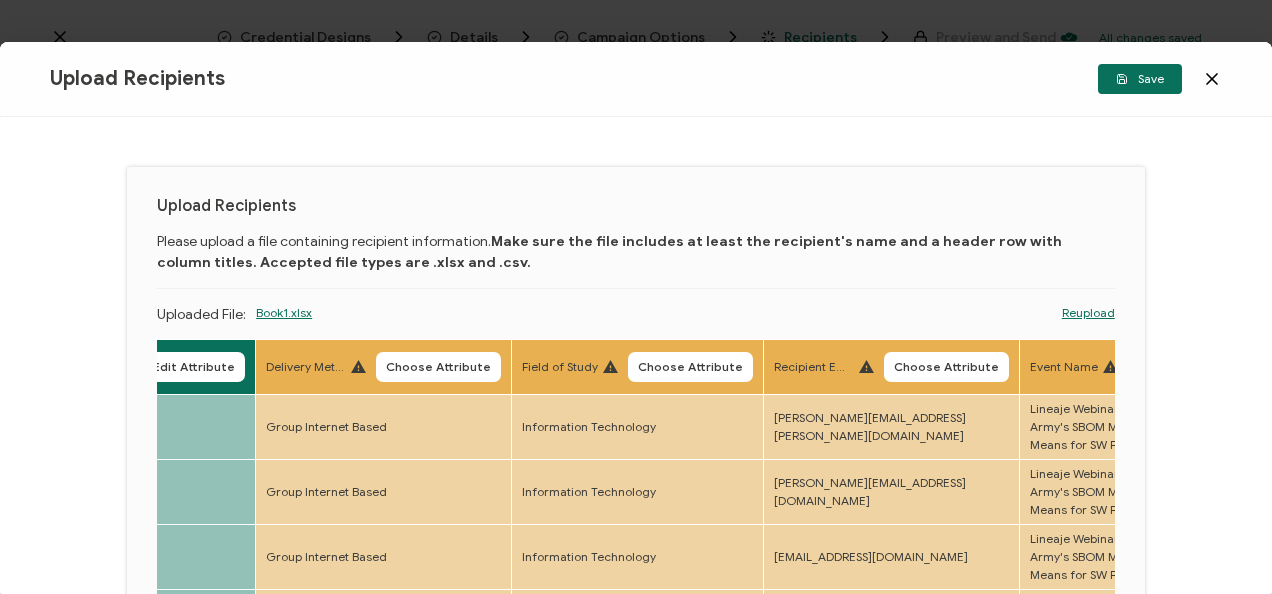 scroll, scrollTop: 0, scrollLeft: 903, axis: horizontal 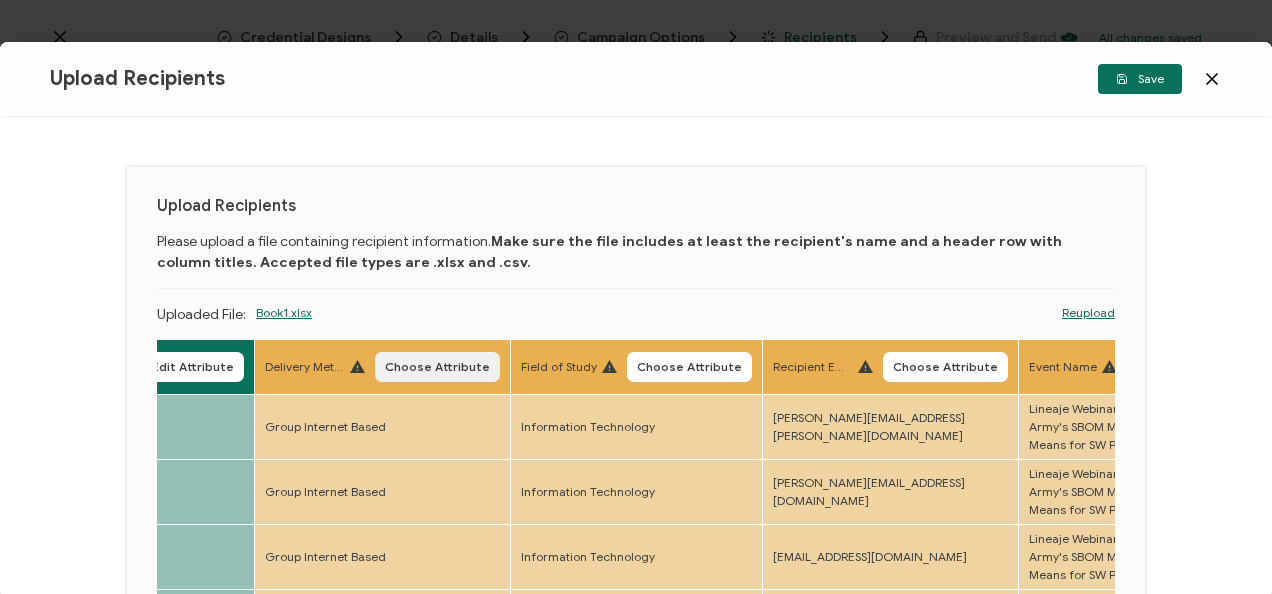 click on "Choose Attribute" at bounding box center (437, 367) 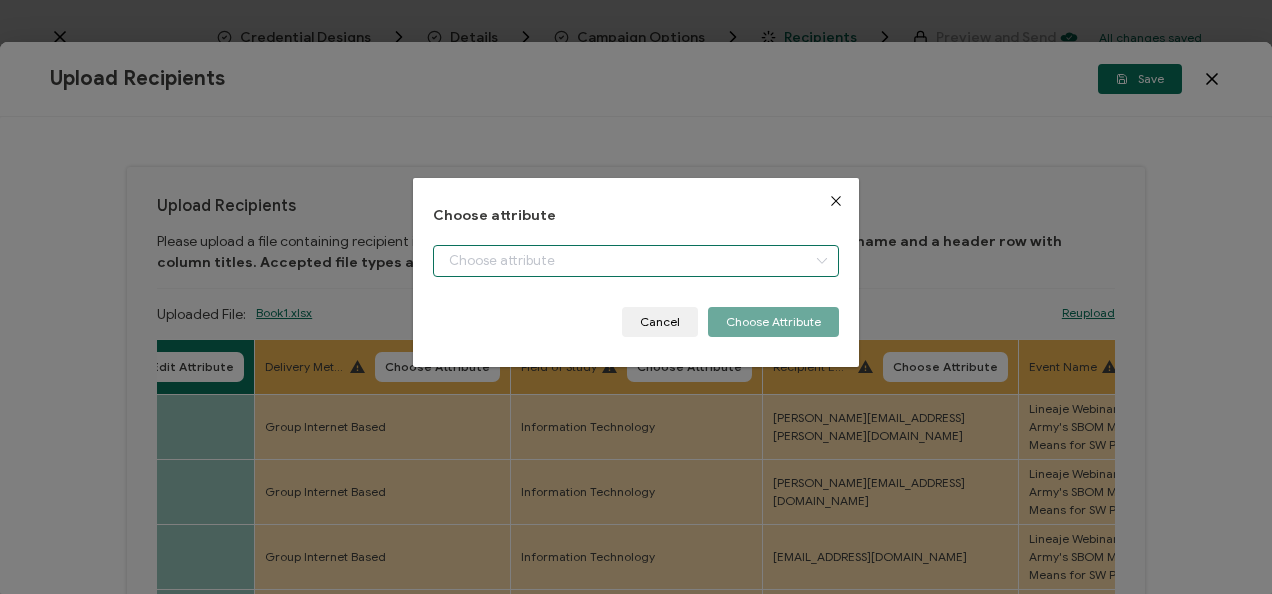 click at bounding box center (635, 261) 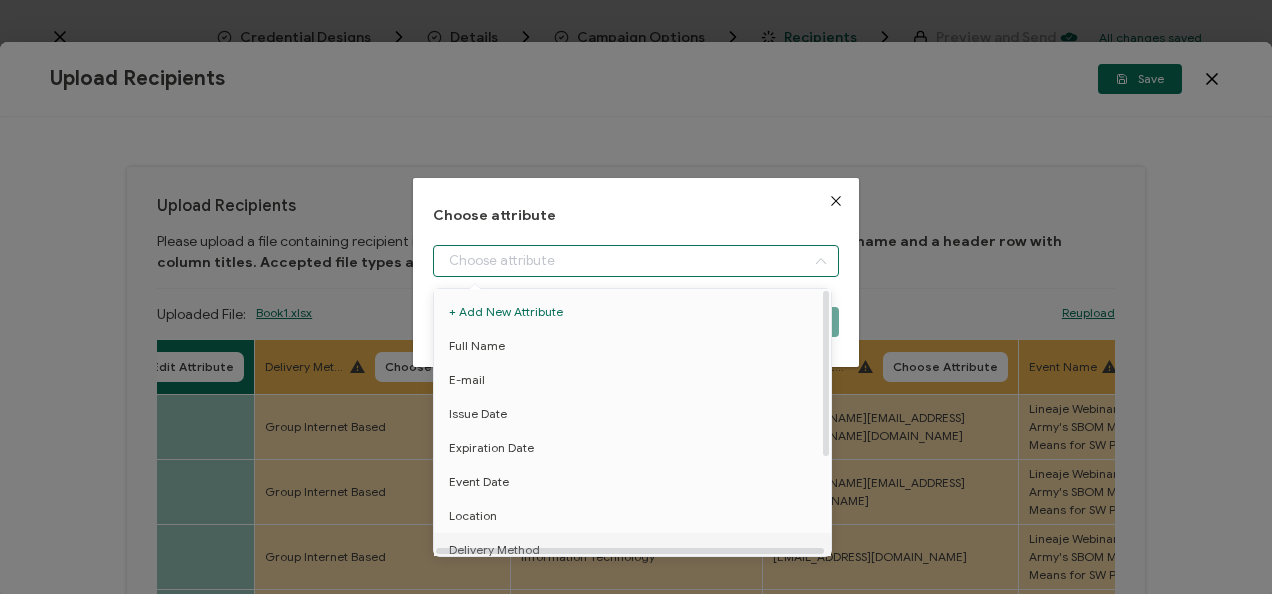 click on "Delivery Method" at bounding box center (494, 550) 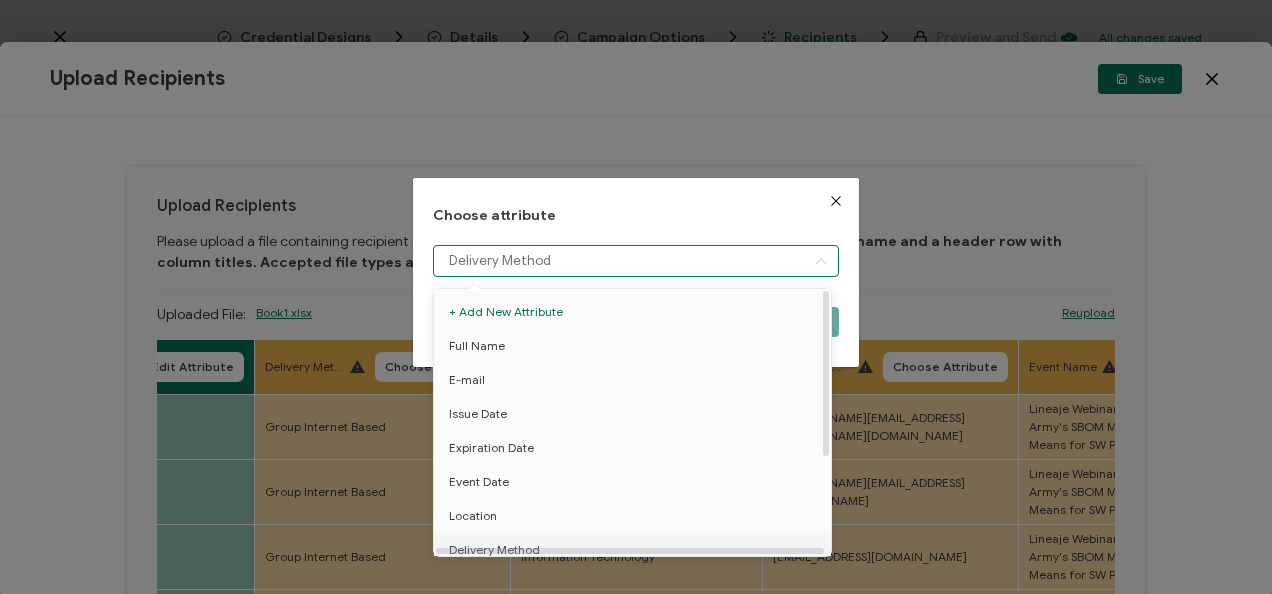 scroll, scrollTop: 14, scrollLeft: 0, axis: vertical 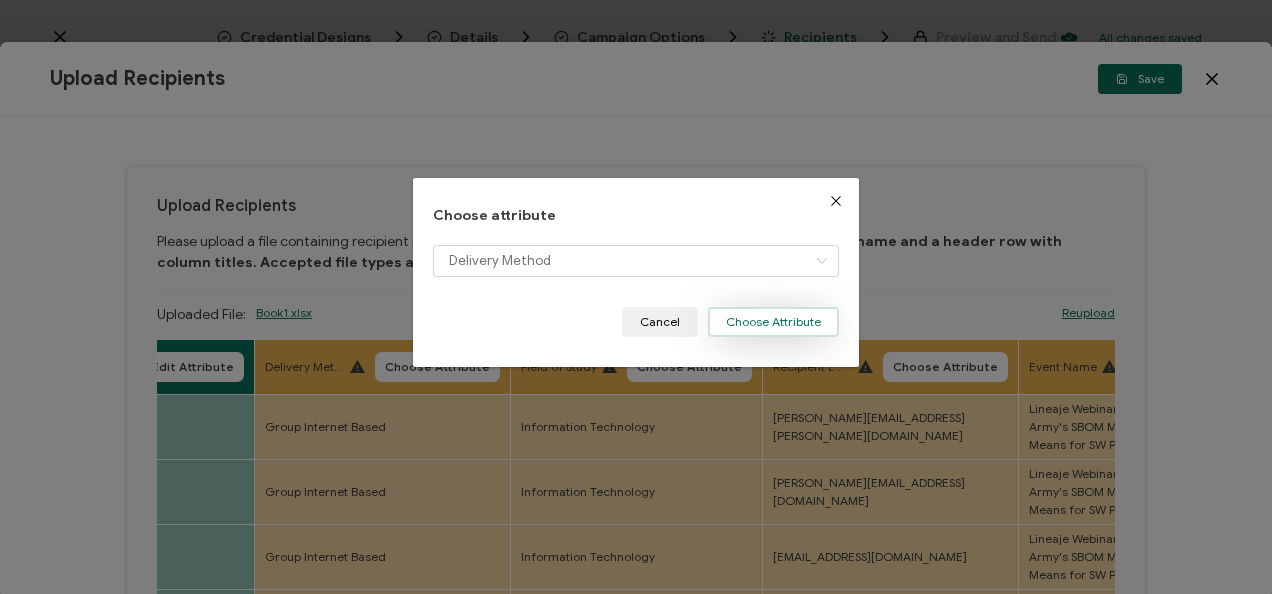 click on "Choose Attribute" at bounding box center (773, 322) 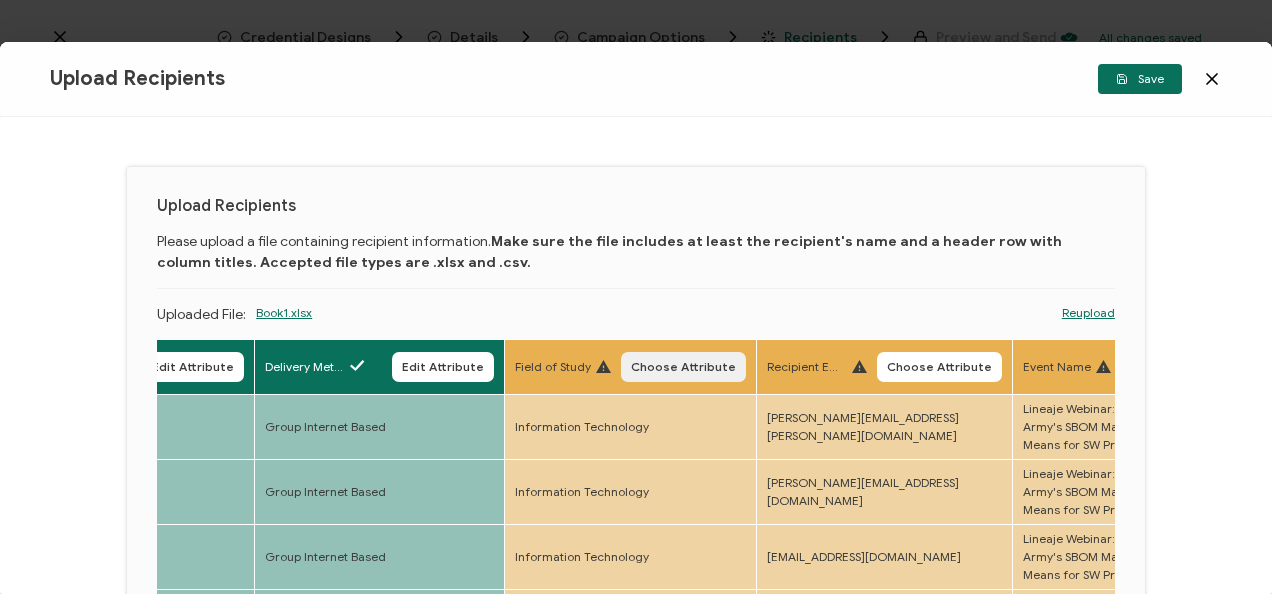 click on "Choose Attribute" at bounding box center (683, 367) 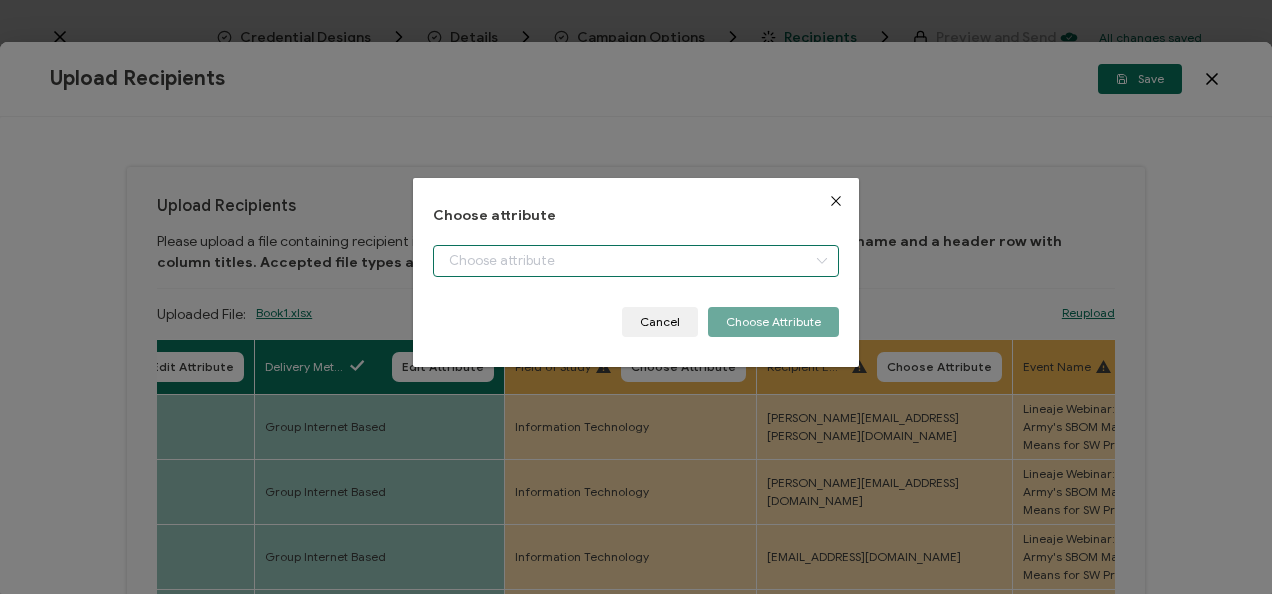 click at bounding box center [635, 261] 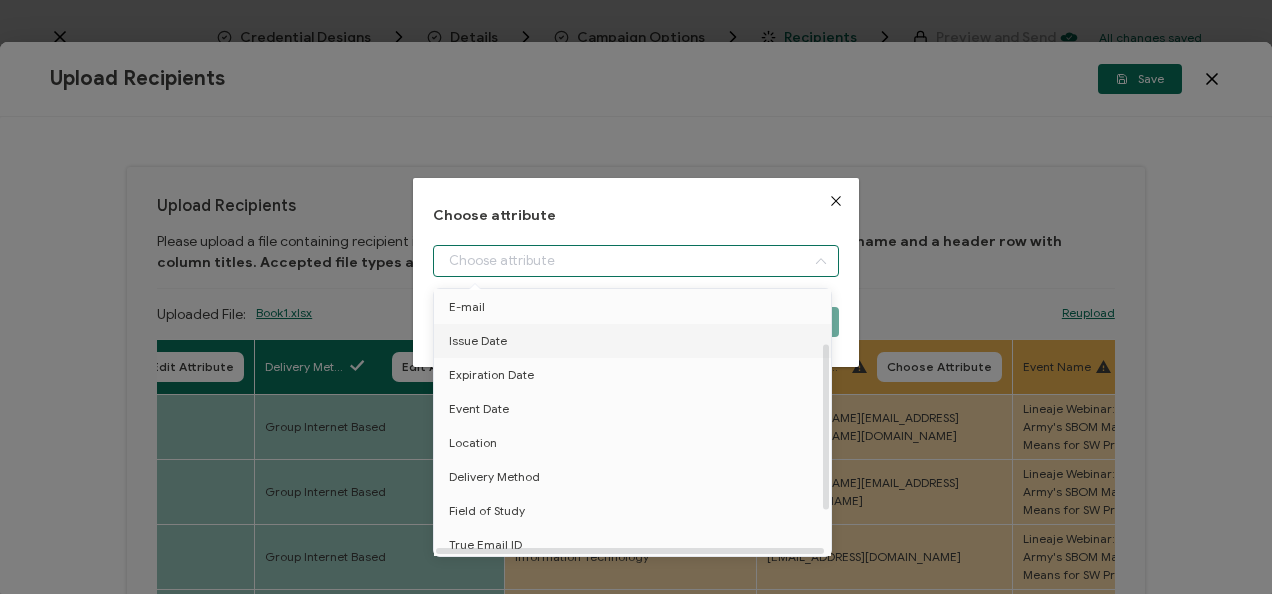 scroll, scrollTop: 98, scrollLeft: 0, axis: vertical 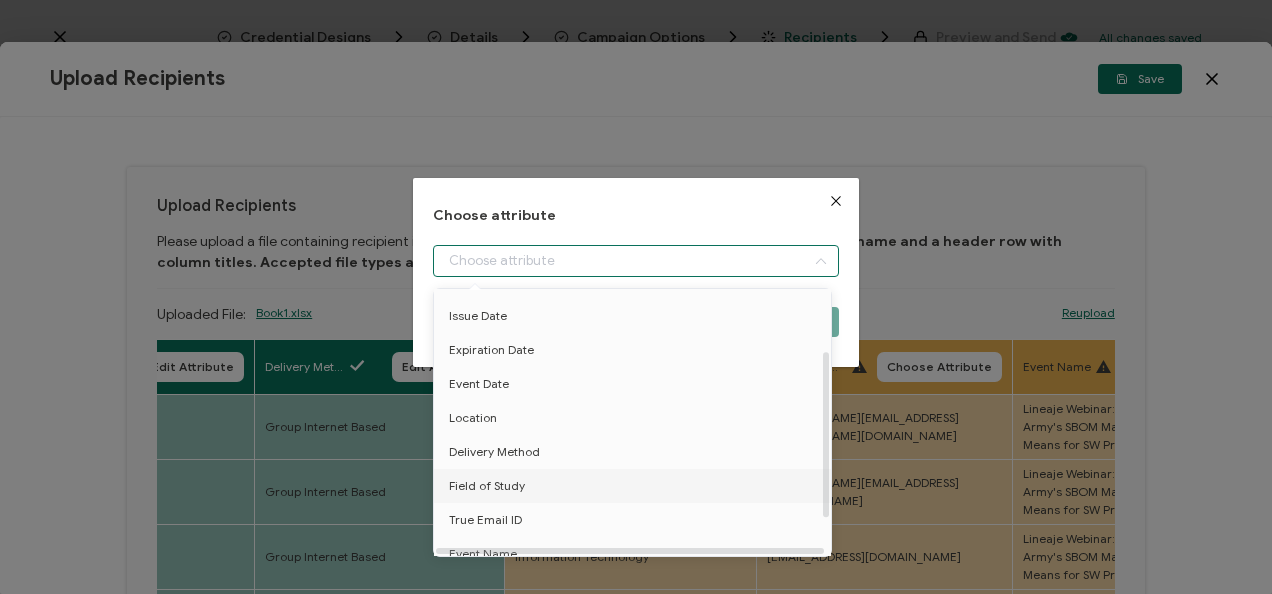 click on "Field of Study" at bounding box center (636, 486) 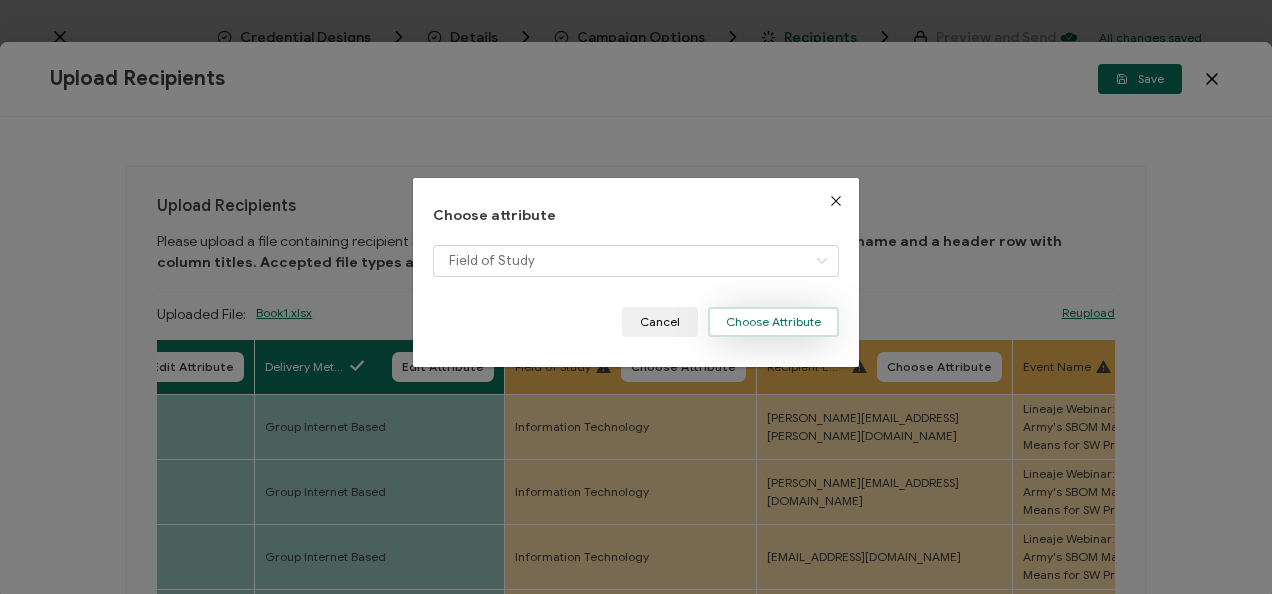click on "Choose Attribute" at bounding box center (773, 322) 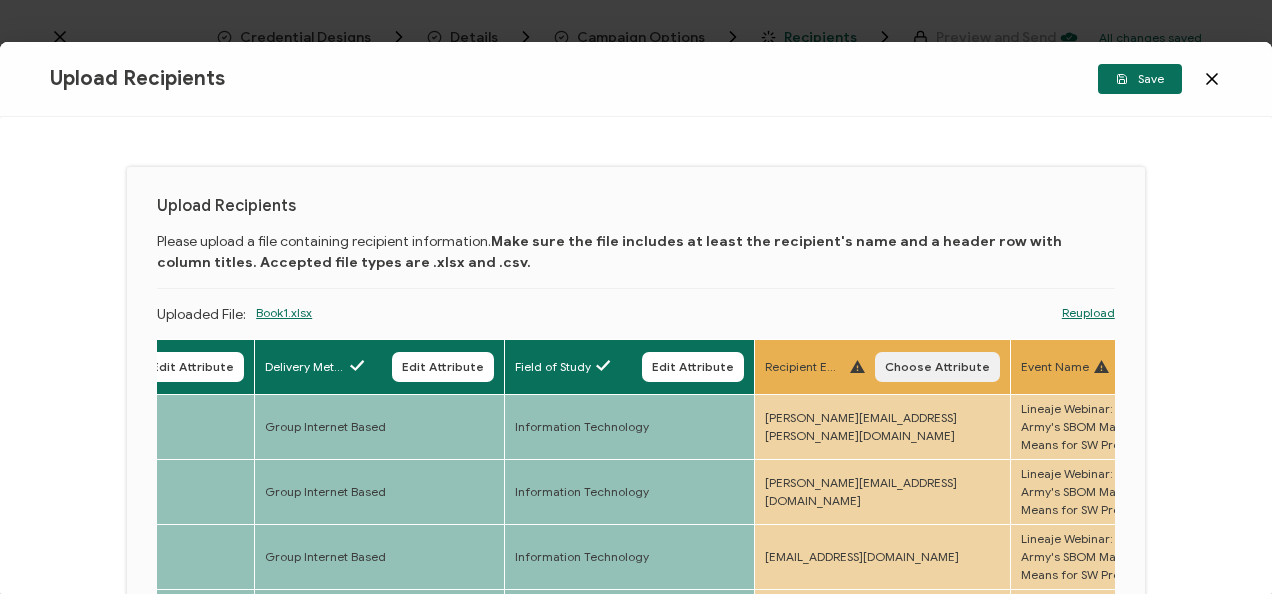 click on "Choose Attribute" at bounding box center [937, 367] 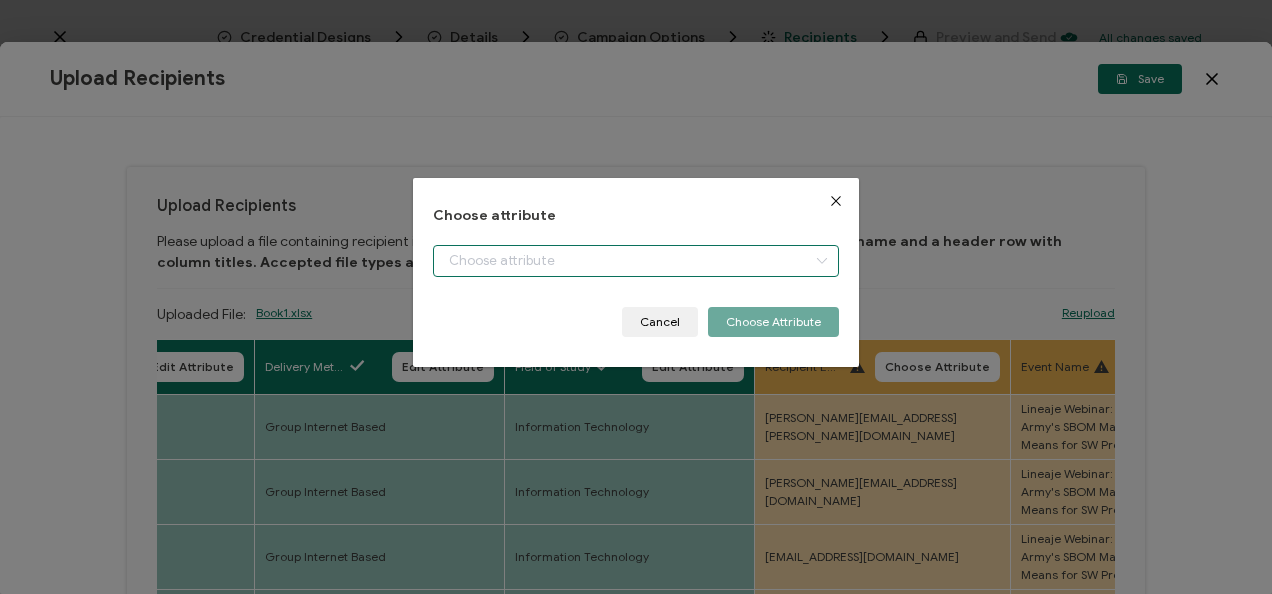 click at bounding box center [635, 261] 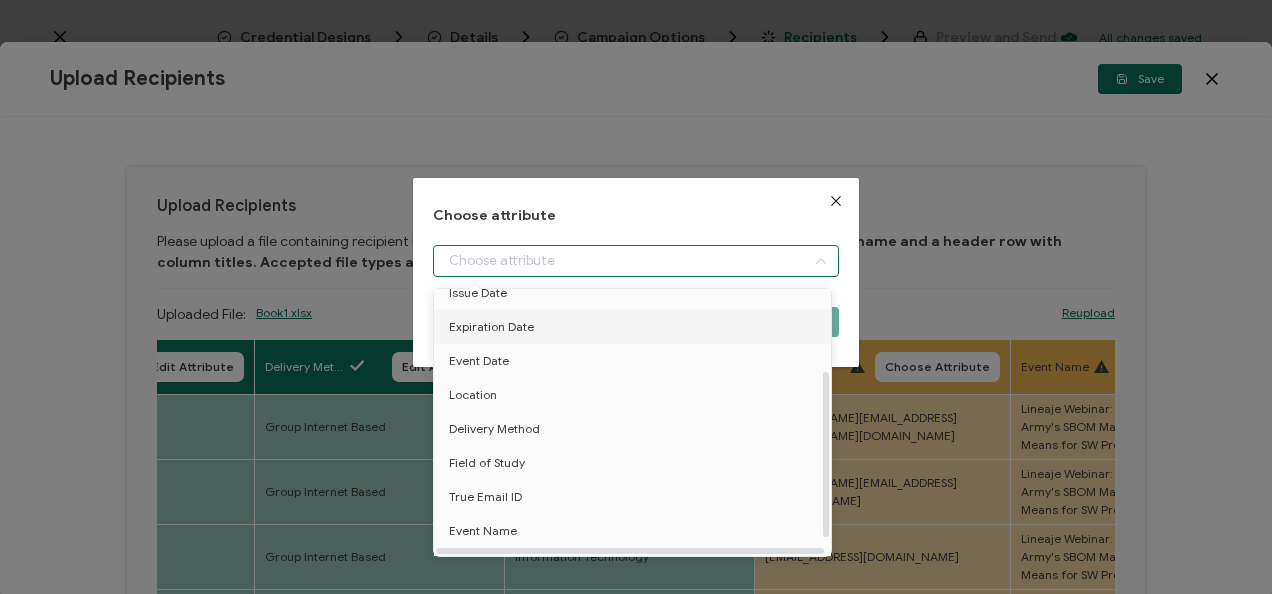 scroll, scrollTop: 144, scrollLeft: 0, axis: vertical 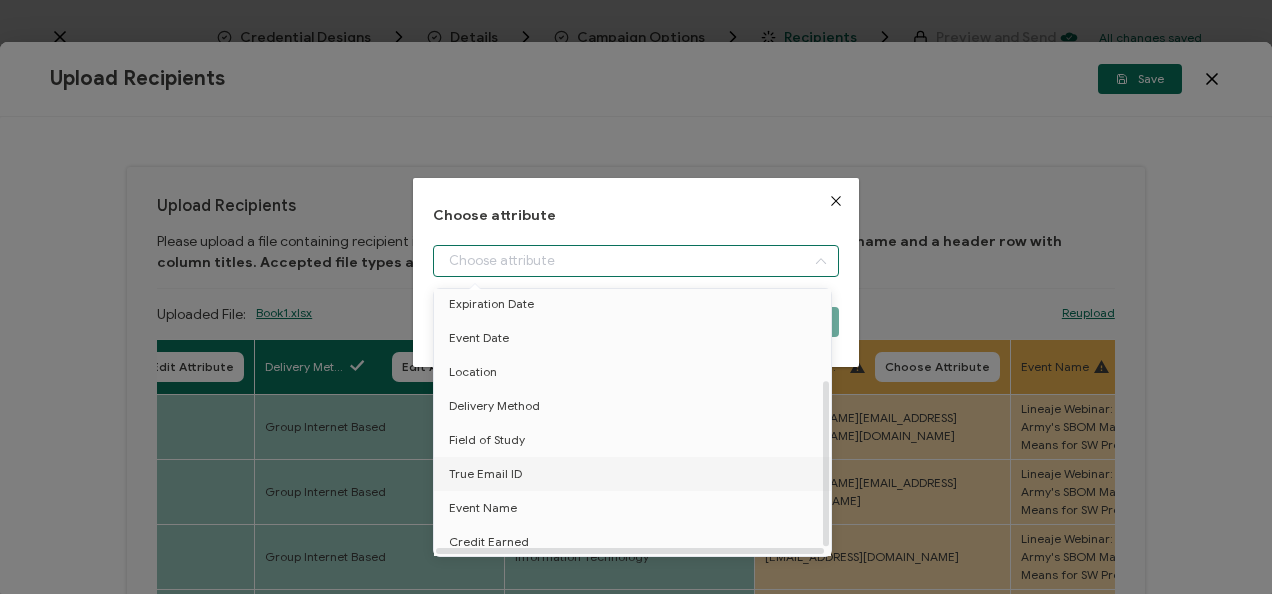 click on "True Email ID" at bounding box center (636, 474) 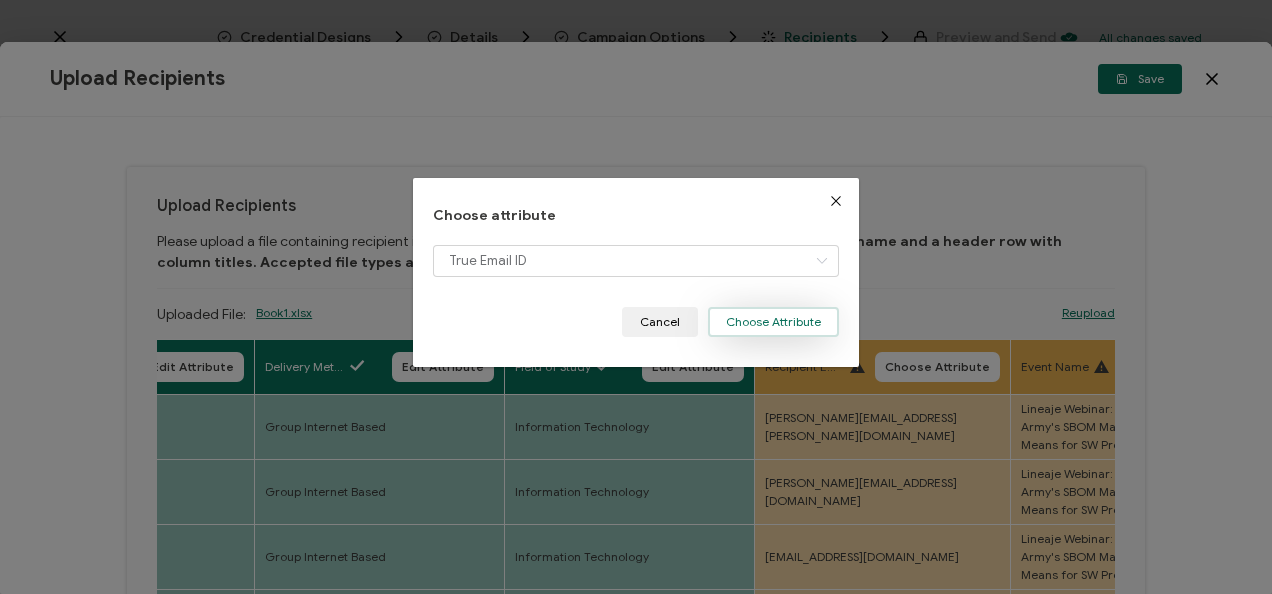 click on "Choose Attribute" at bounding box center (773, 322) 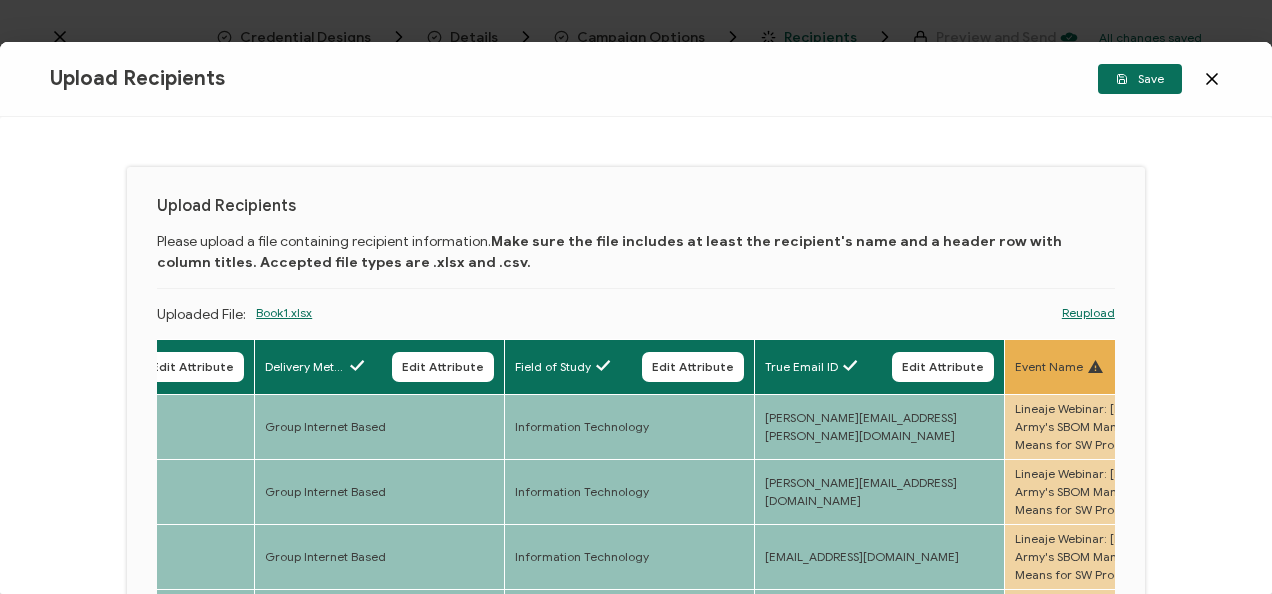 scroll, scrollTop: 0, scrollLeft: 1469, axis: horizontal 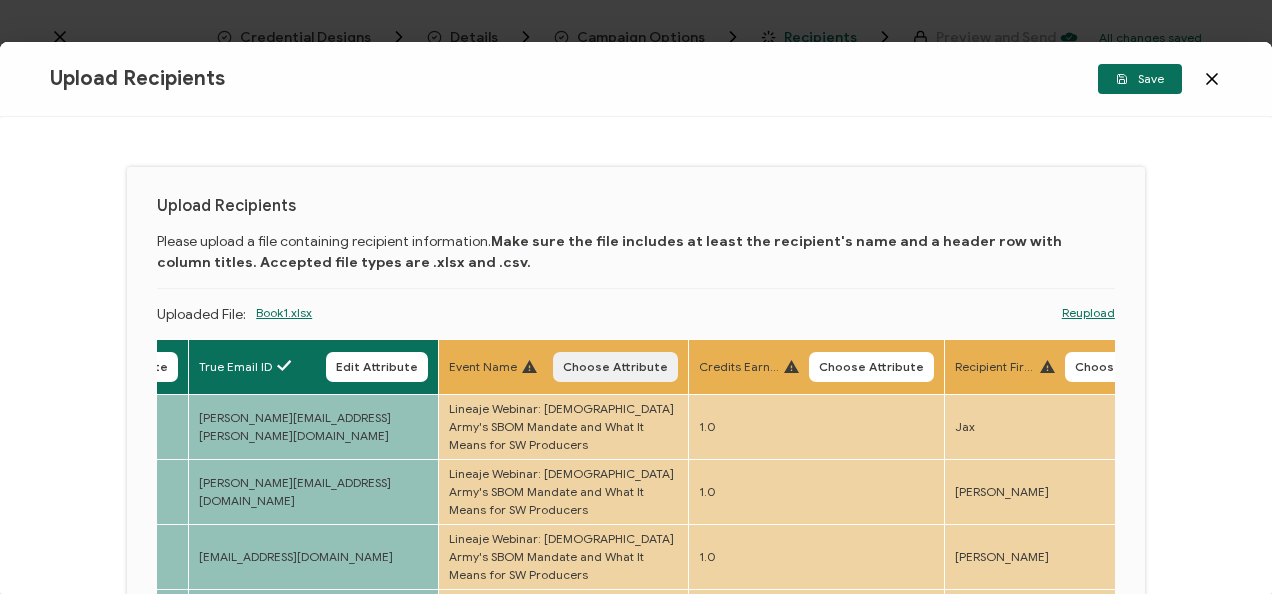 click on "Choose Attribute" at bounding box center [615, 367] 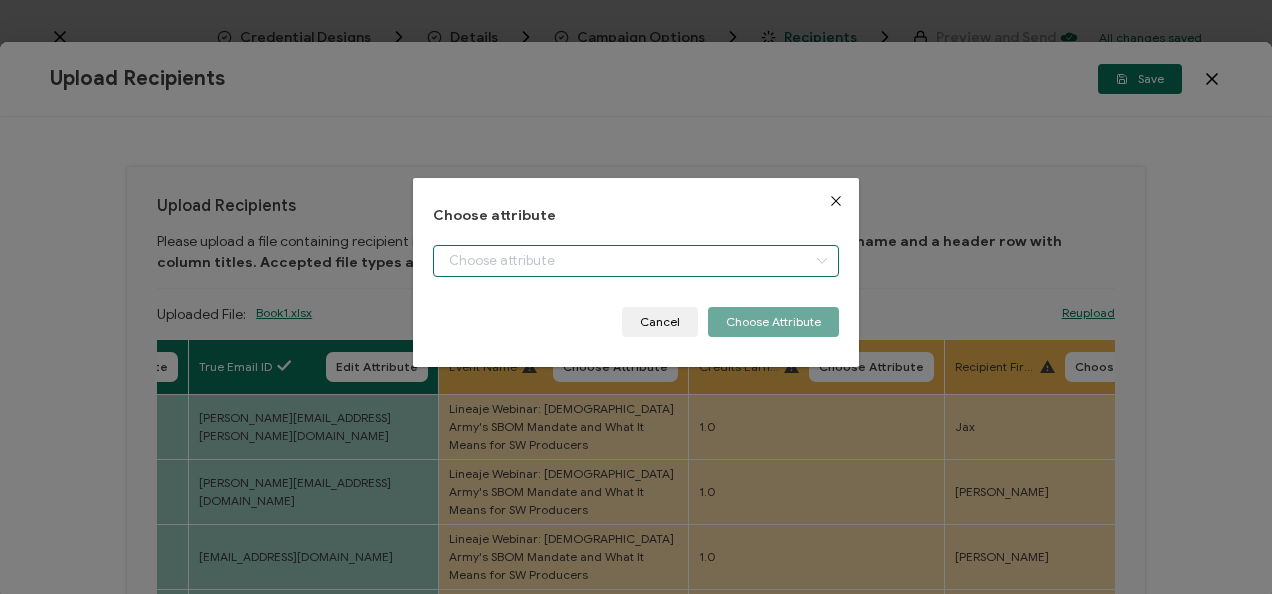 click at bounding box center [635, 261] 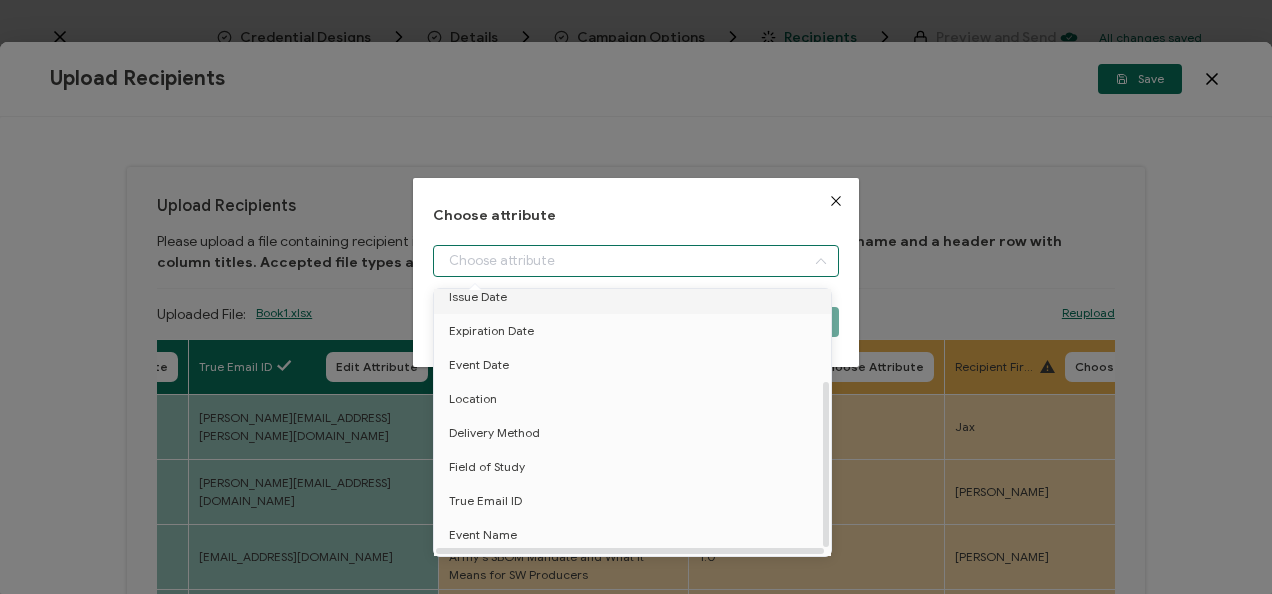 scroll, scrollTop: 154, scrollLeft: 0, axis: vertical 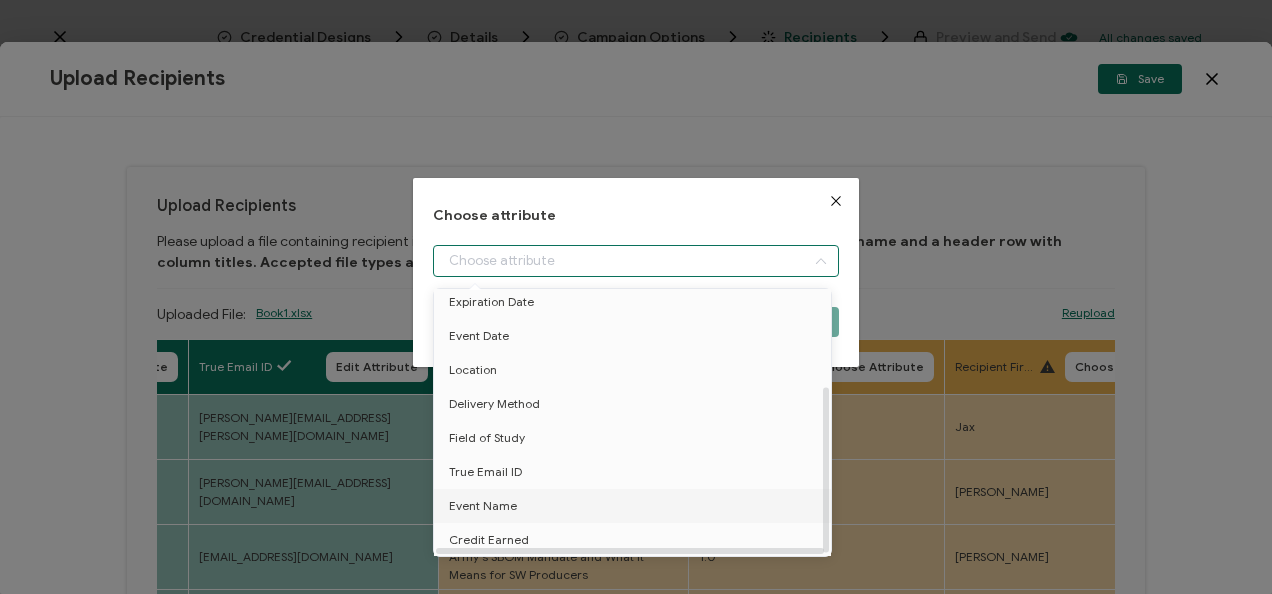 click on "Event Name" at bounding box center (636, 506) 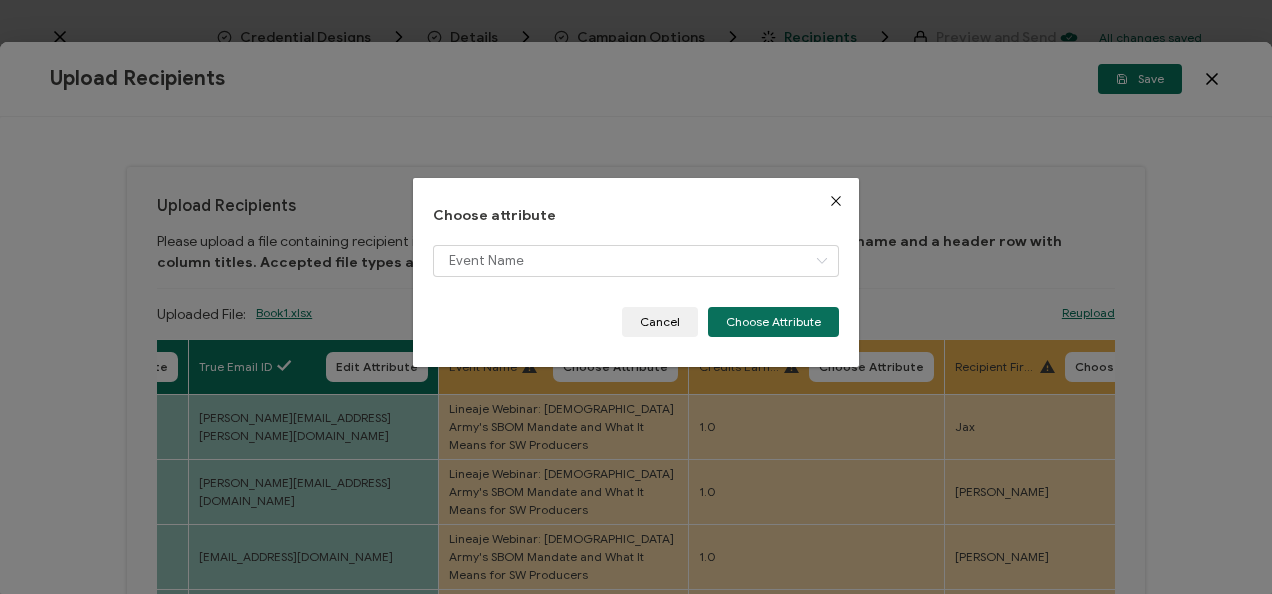 click on "Choose attribute   Event Name
Cancel
Choose Attribute" at bounding box center [635, 272] 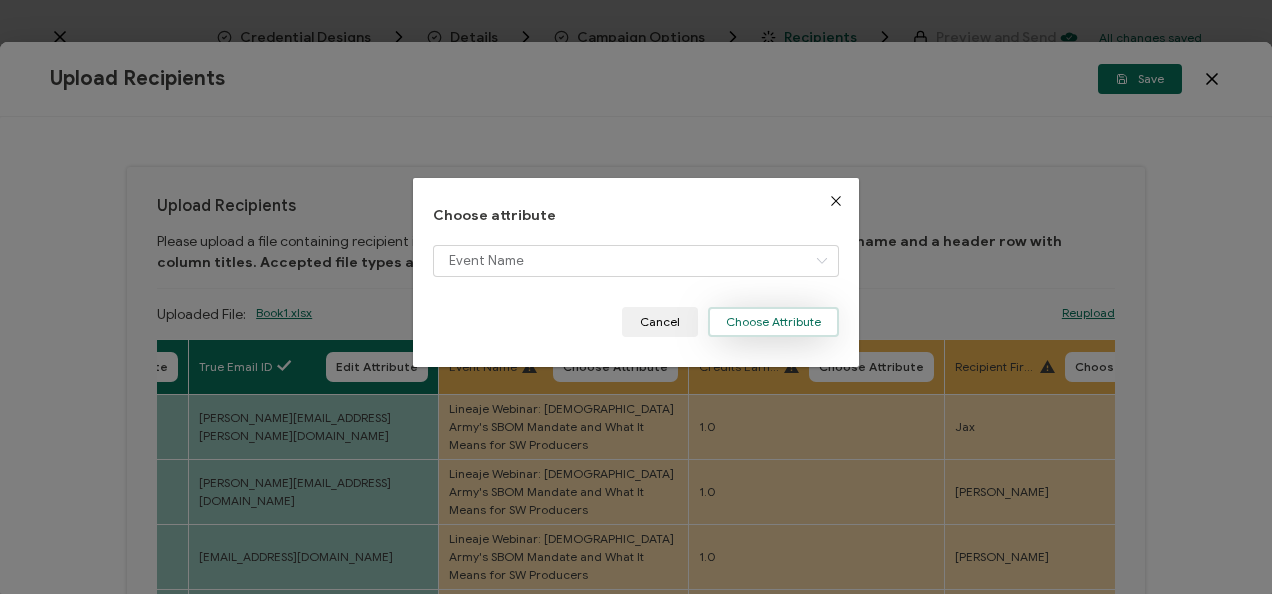 click on "Choose Attribute" at bounding box center (773, 322) 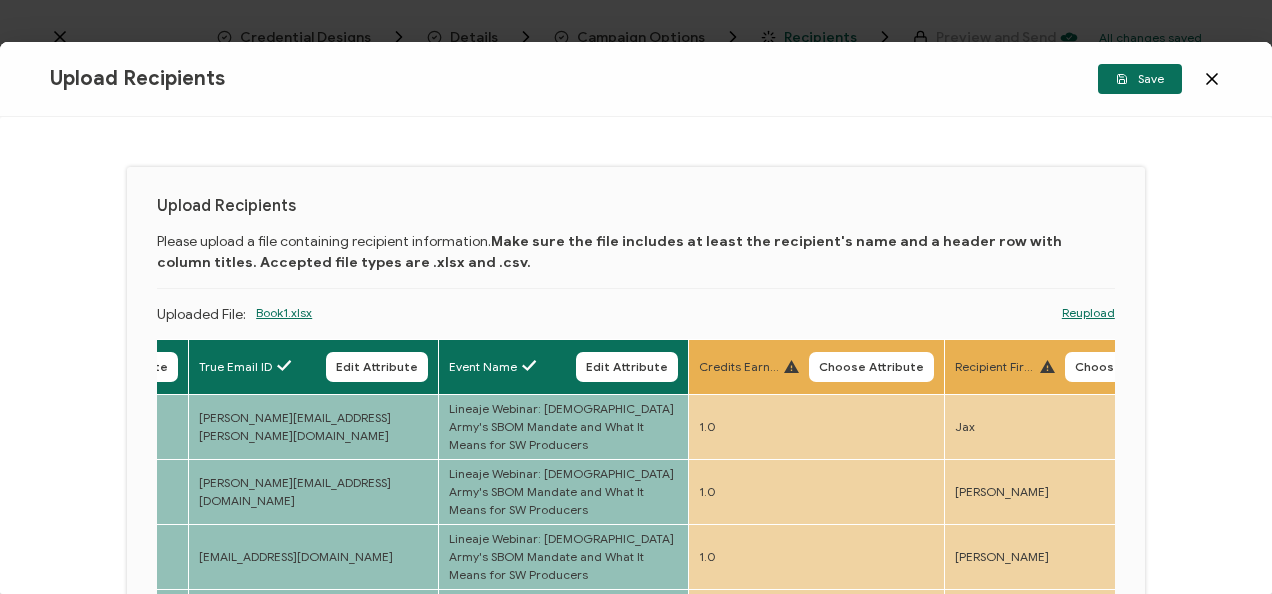 click on "Credential Designs       Details       Campaign Options       Recipients       Preview and Send
All changes saved
We save your content automatically as you keep working.
Changes are saved automatically. Any credentials sent from this campaign will update automatically. To undo modifications, re-edit the relevant element.
All changes saved
Last saved on [DATE] 04:04 PM
Recipients
Add Recipients
Continue
FULL NAME EMAIL Expiration Date   Issue Date   ACTIONS Add Recipient FULL NAME EMAIL Expiration Date" at bounding box center [636, 297] 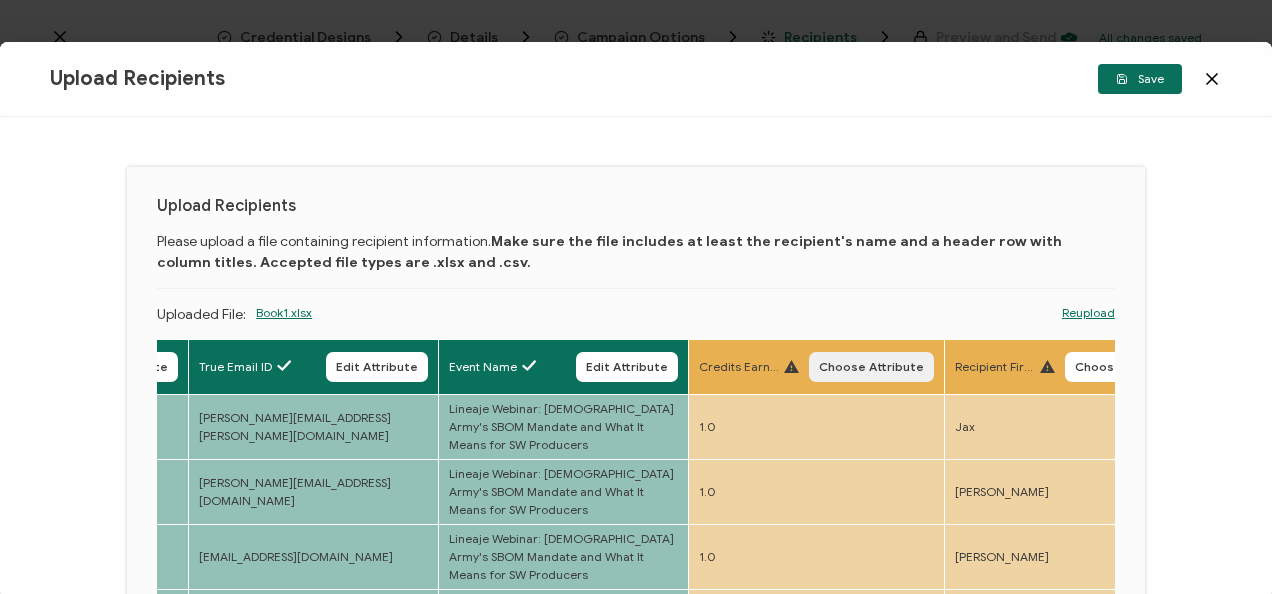 click on "Choose Attribute" at bounding box center (871, 367) 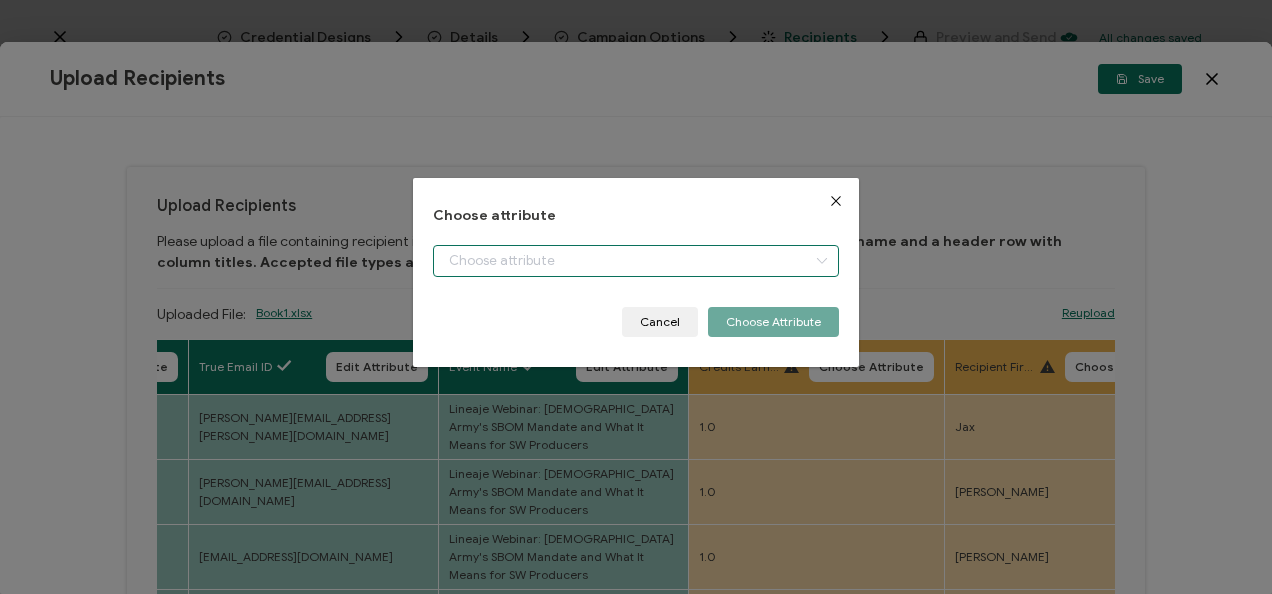click at bounding box center (635, 261) 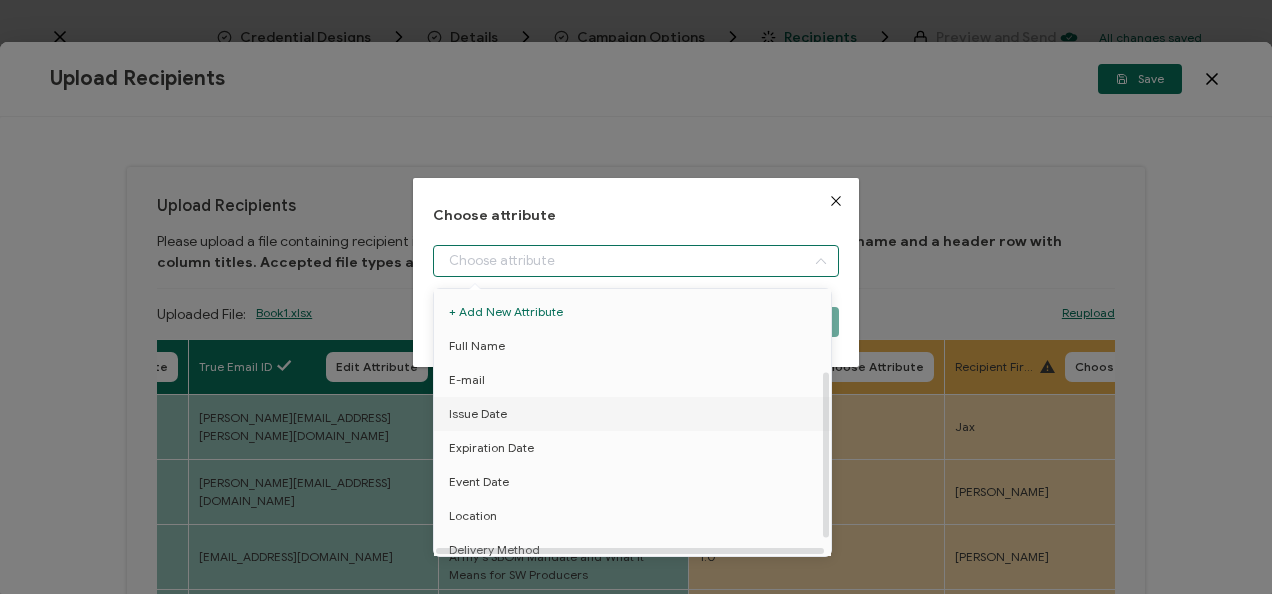 scroll, scrollTop: 156, scrollLeft: 0, axis: vertical 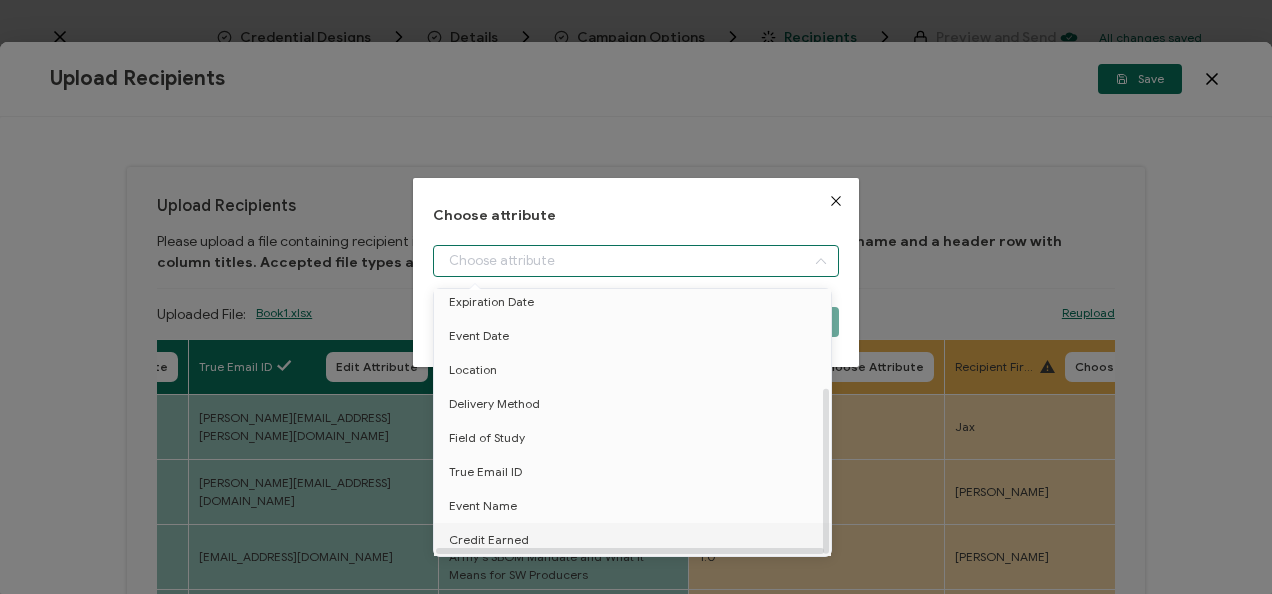 click on "Credit Earned" at bounding box center [636, 540] 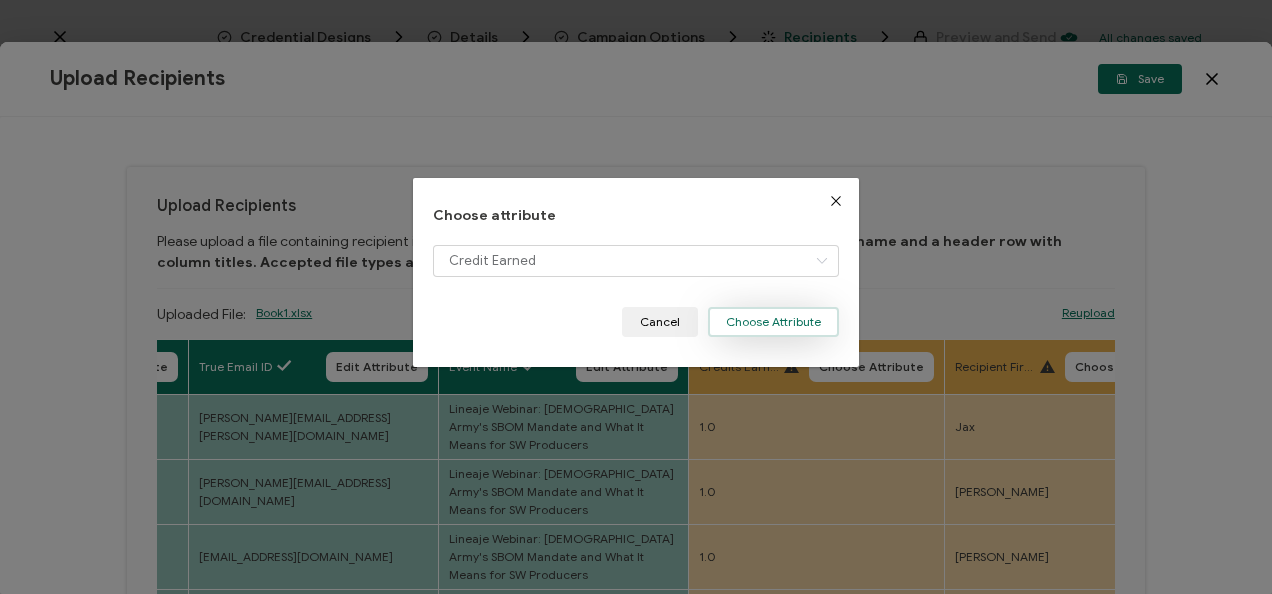 click on "Choose Attribute" at bounding box center (773, 322) 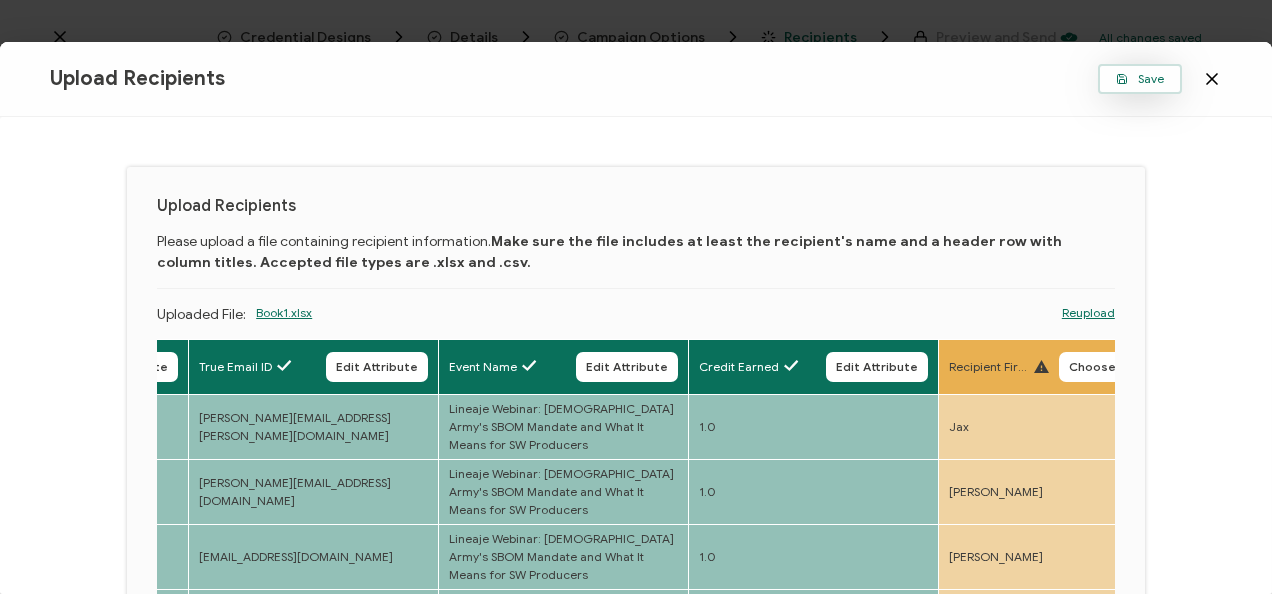 click on "Save" at bounding box center (1140, 79) 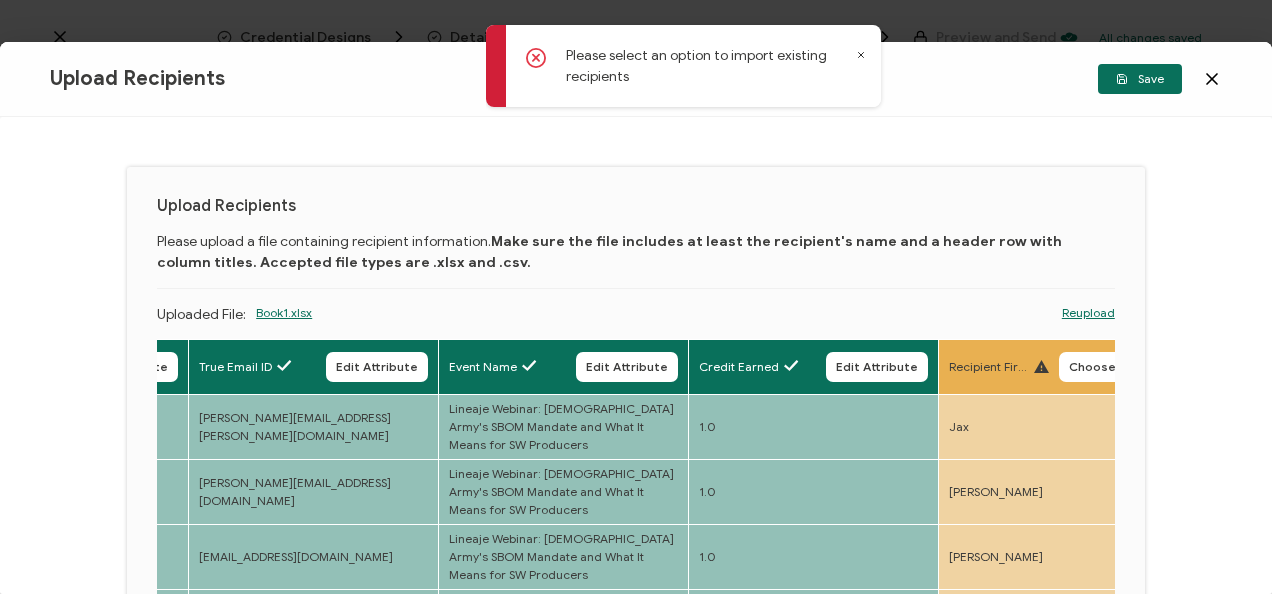 scroll, scrollTop: 382, scrollLeft: 0, axis: vertical 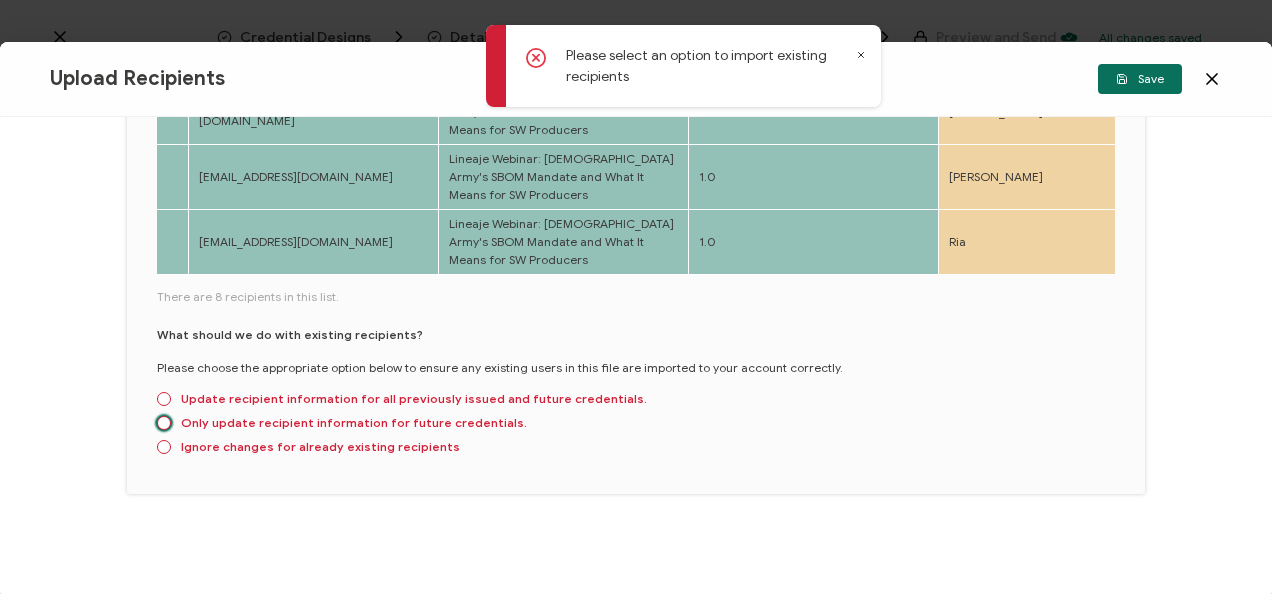 click on "Only update recipient information for future credentials." at bounding box center [349, 422] 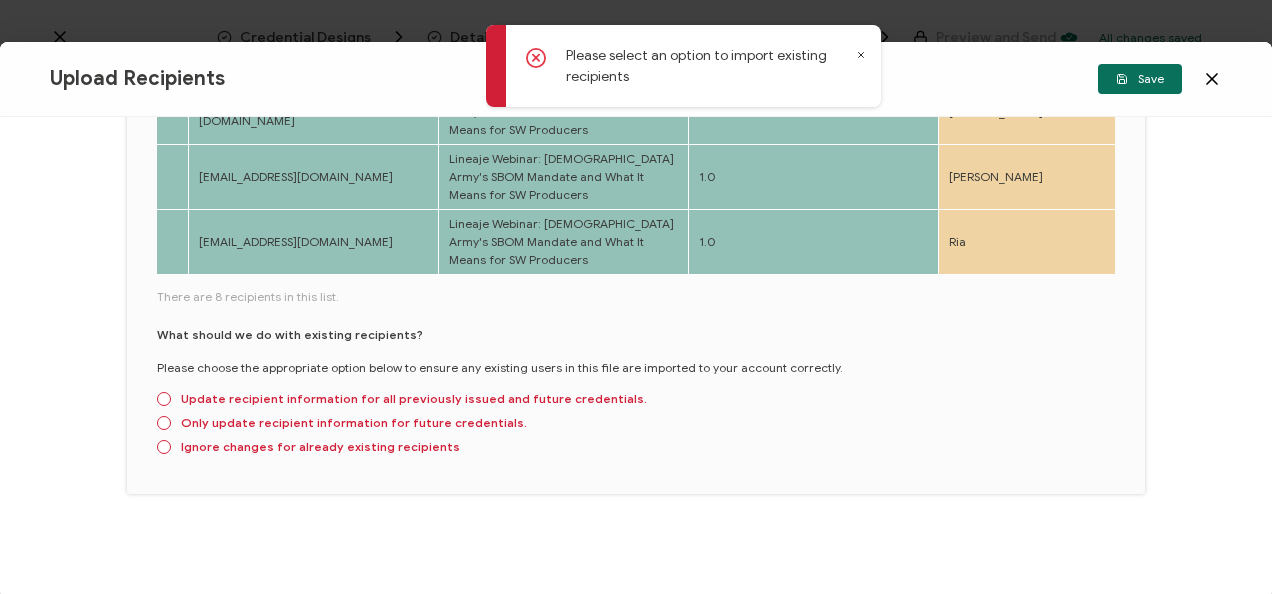 click on "Only update recipient information for future credentials." at bounding box center [164, 424] 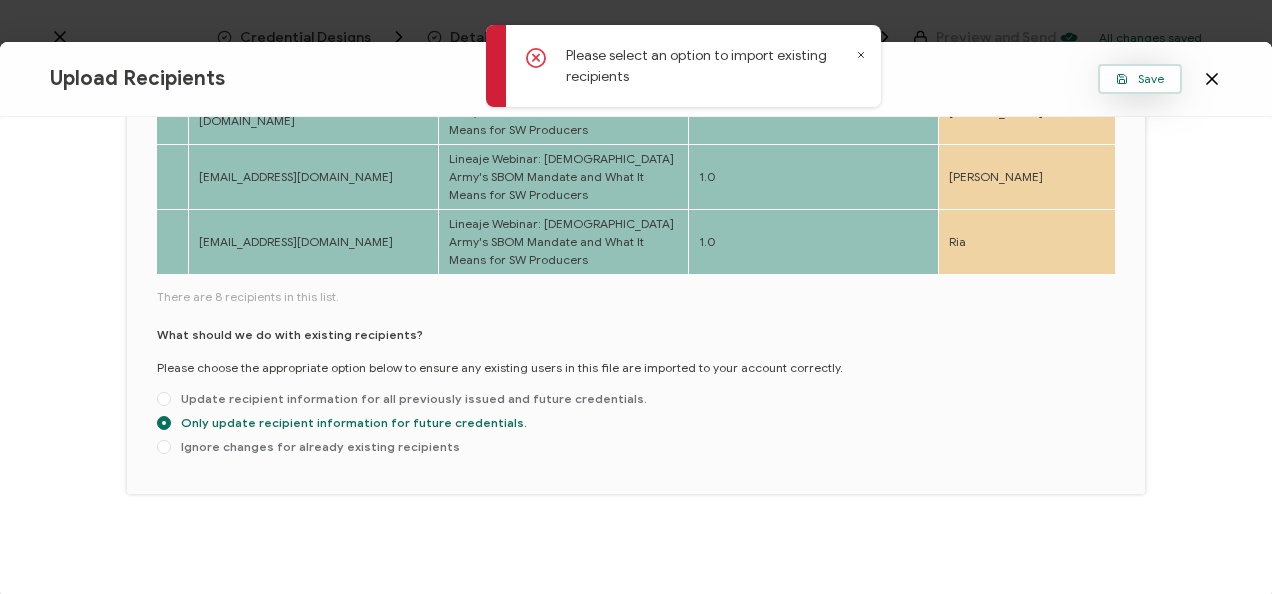 click on "Save" at bounding box center [1140, 79] 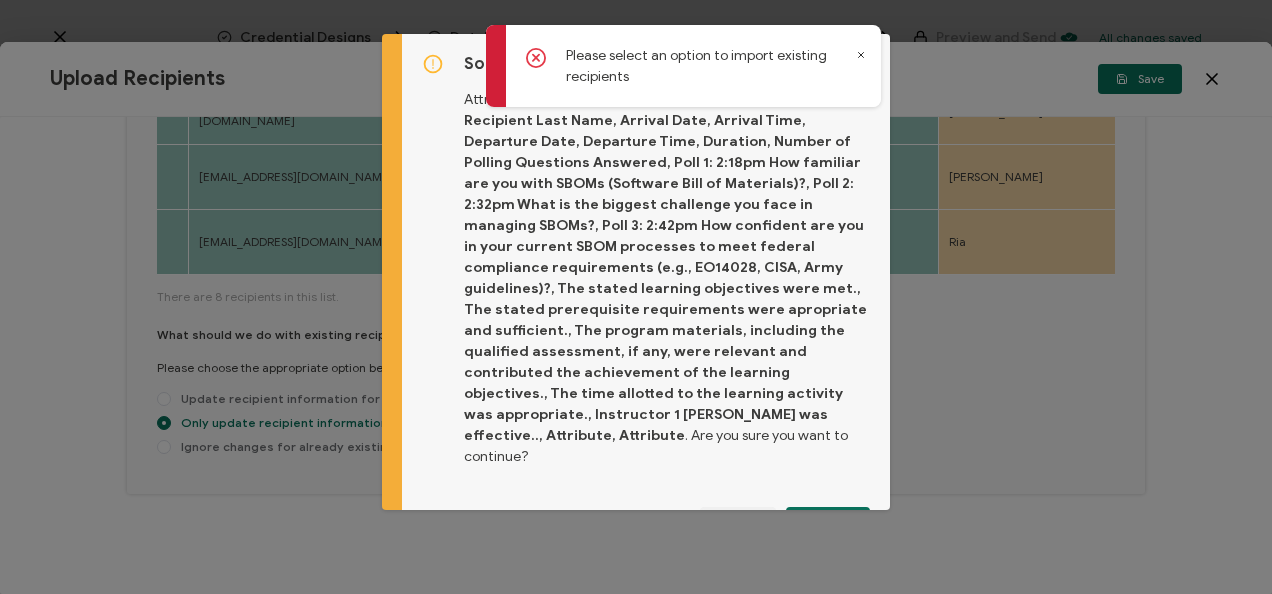 click on "Some columns are missing attributes.   Attributes are not selected for columns  Recipient First Name, Recipient Last Name, Arrival Date, Arrival Time, Departure Date, Departure Time, Duration, Number of Polling Questions Answered, Poll 1: 2:18pm How familiar are you with SBOMs (Software Bill of Materials)?, Poll 2: 2:32pm What is the biggest challenge you face in managing SBOMs?, Poll 3: 2:42pm How confident are you in your current SBOM processes to meet federal compliance requirements (e.g., EO14028, CISA, Army guidelines)?, The stated learning objectives were met., The stated prerequisite requirements were apropriate and sufficient., The program materials, including the qualified assessment, if any, were relevant and contributed the achievement of the learning objectives., The time allotted to the learning activity was appropriate., Instructor 1 [PERSON_NAME] was effective.., Attribute, Attribute . Are you sure you want to continue?
Cancel
Proceed" at bounding box center [646, 295] 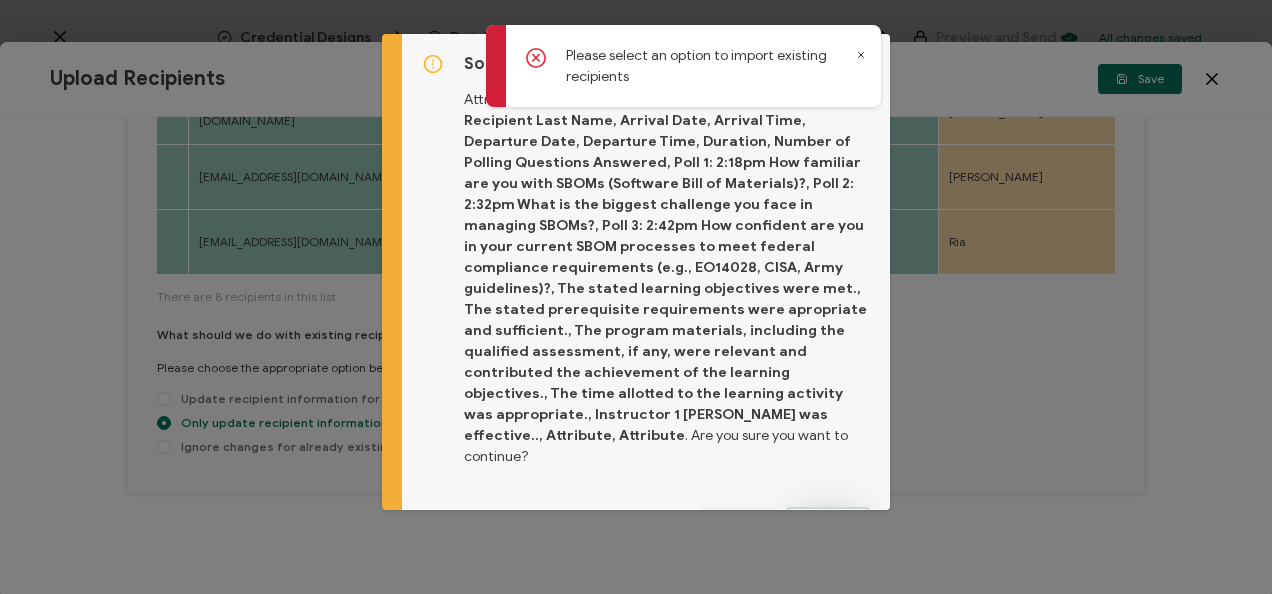 click on "Proceed" at bounding box center (828, 522) 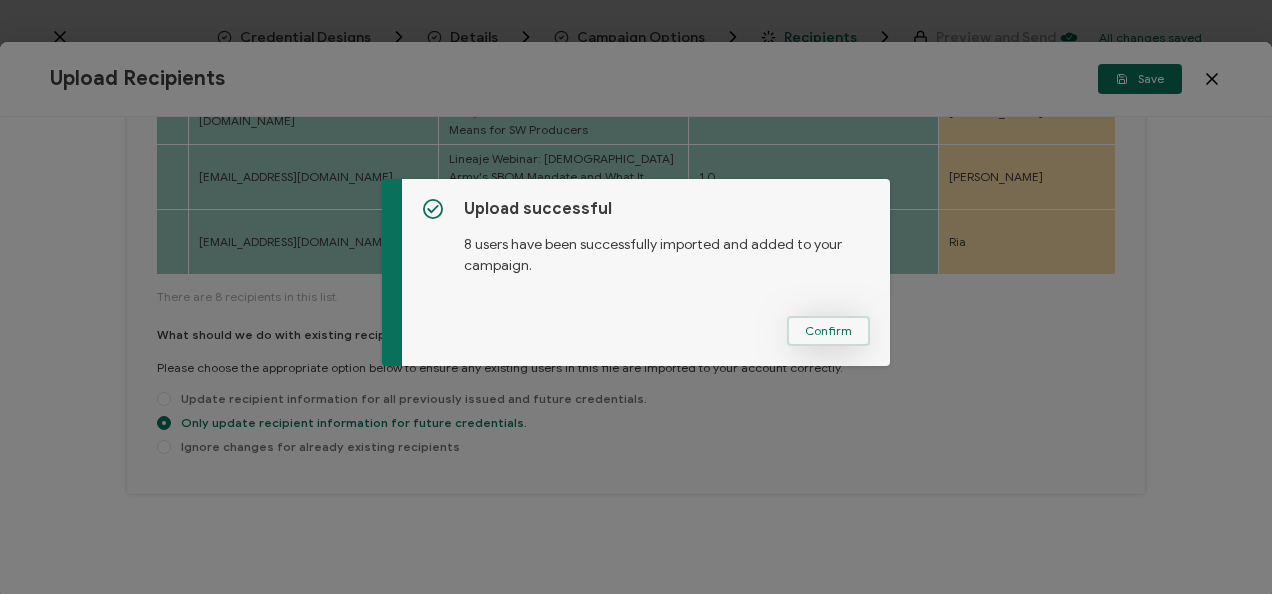 click on "Confirm" at bounding box center [828, 331] 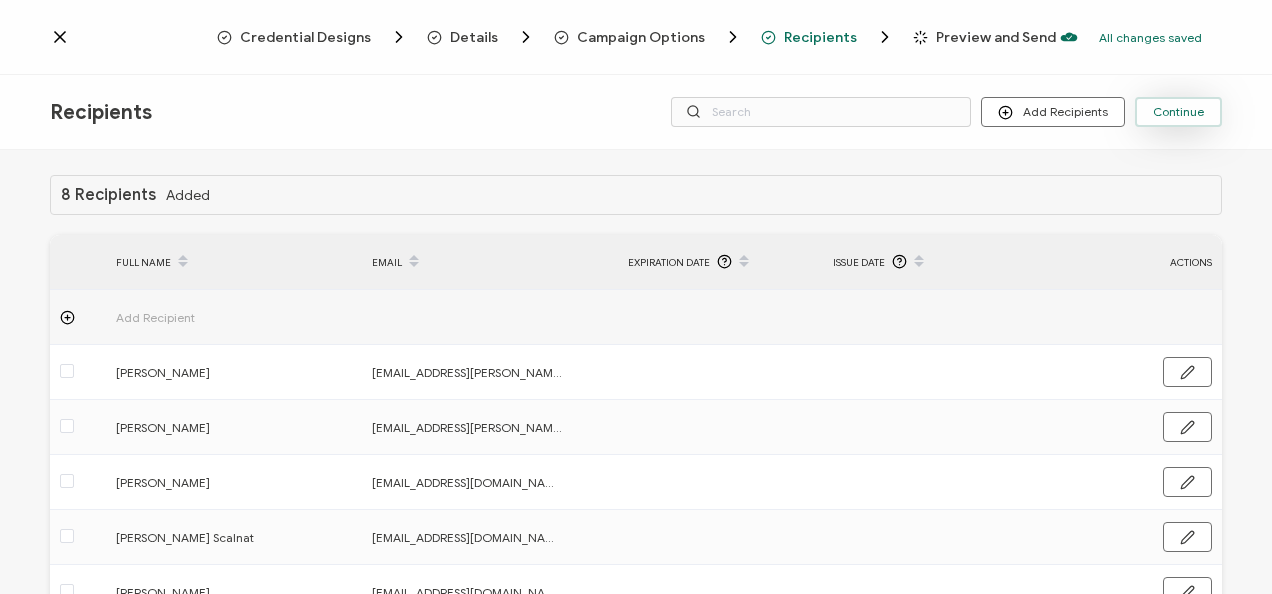 click on "Continue" at bounding box center [1178, 112] 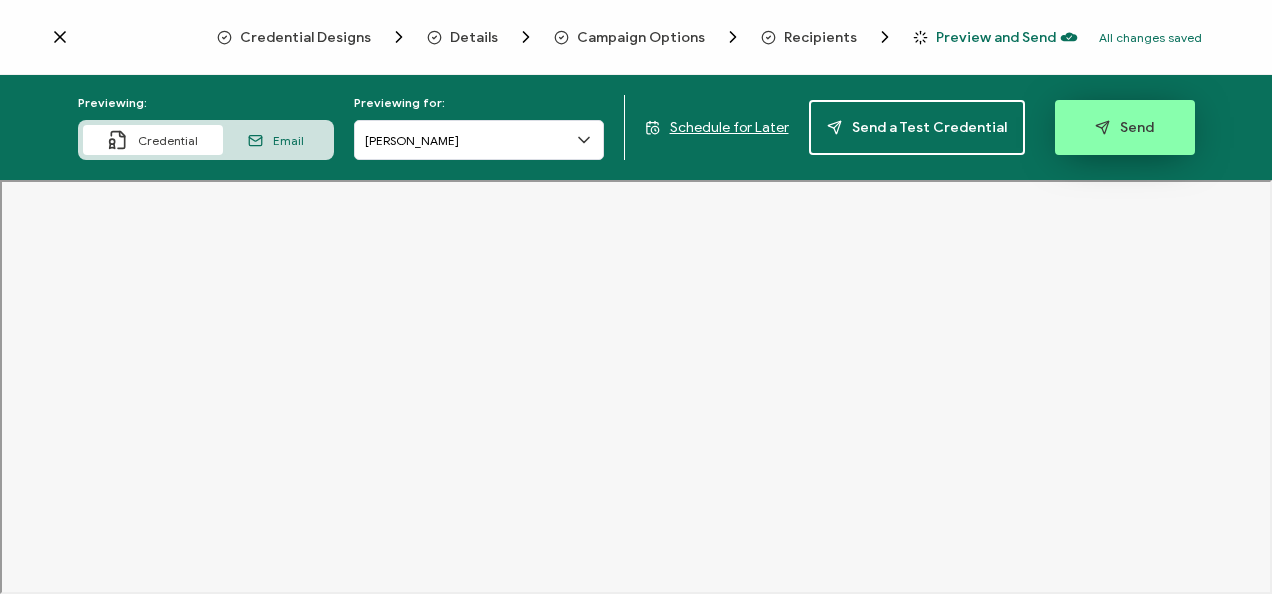 click on "Send" at bounding box center (1125, 127) 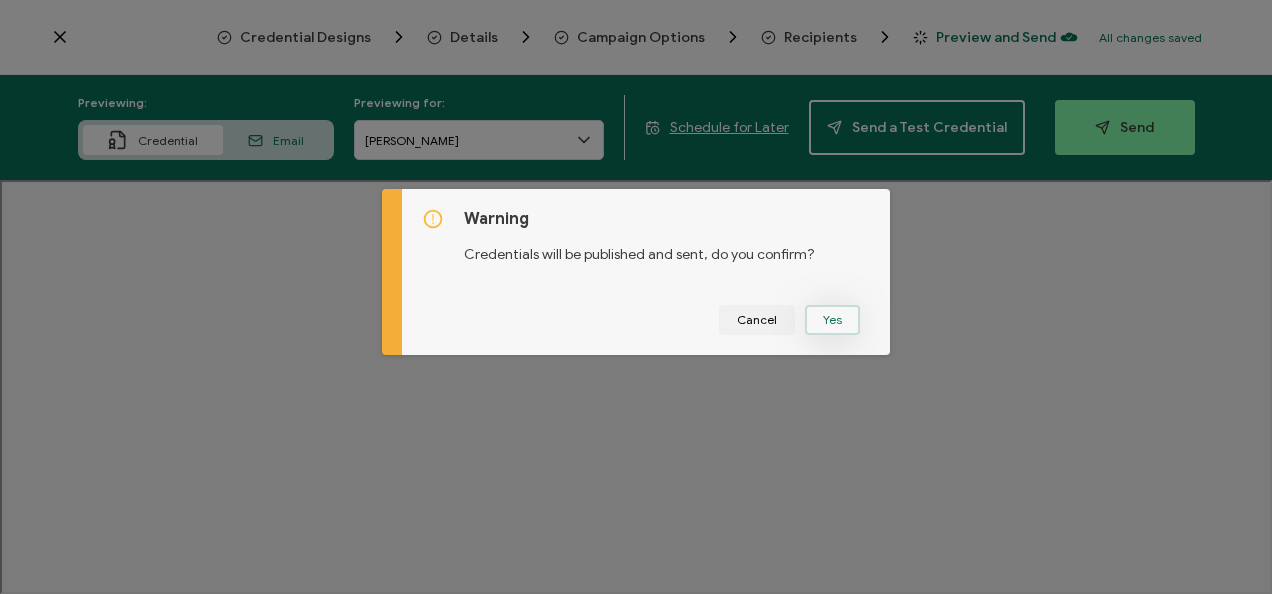 click on "Yes" at bounding box center [832, 320] 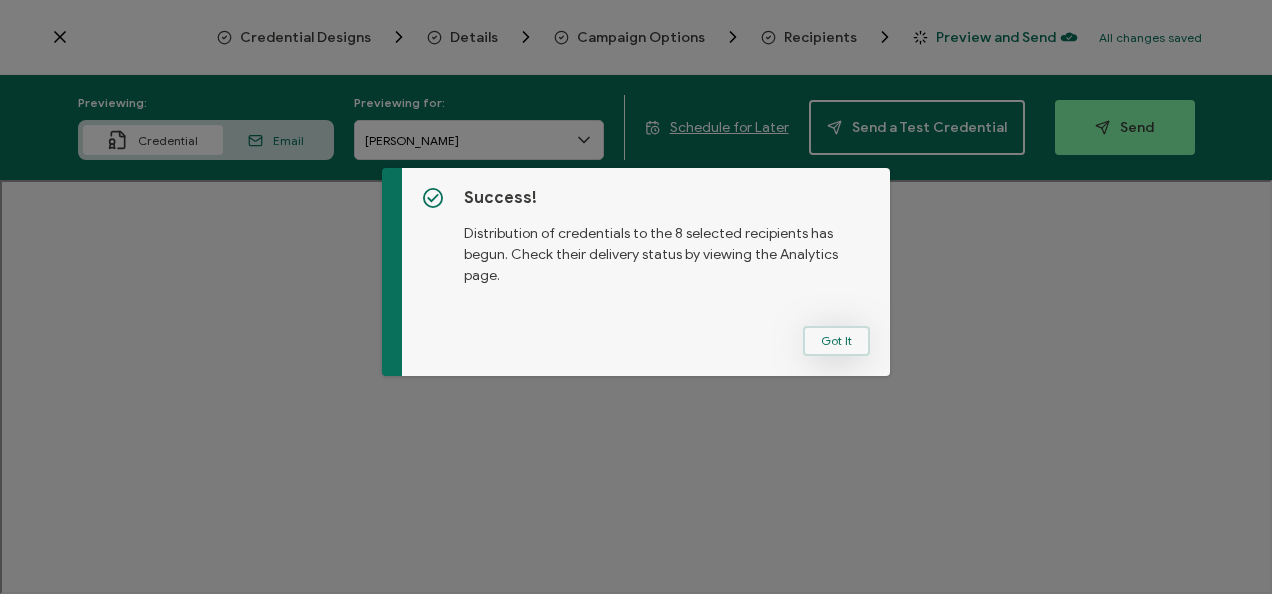 click on "Got It" at bounding box center (836, 341) 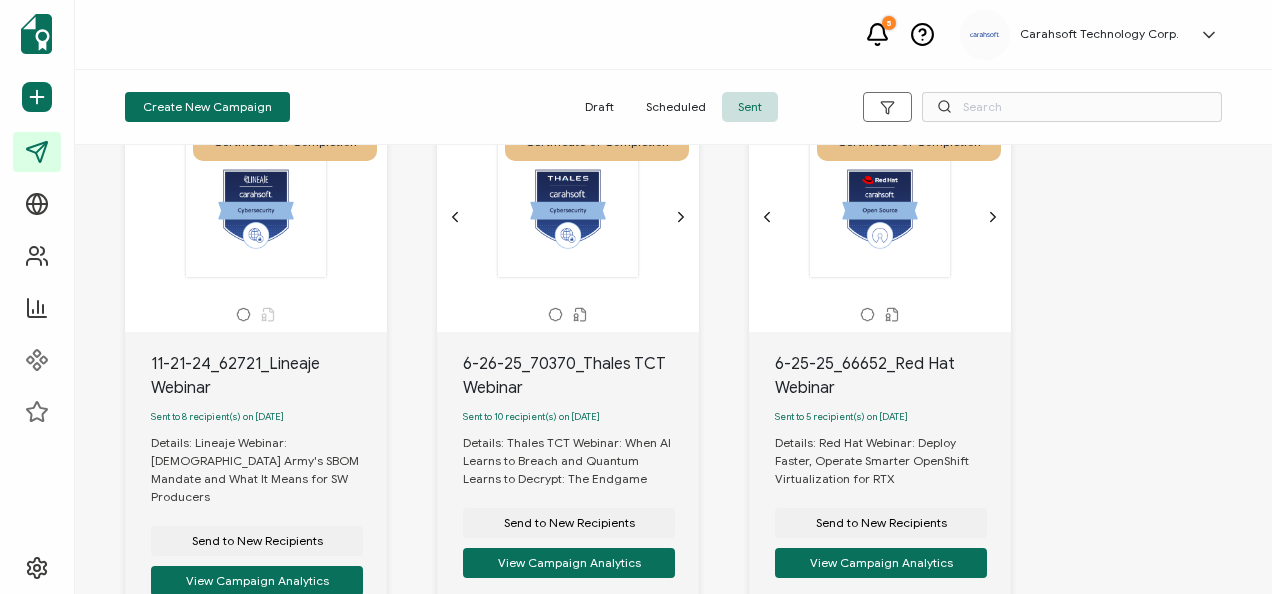 scroll, scrollTop: 82, scrollLeft: 0, axis: vertical 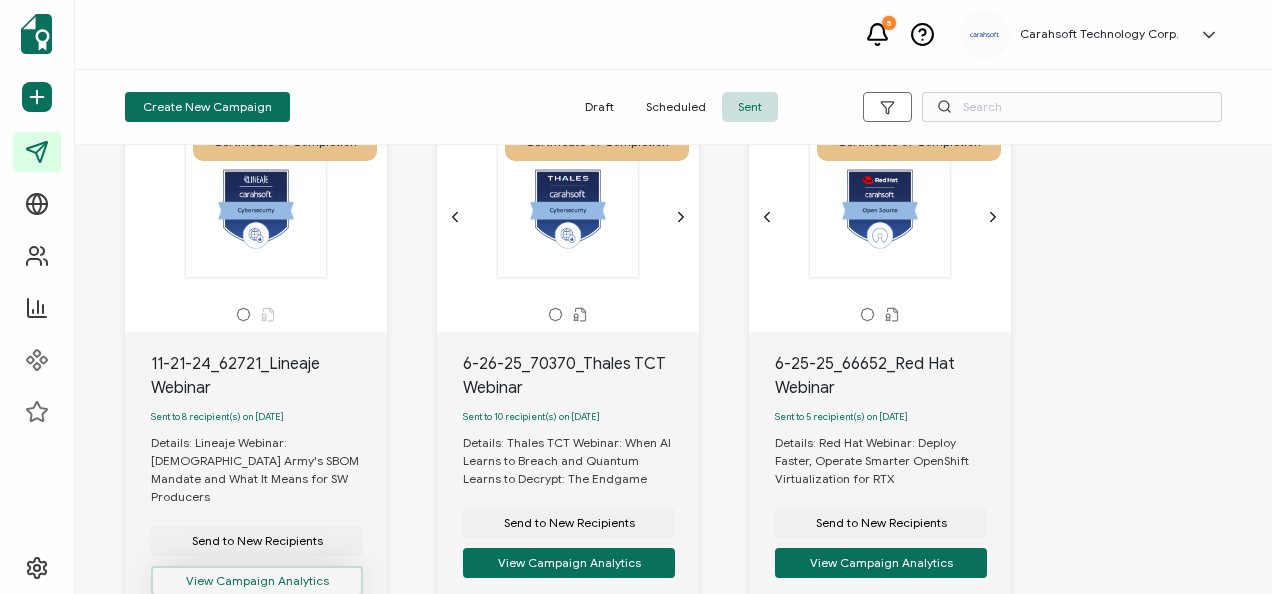 click on "View Campaign Analytics" at bounding box center (257, 581) 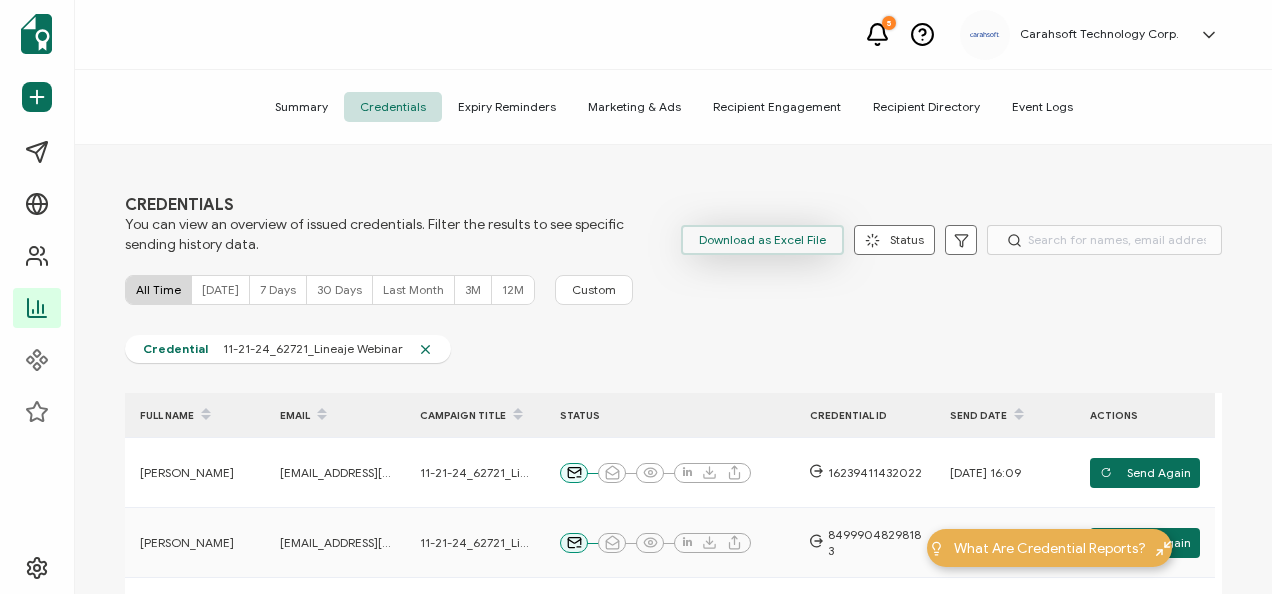 click on "Download as Excel File" at bounding box center (762, 240) 